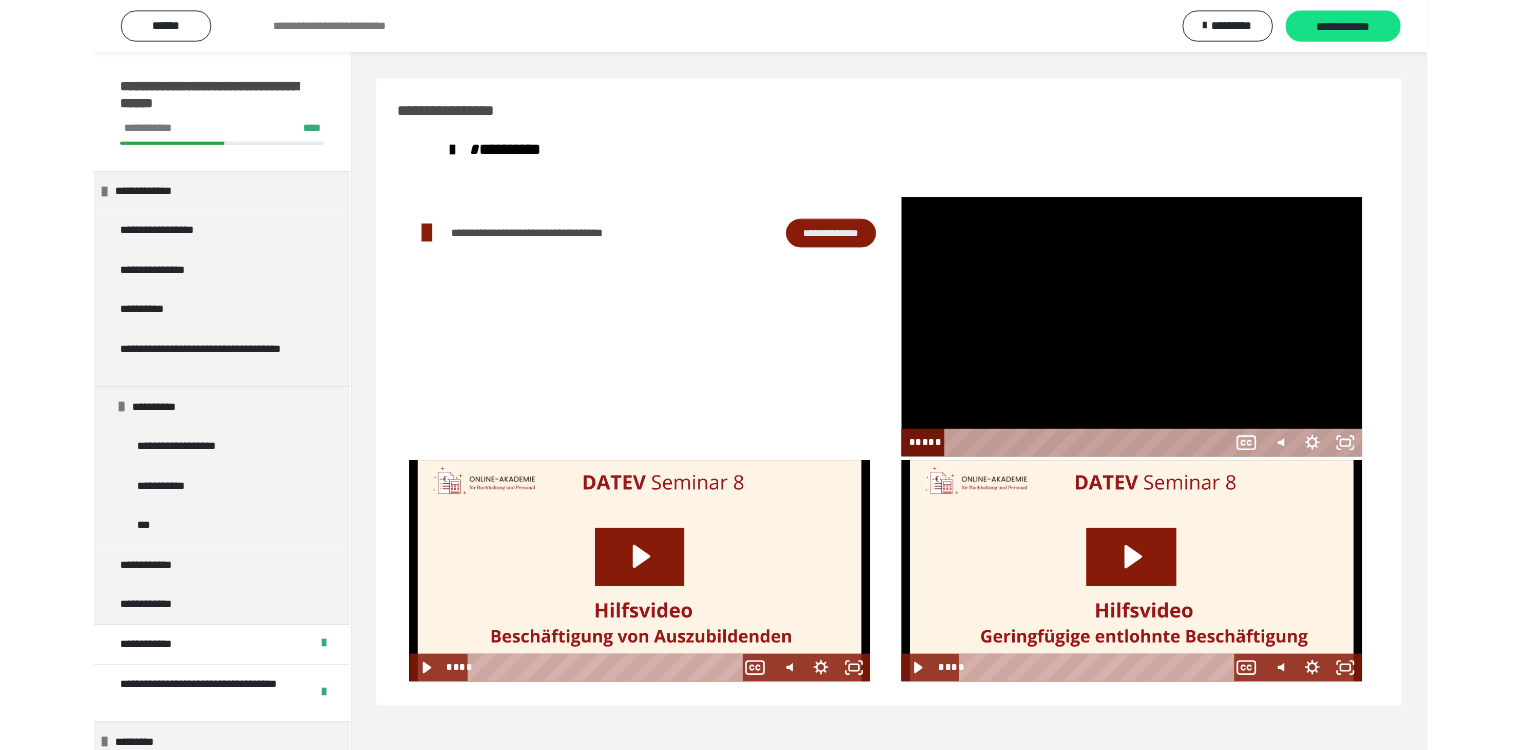 scroll, scrollTop: 60, scrollLeft: 0, axis: vertical 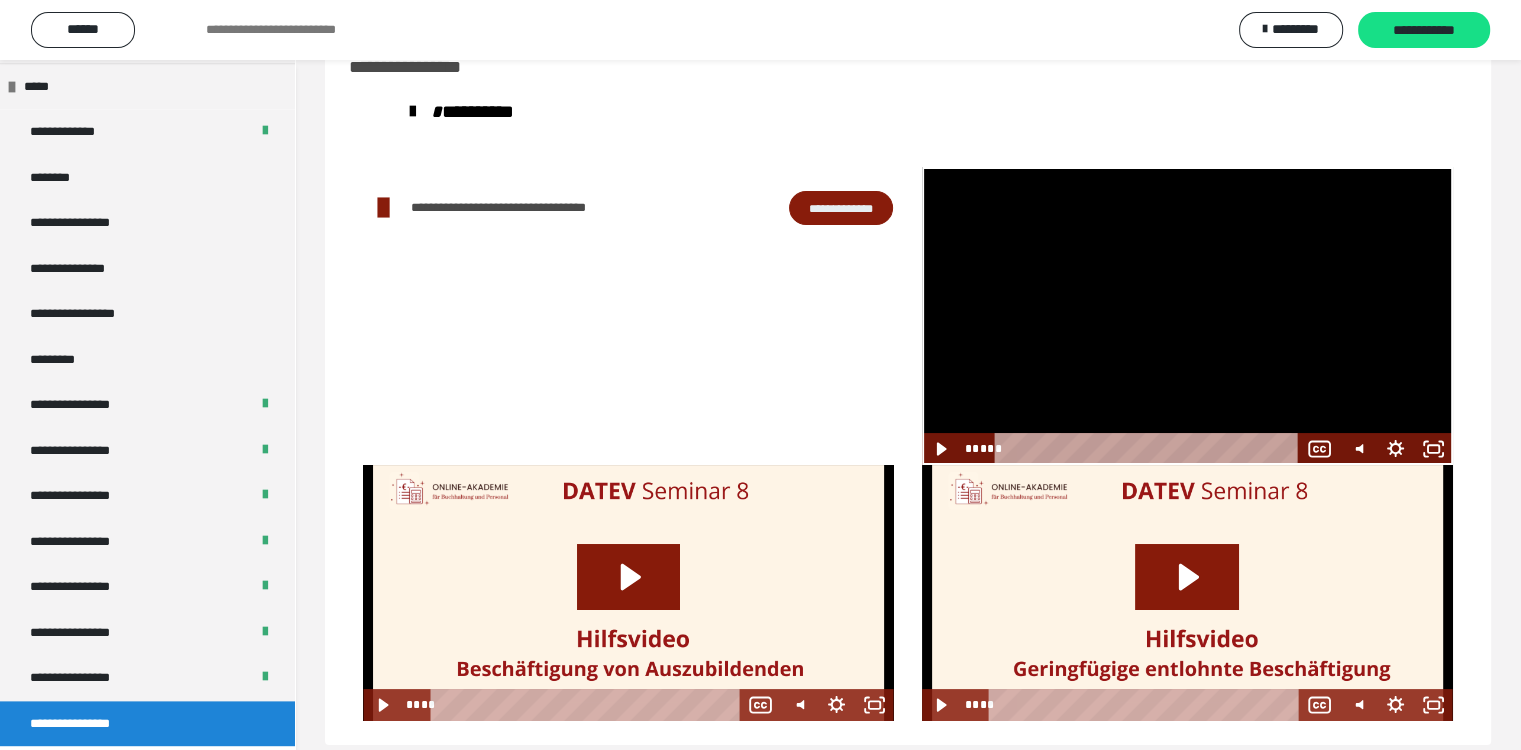 click at bounding box center [1187, 316] 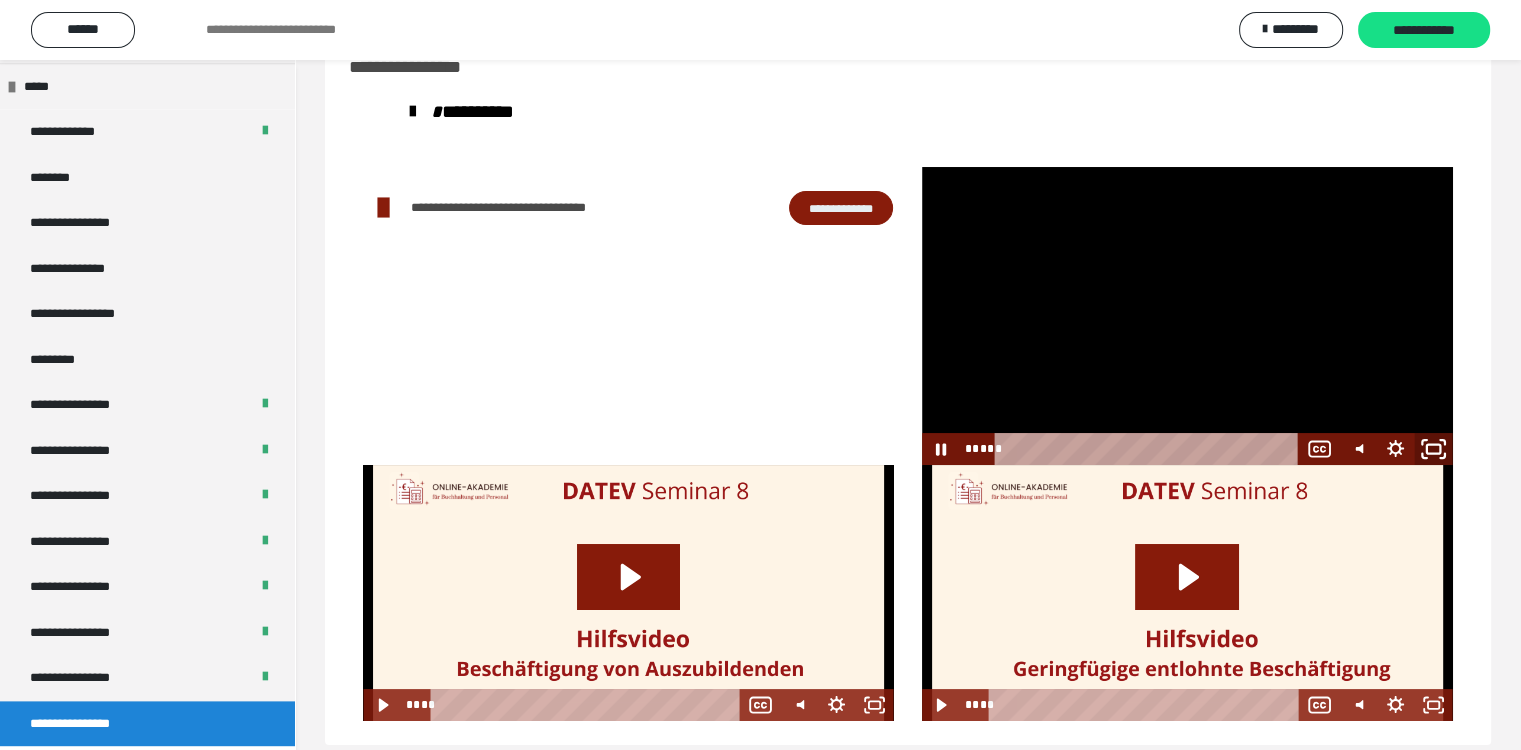 drag, startPoint x: 1444, startPoint y: 441, endPoint x: 1443, endPoint y: 516, distance: 75.00667 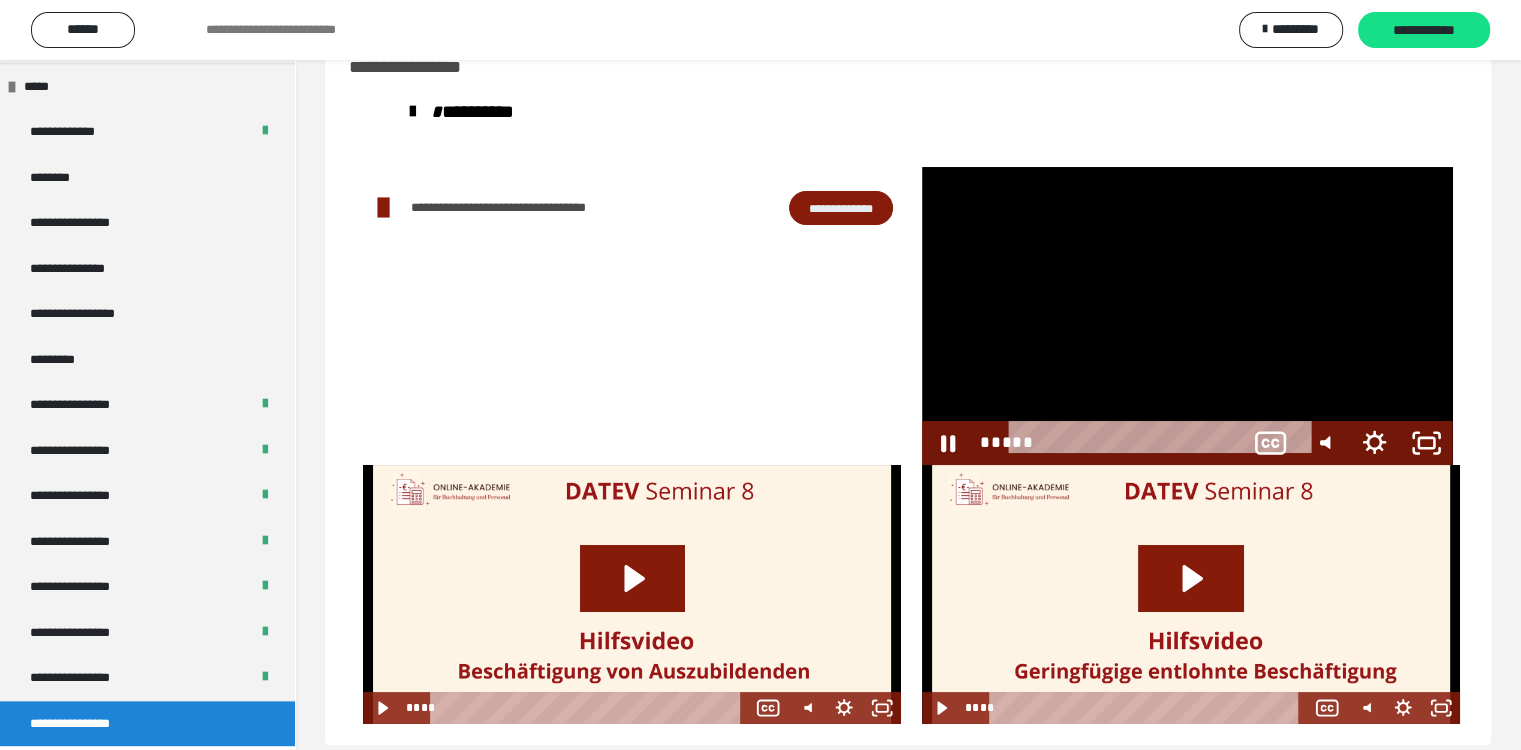 scroll, scrollTop: 2212, scrollLeft: 0, axis: vertical 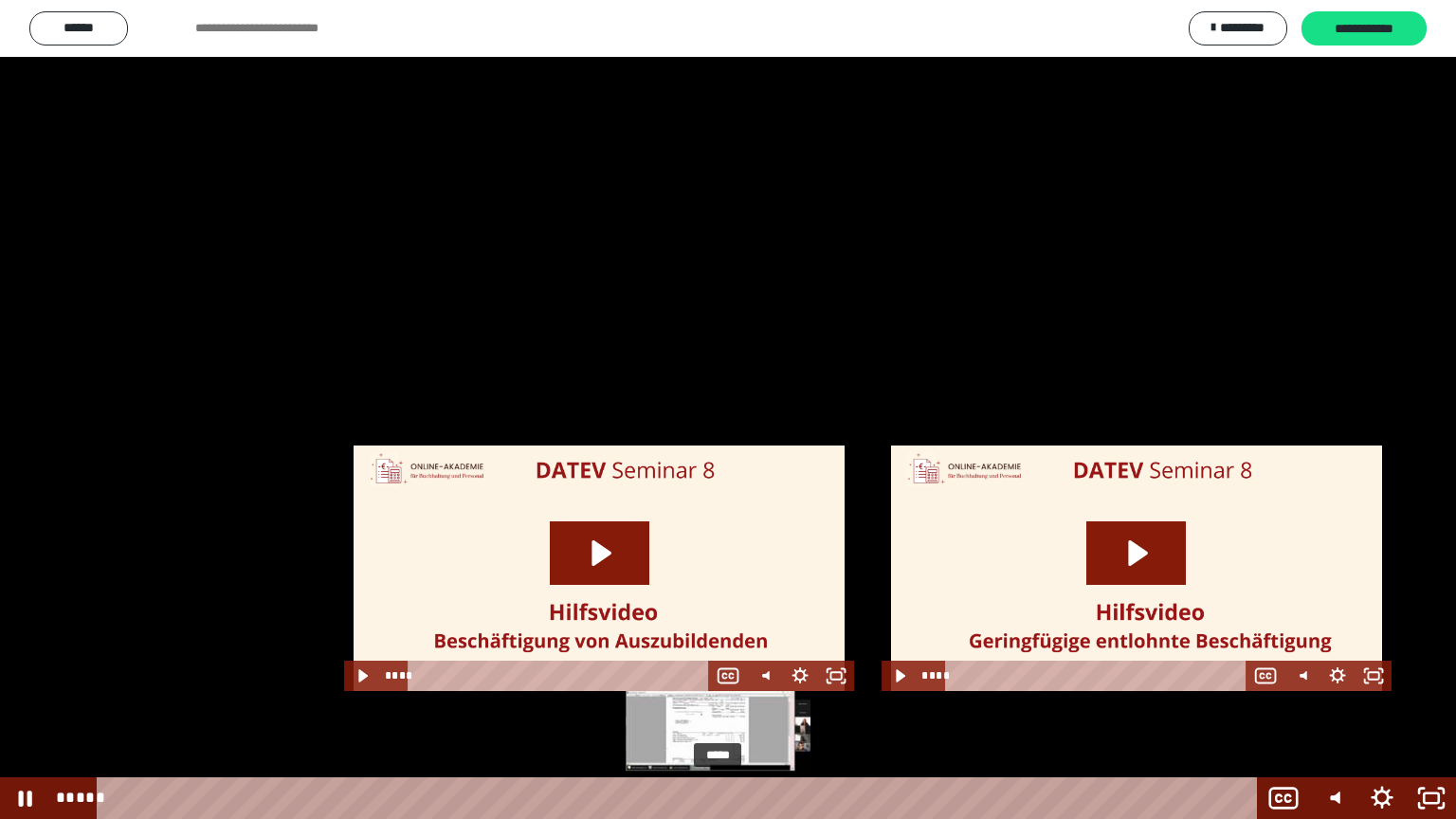 click on "*****" at bounding box center (681, 798) 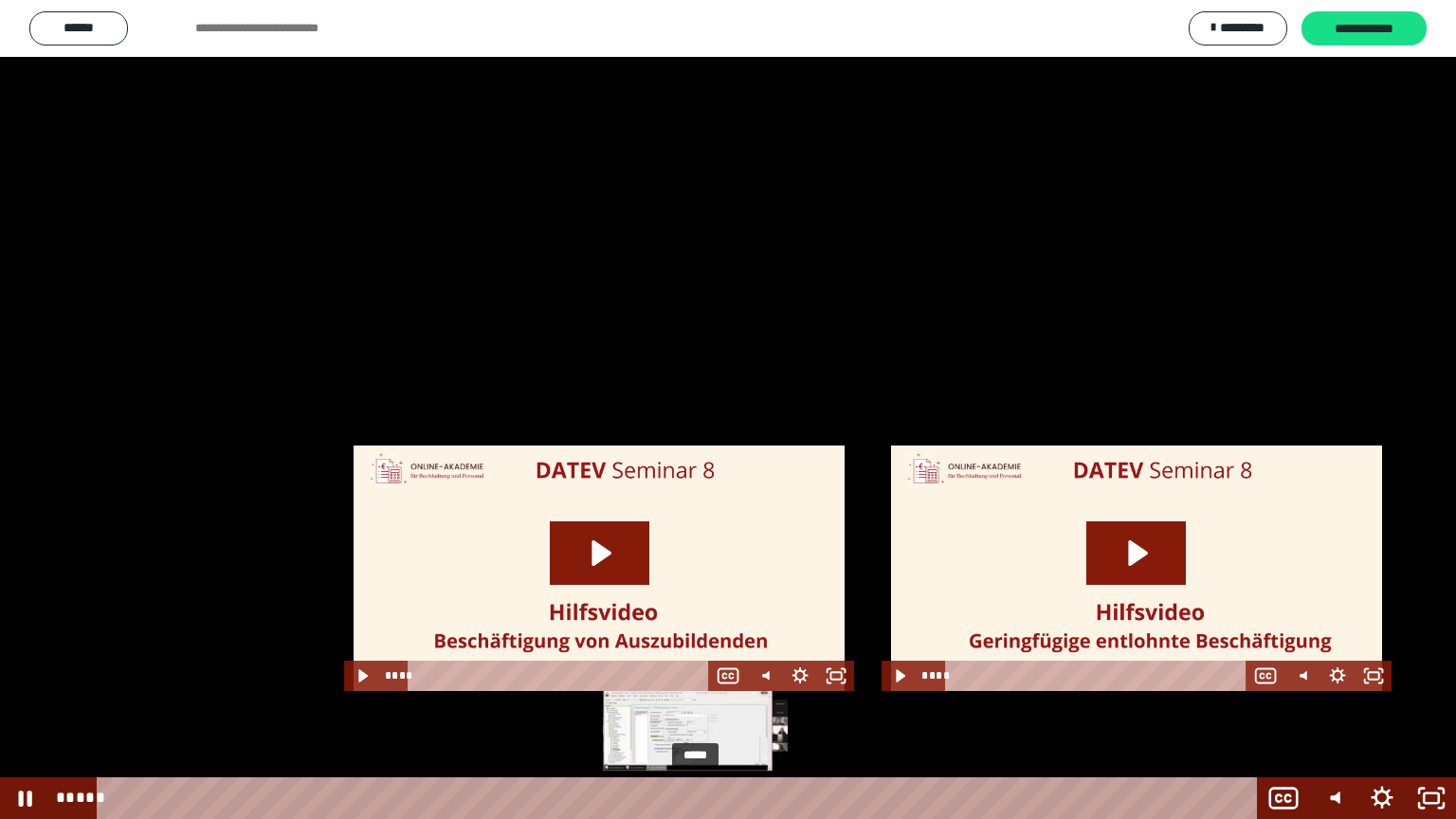 click on "*****" at bounding box center (681, 798) 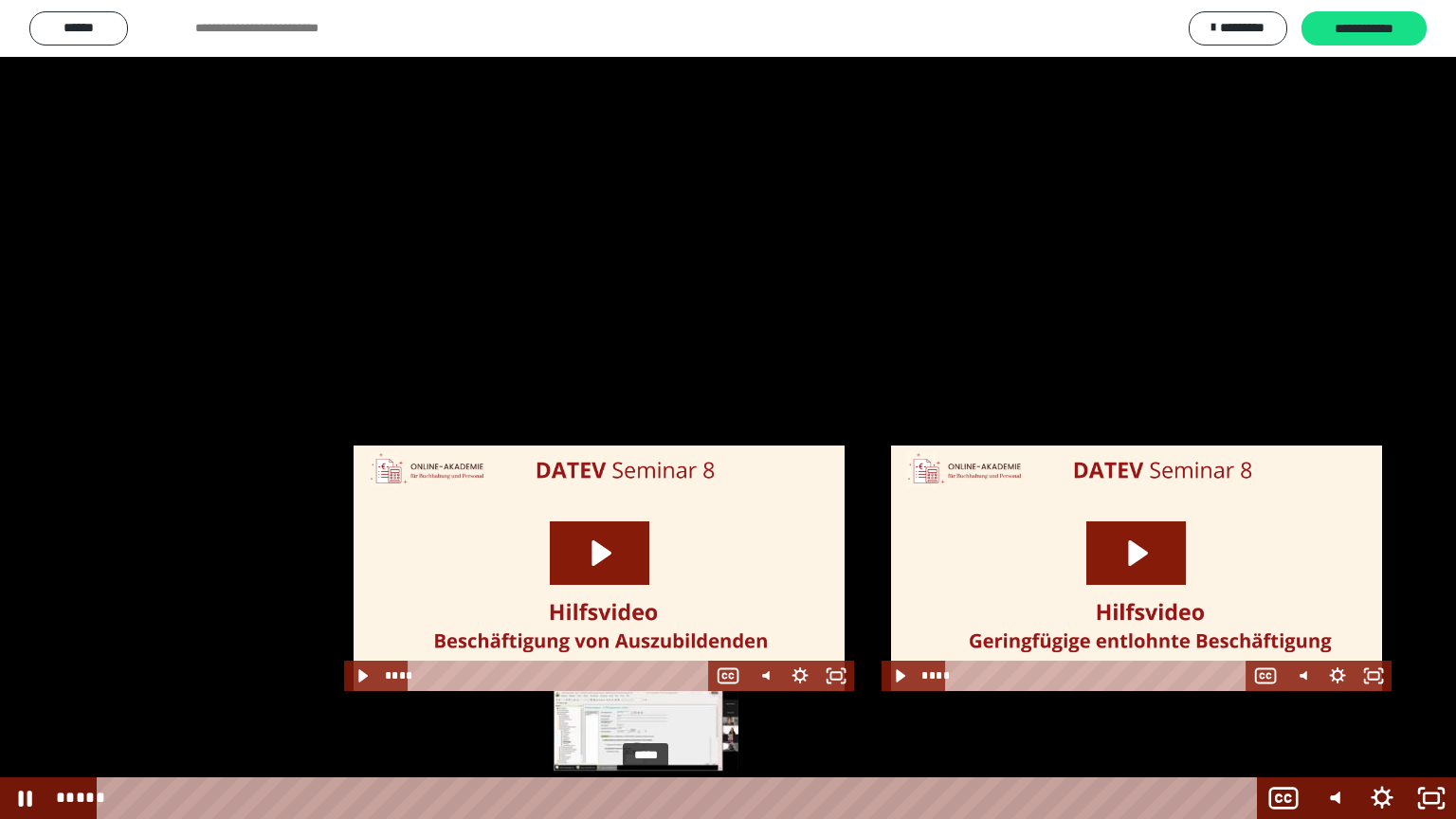 click on "*****" at bounding box center (681, 798) 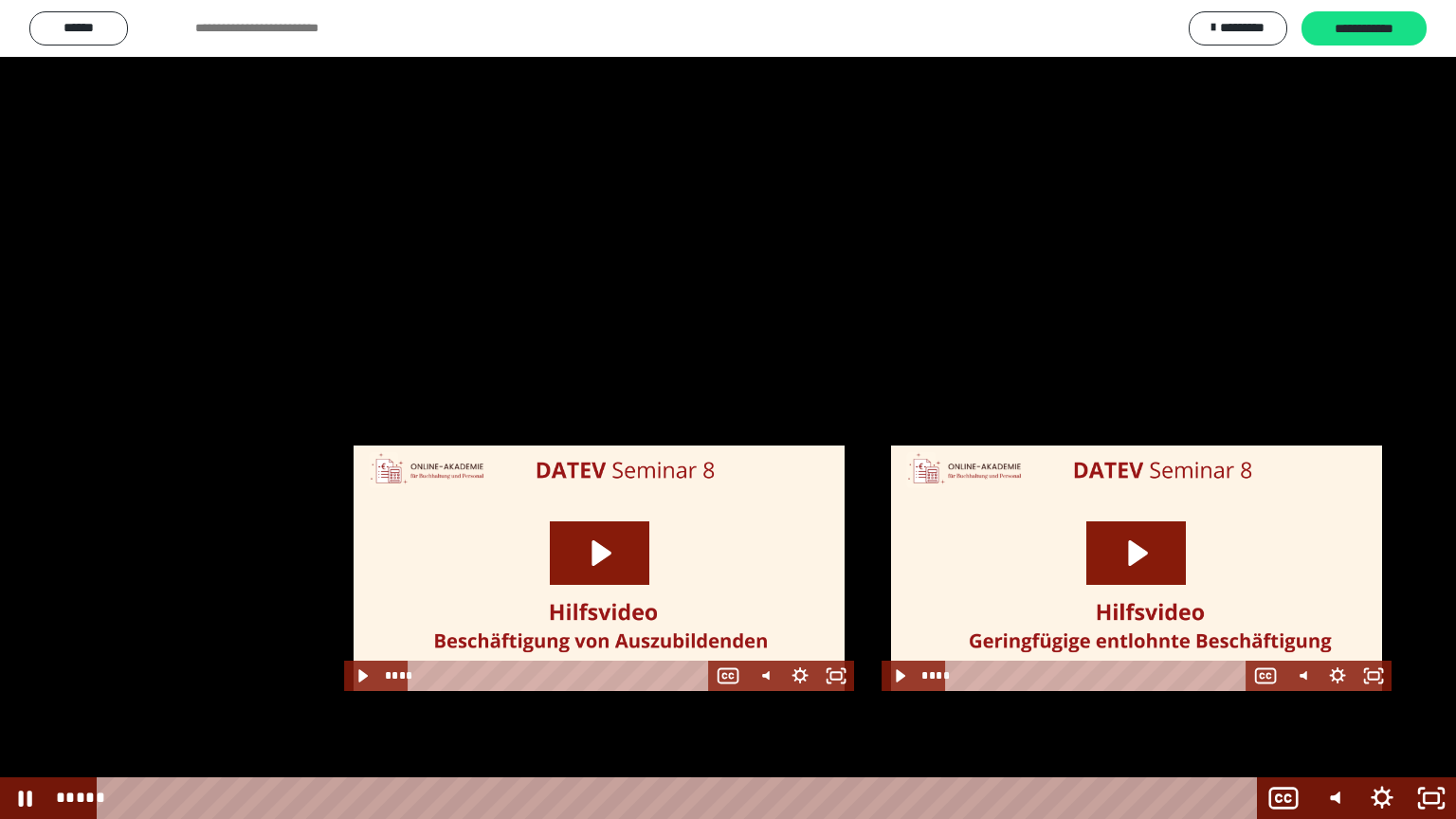 click at bounding box center [728, 410] 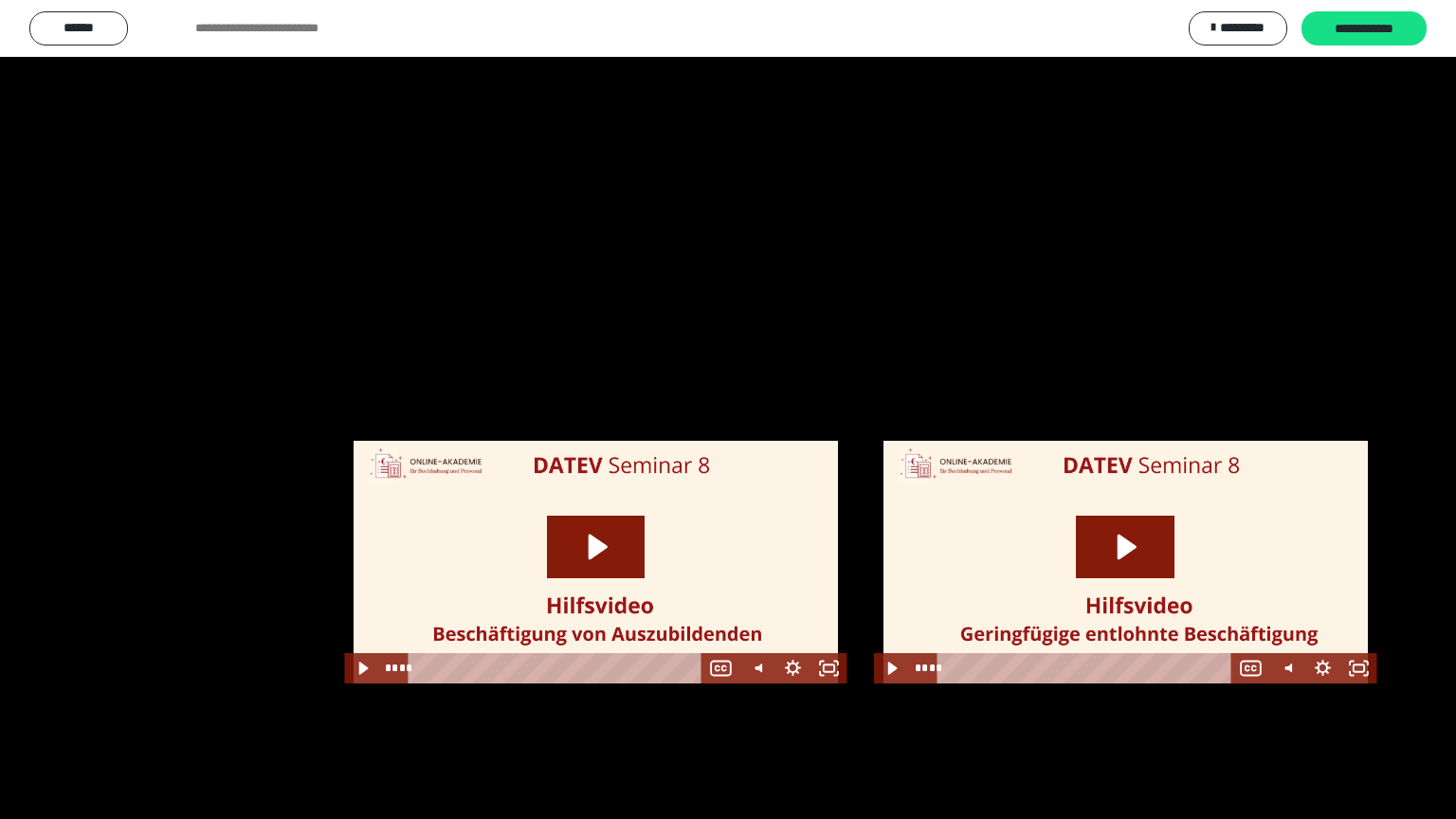 scroll, scrollTop: 2206, scrollLeft: 0, axis: vertical 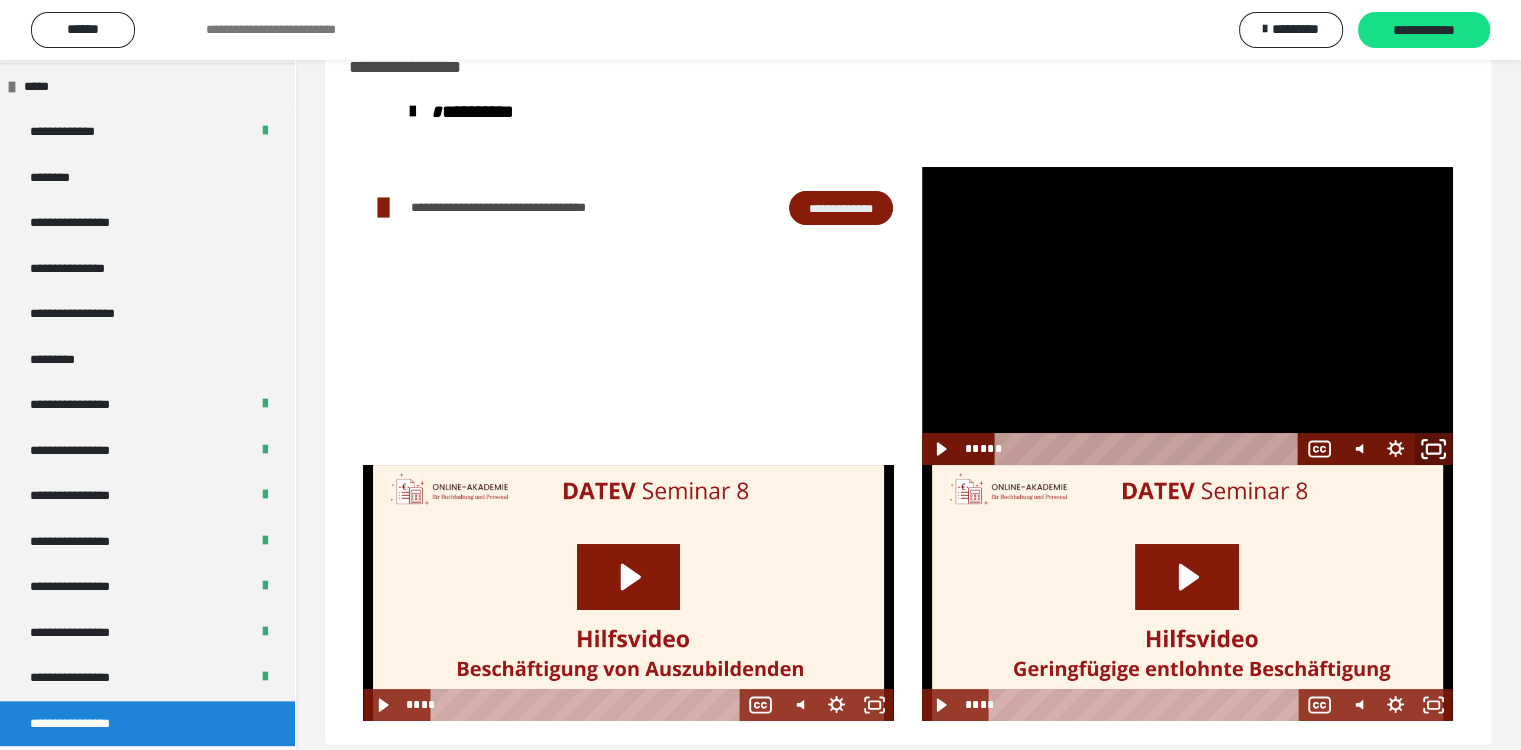 click 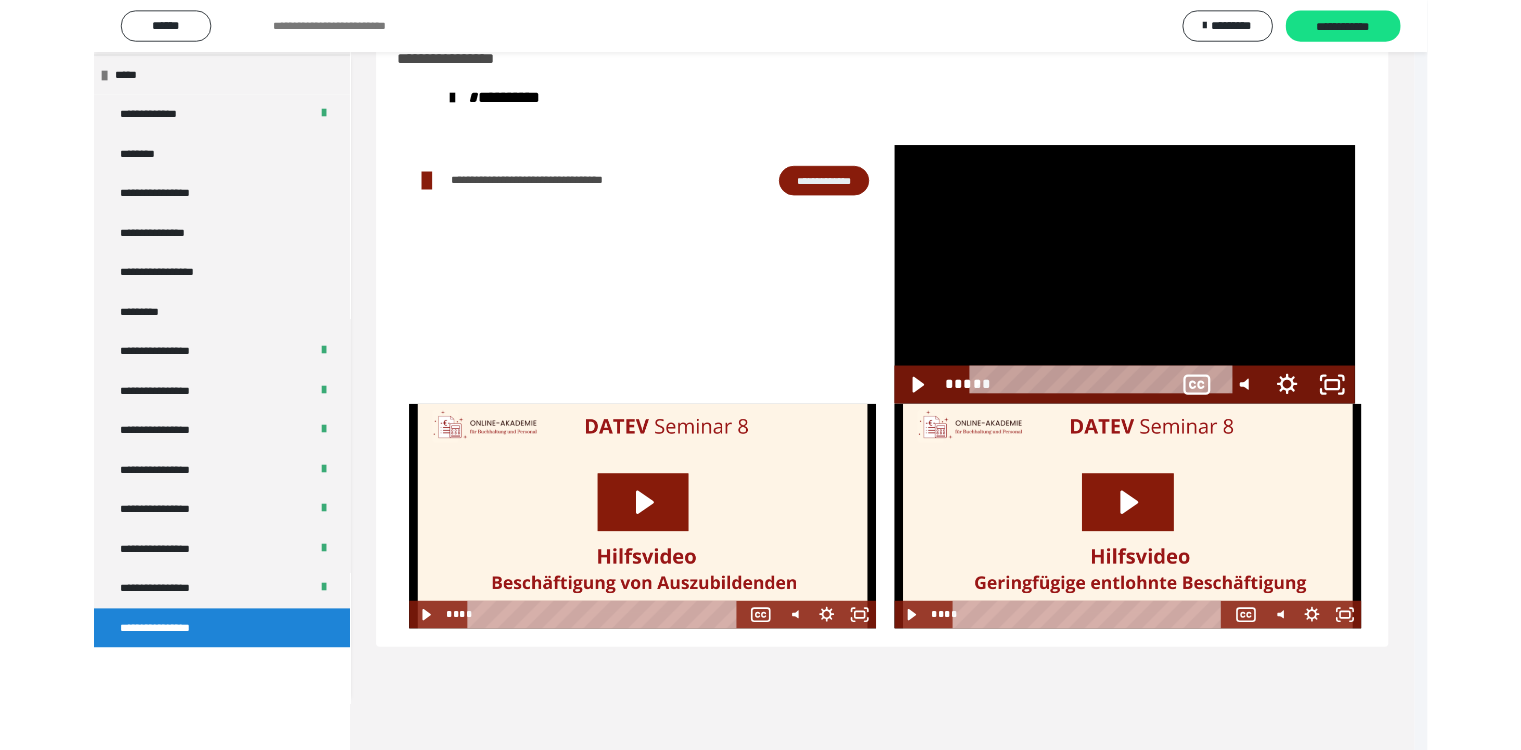 scroll, scrollTop: 2212, scrollLeft: 0, axis: vertical 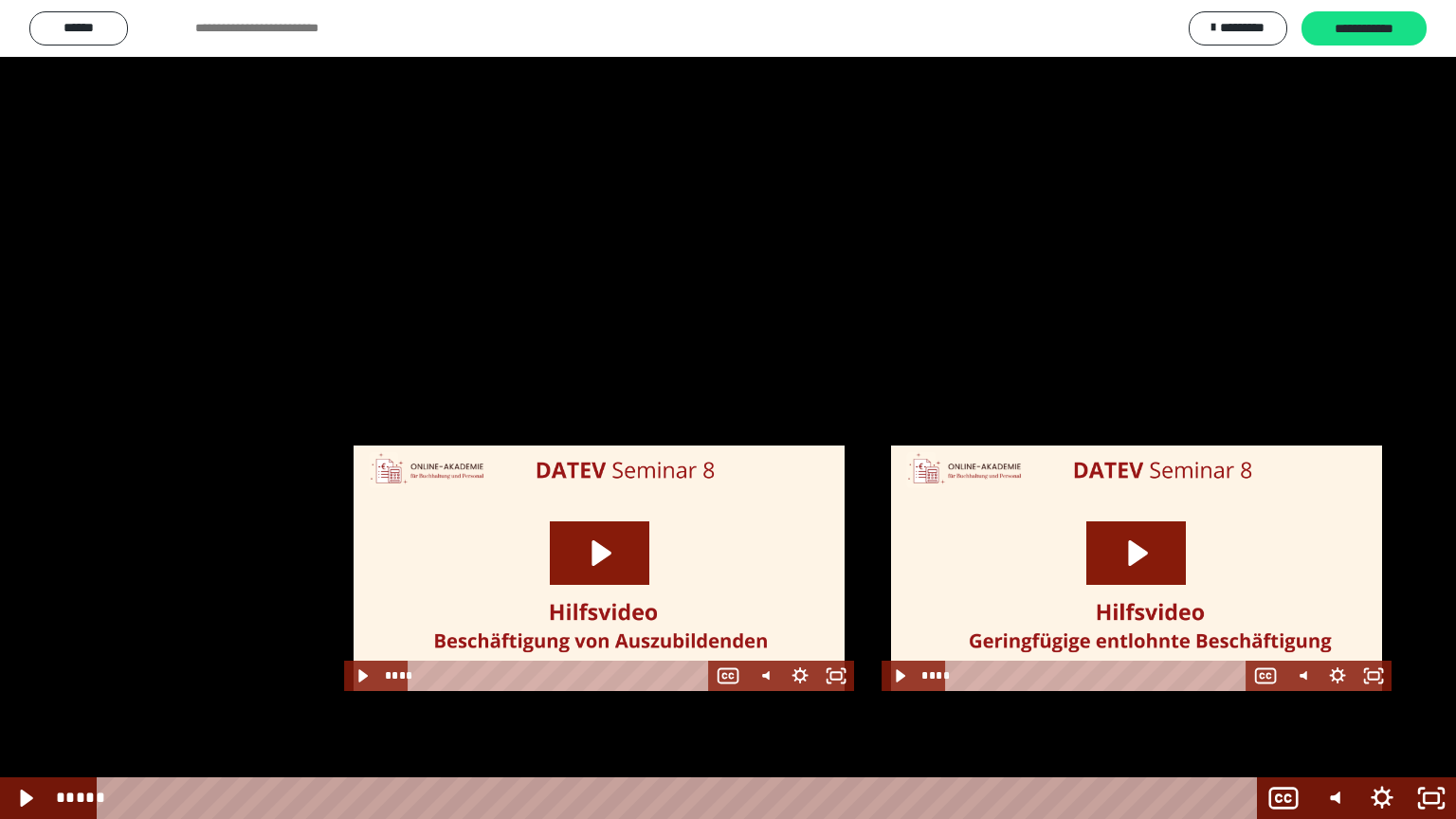click at bounding box center [728, 410] 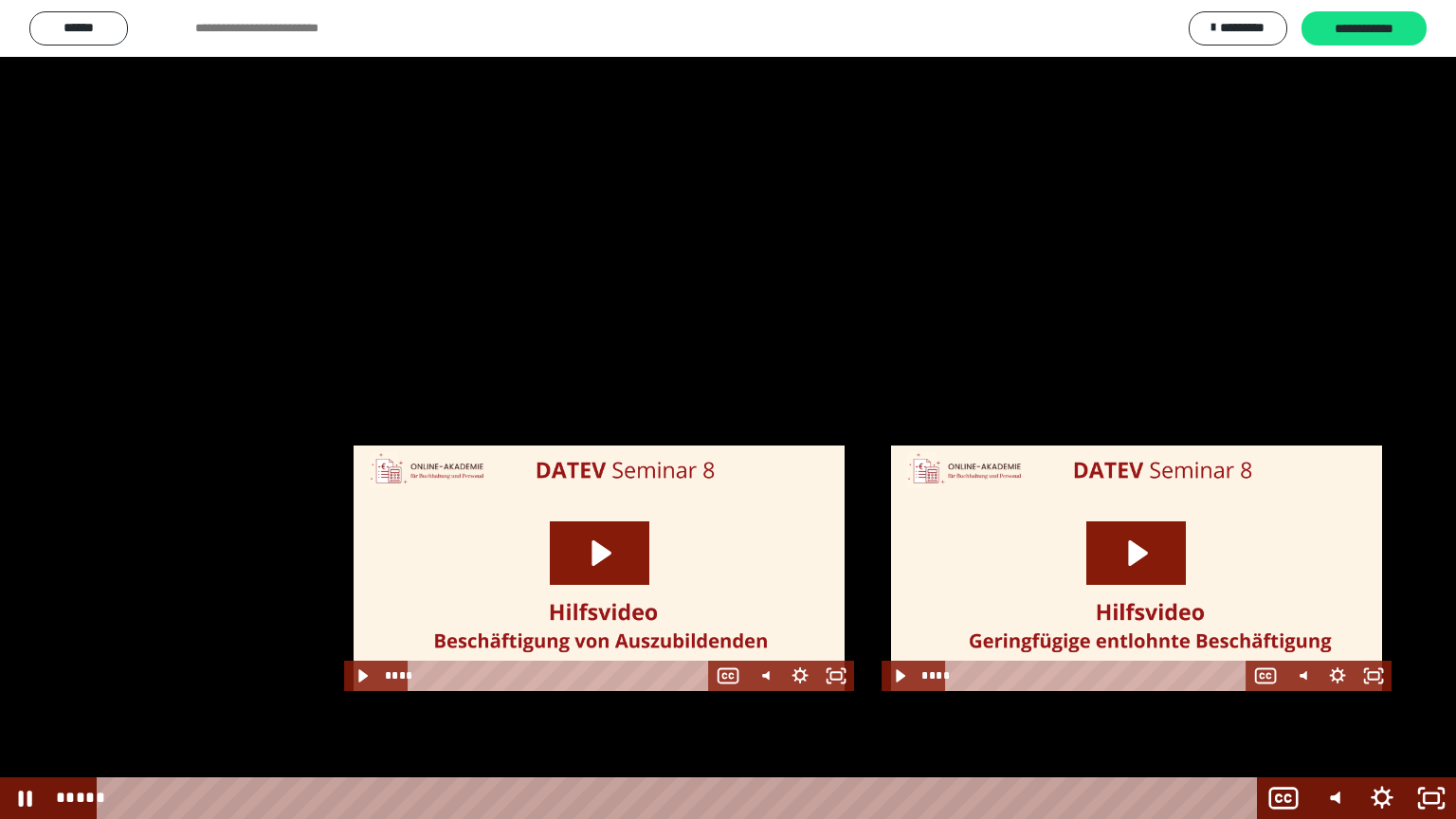 scroll, scrollTop: 2206, scrollLeft: 0, axis: vertical 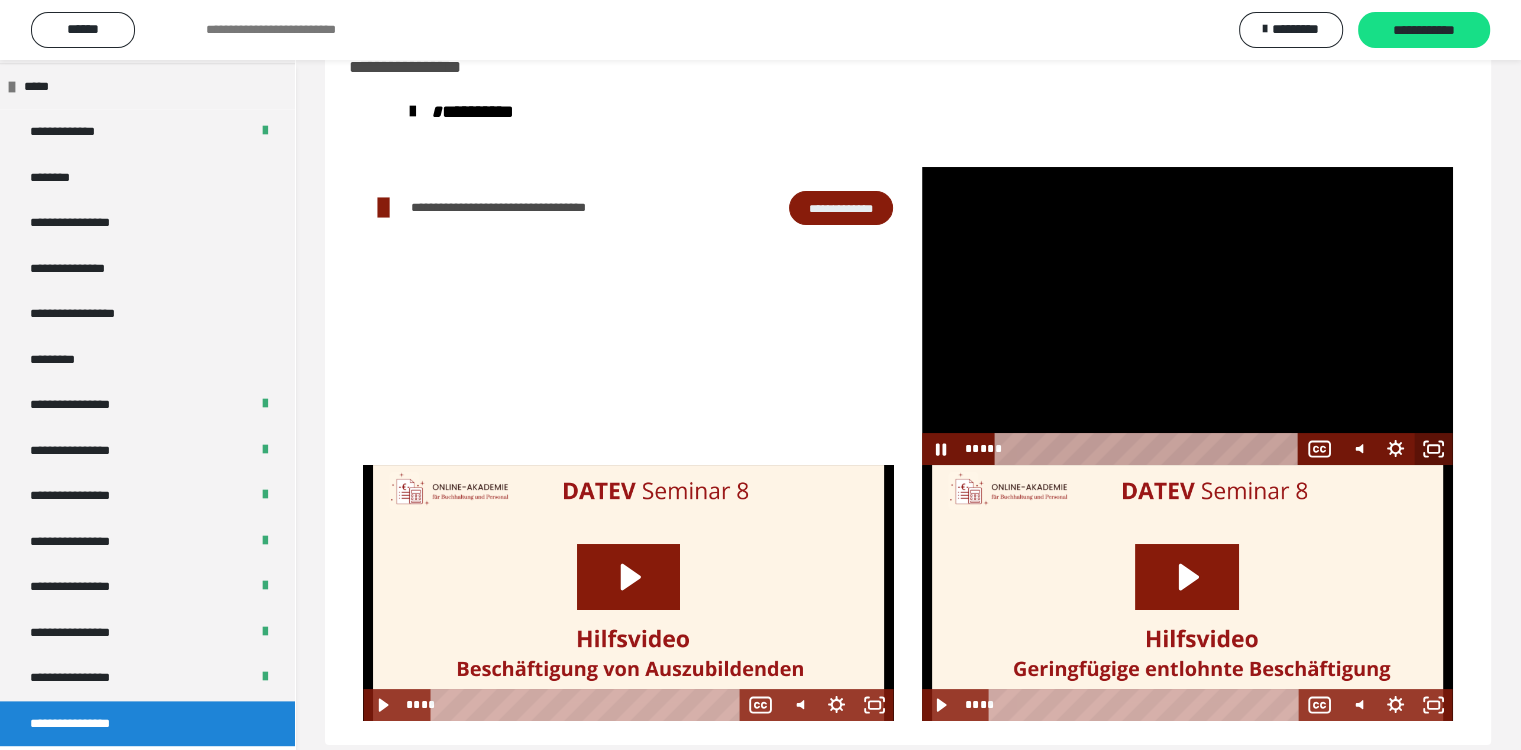click 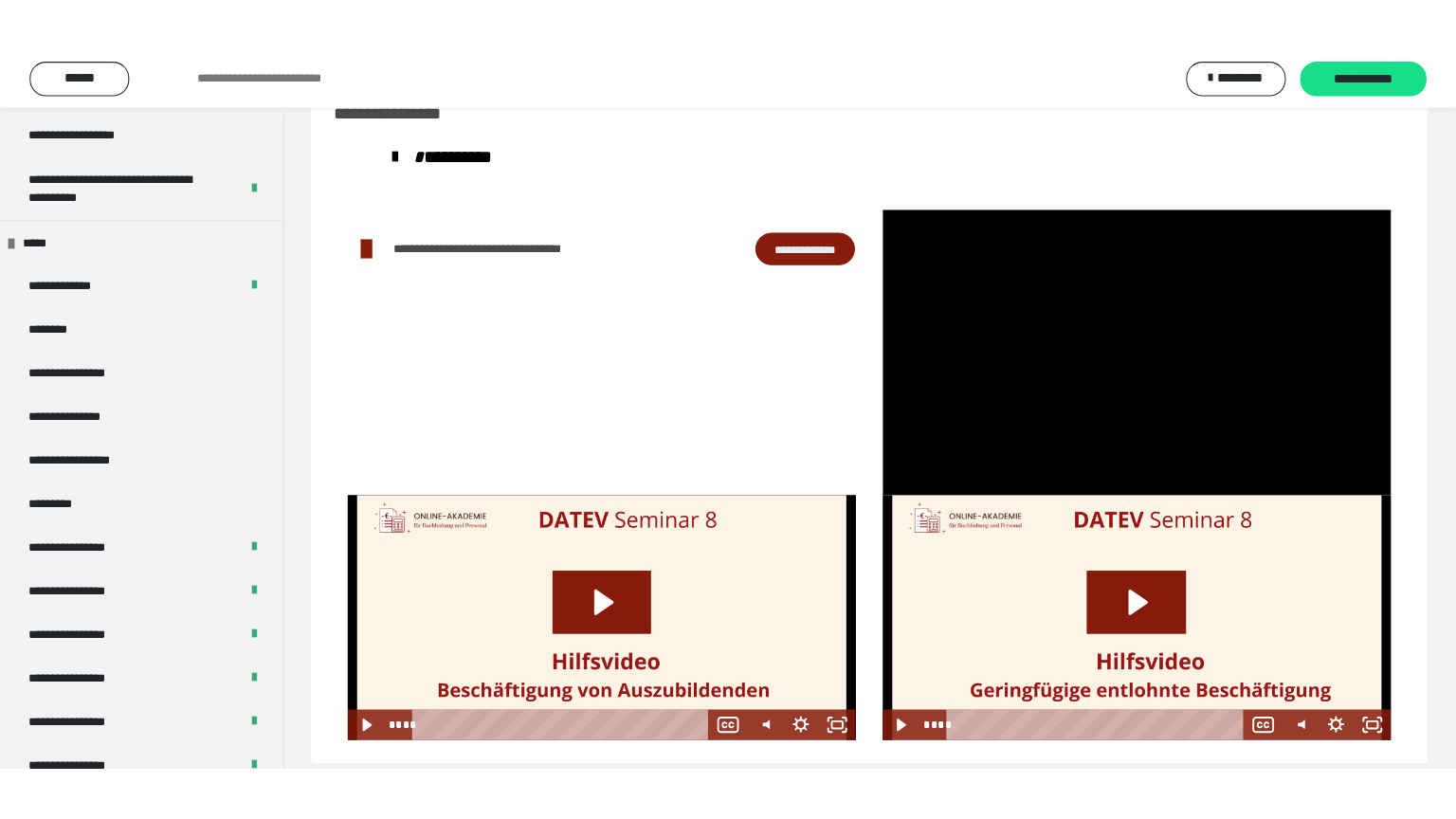 scroll, scrollTop: 2206, scrollLeft: 0, axis: vertical 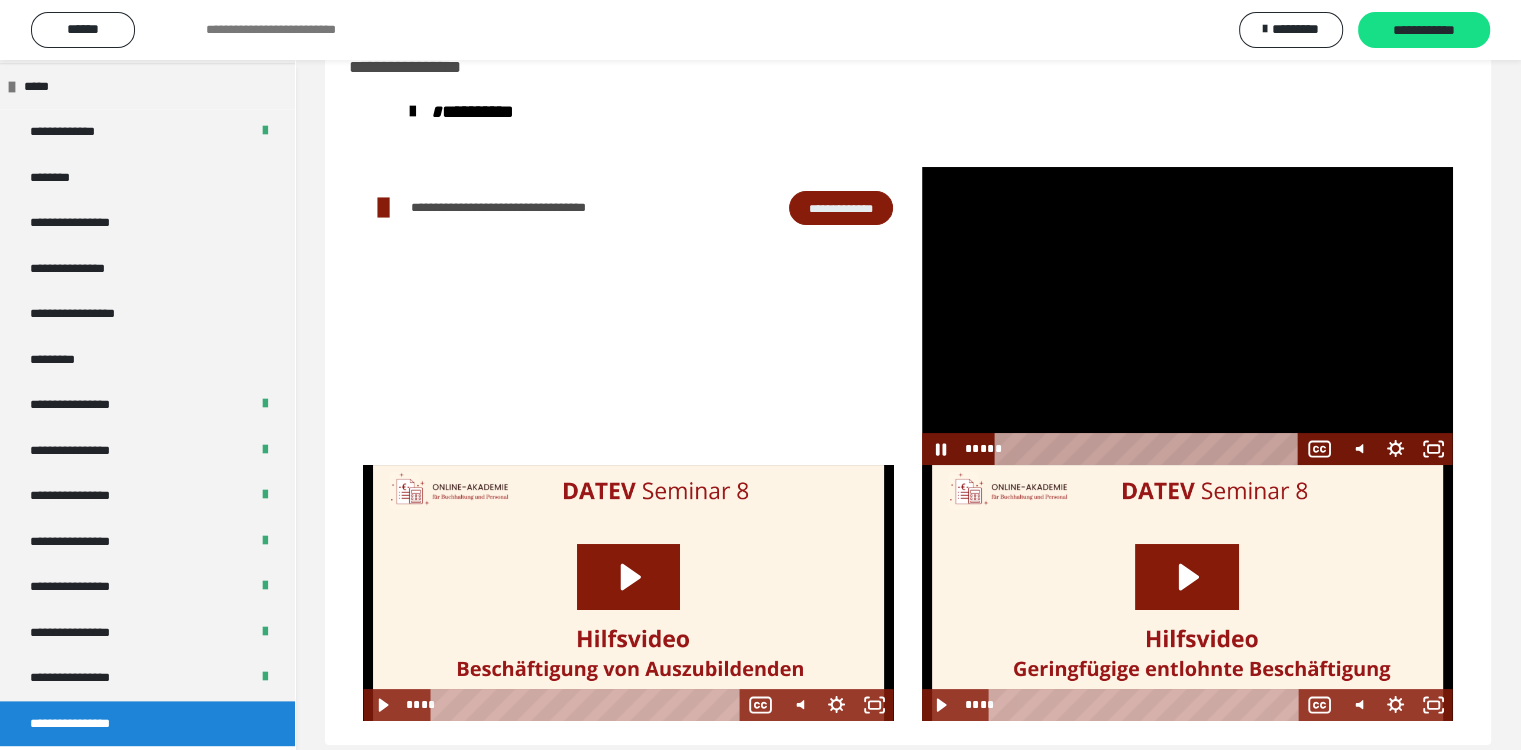 click at bounding box center (1187, 316) 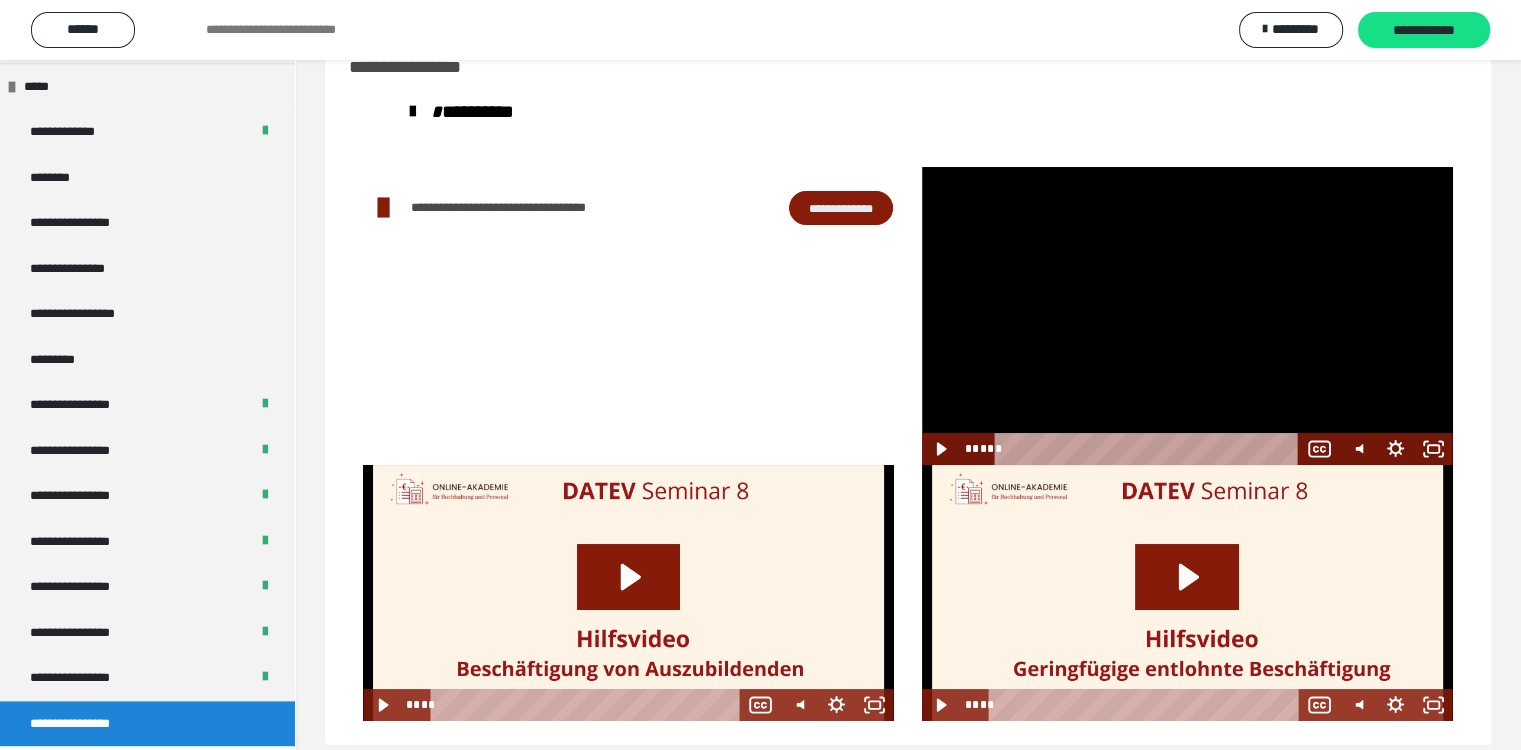 click at bounding box center (1187, 316) 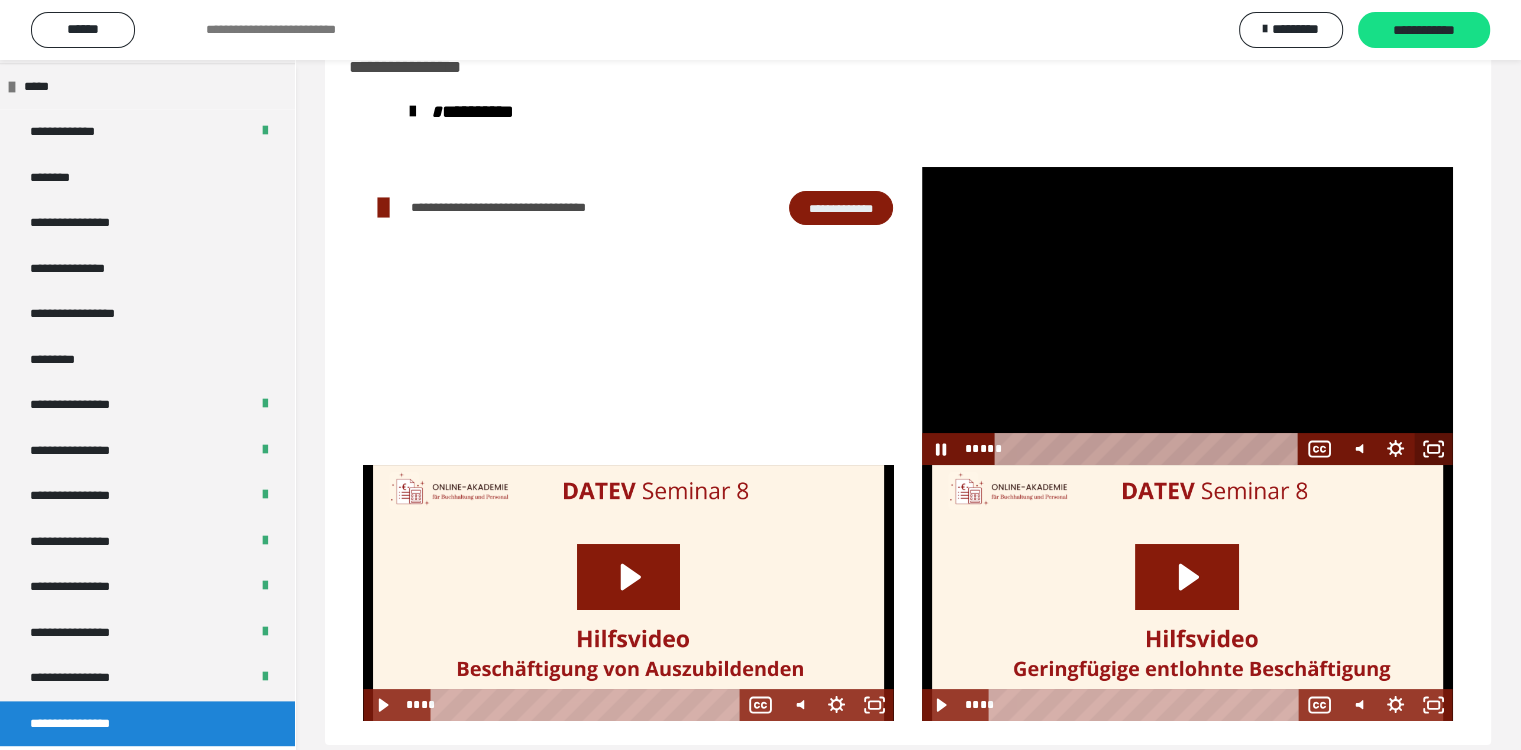 click 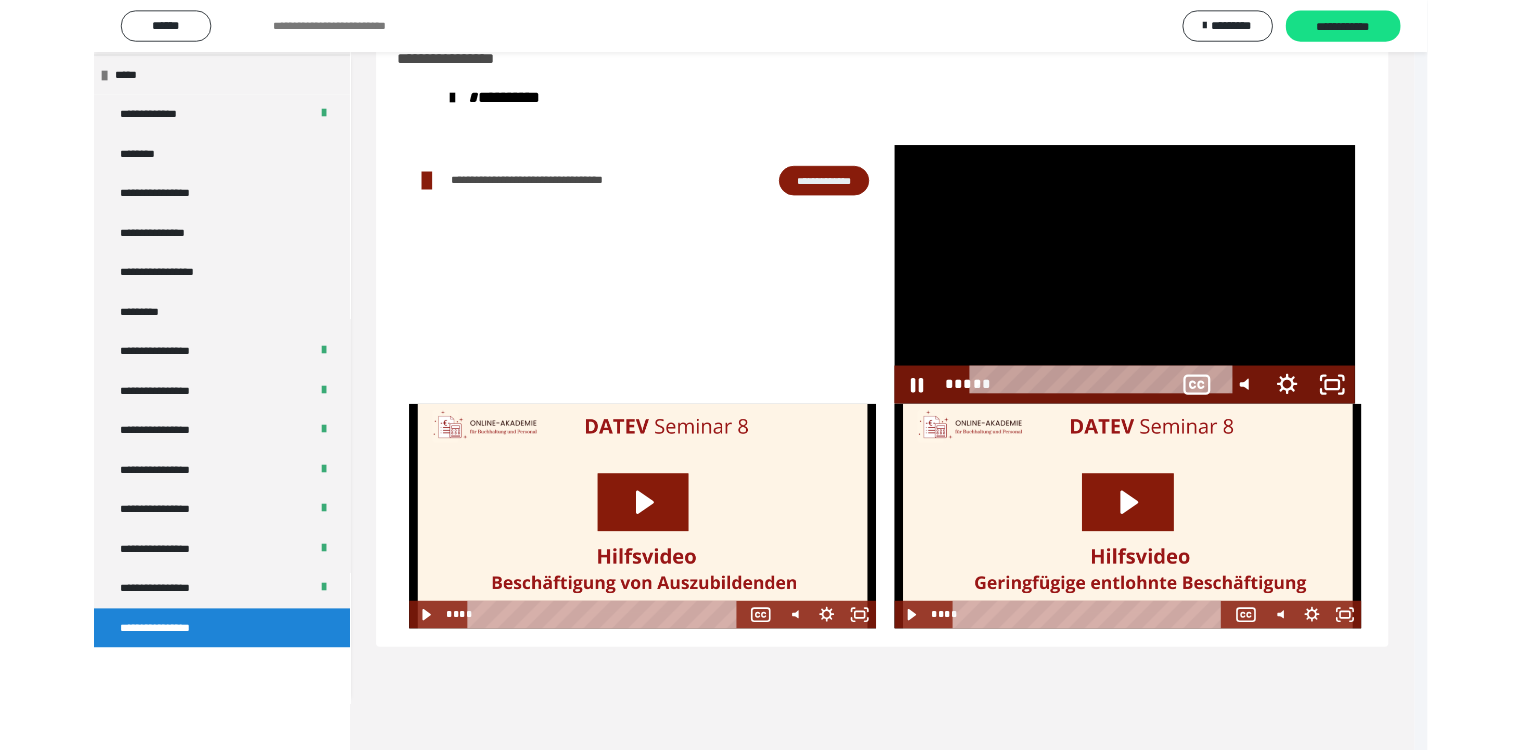 scroll, scrollTop: 2212, scrollLeft: 0, axis: vertical 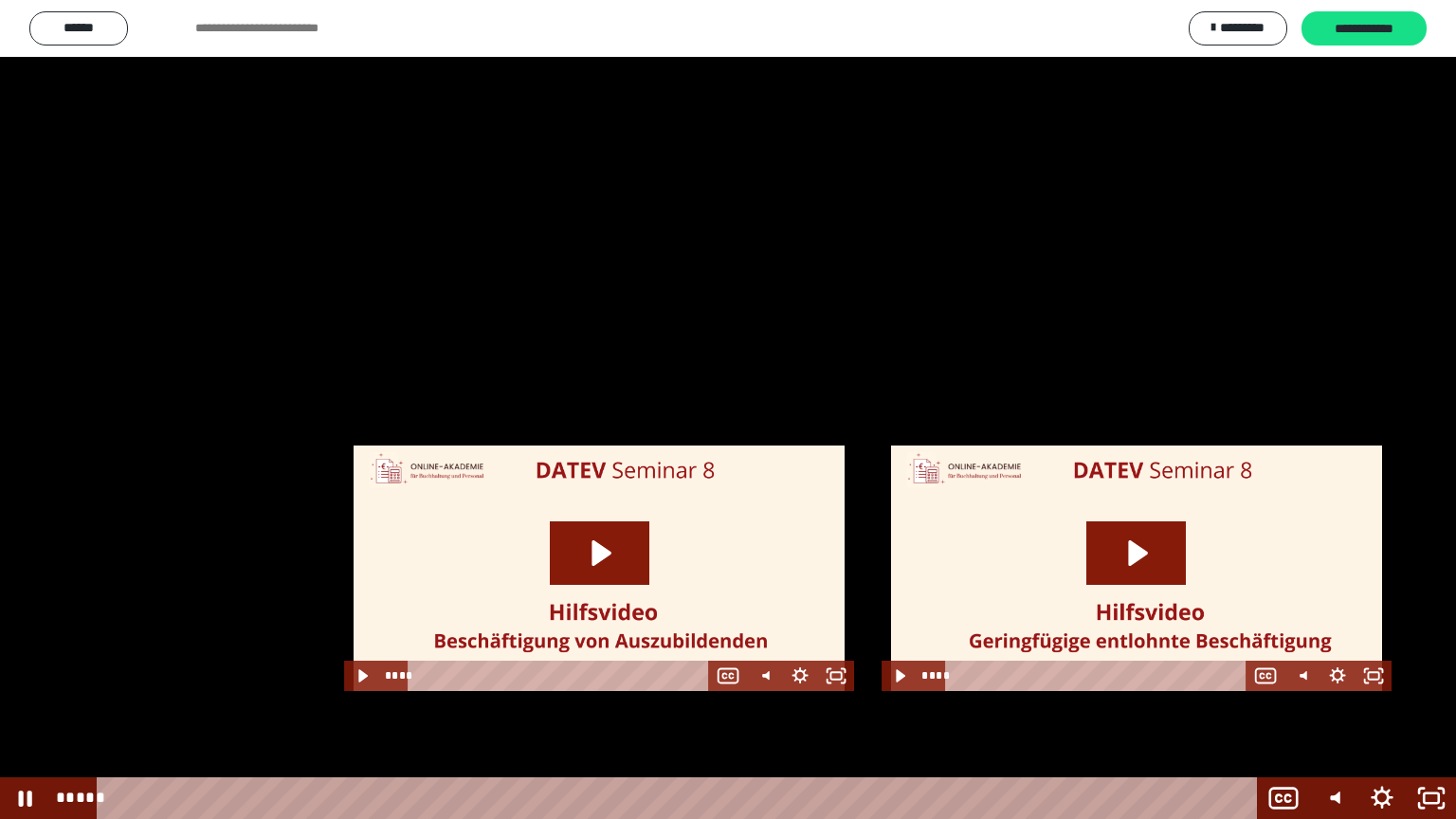 click at bounding box center [728, 410] 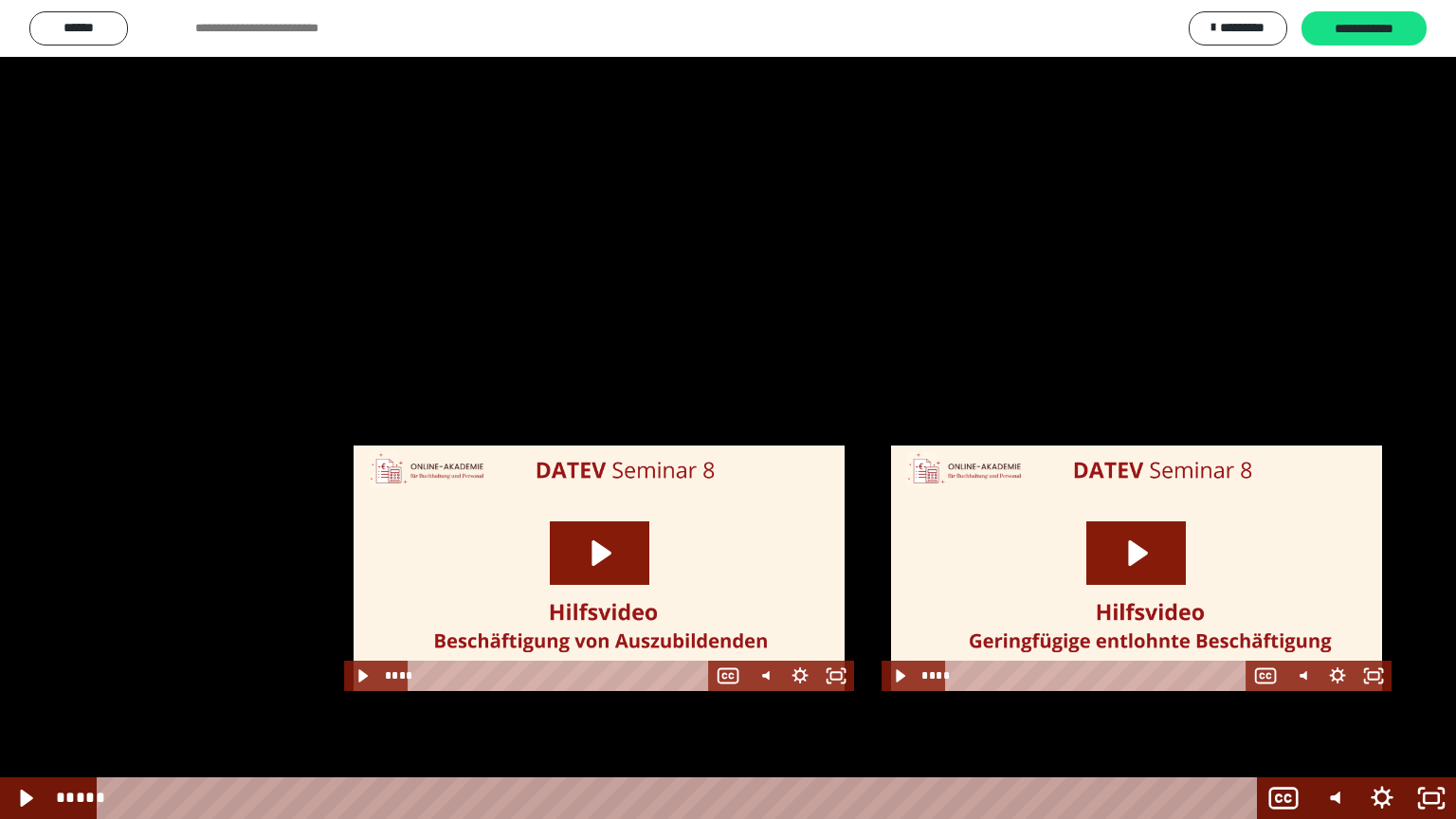 click at bounding box center (728, 410) 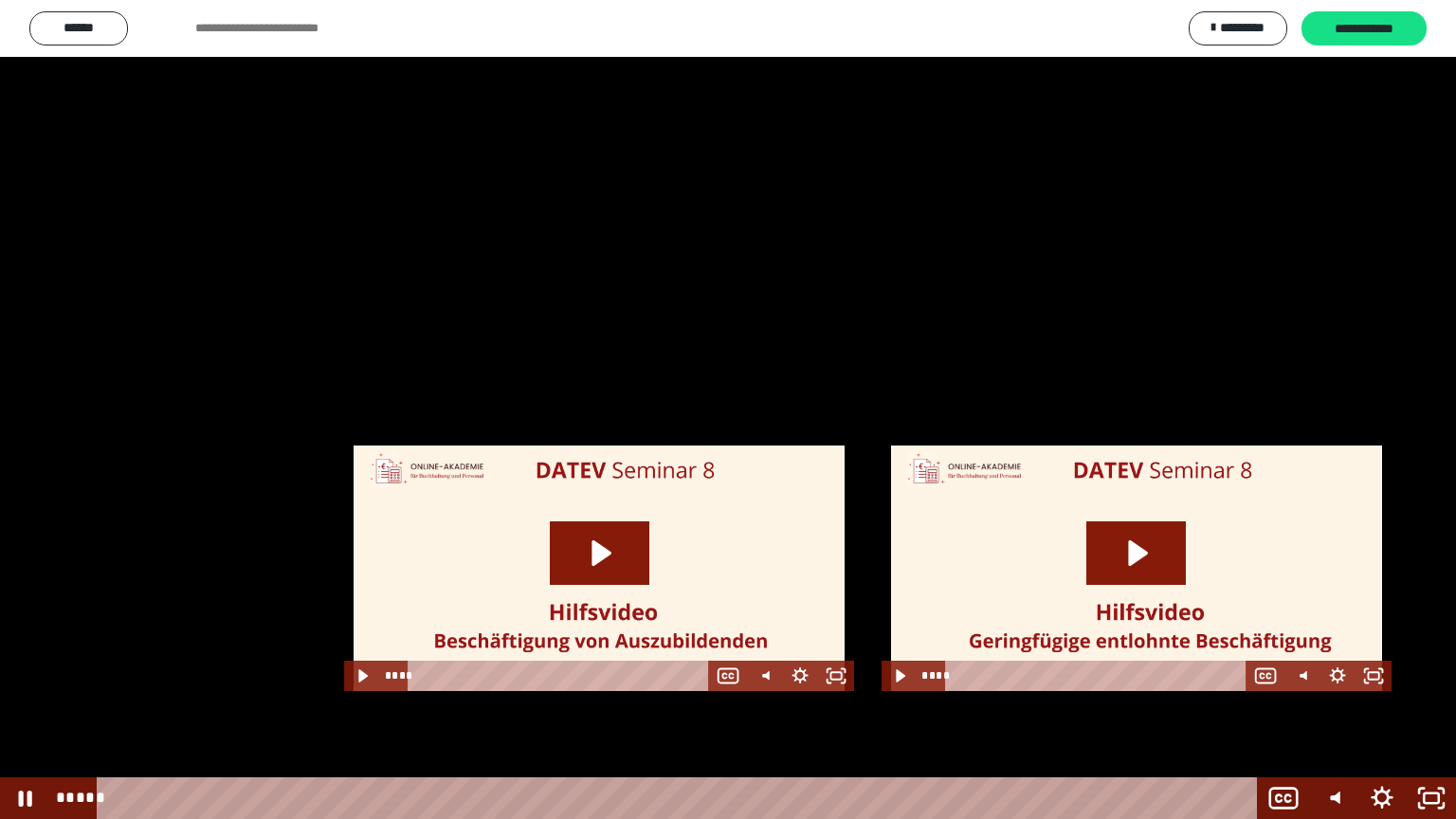 click at bounding box center (728, 410) 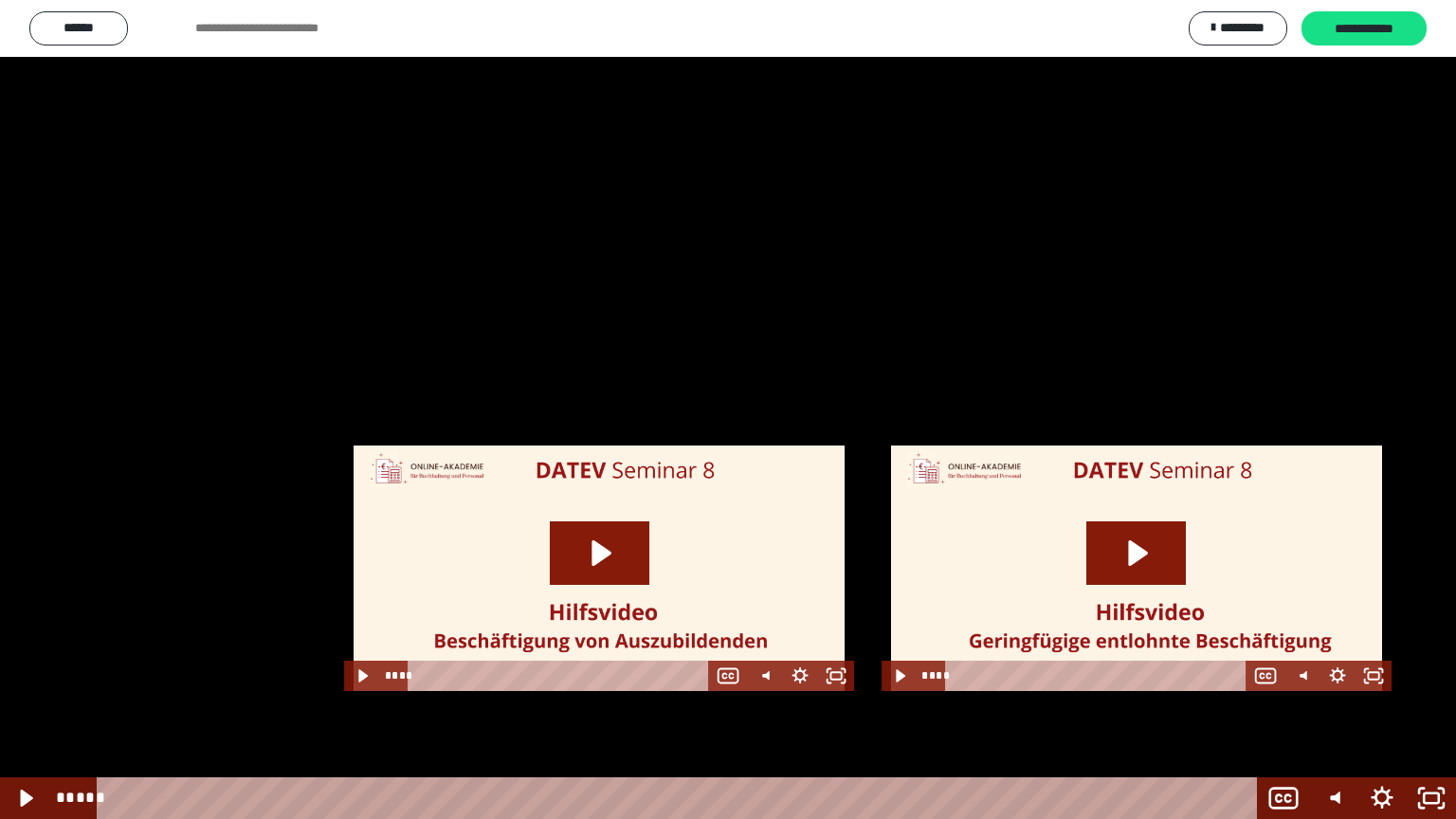 click at bounding box center [728, 410] 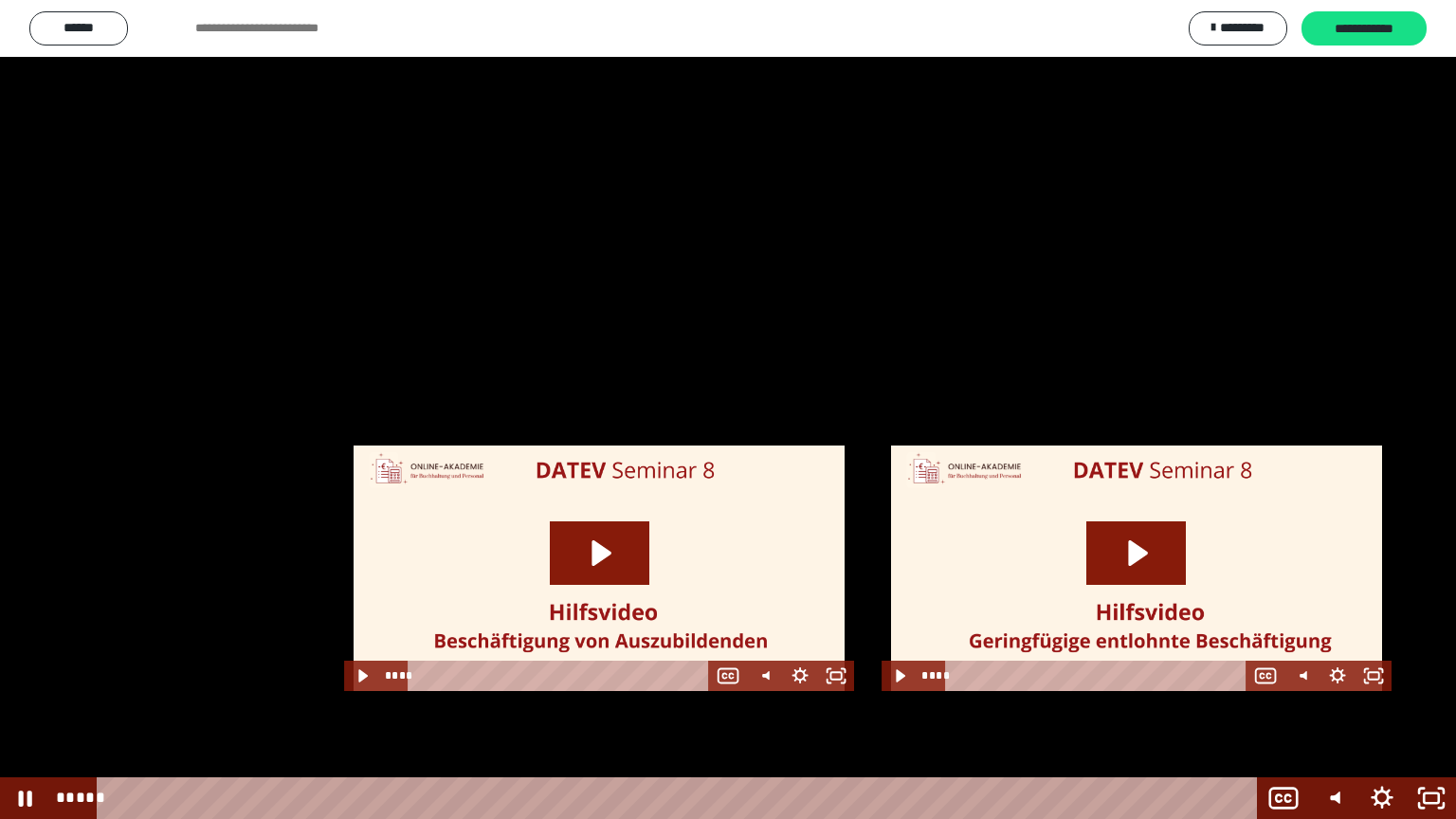 click at bounding box center [728, 410] 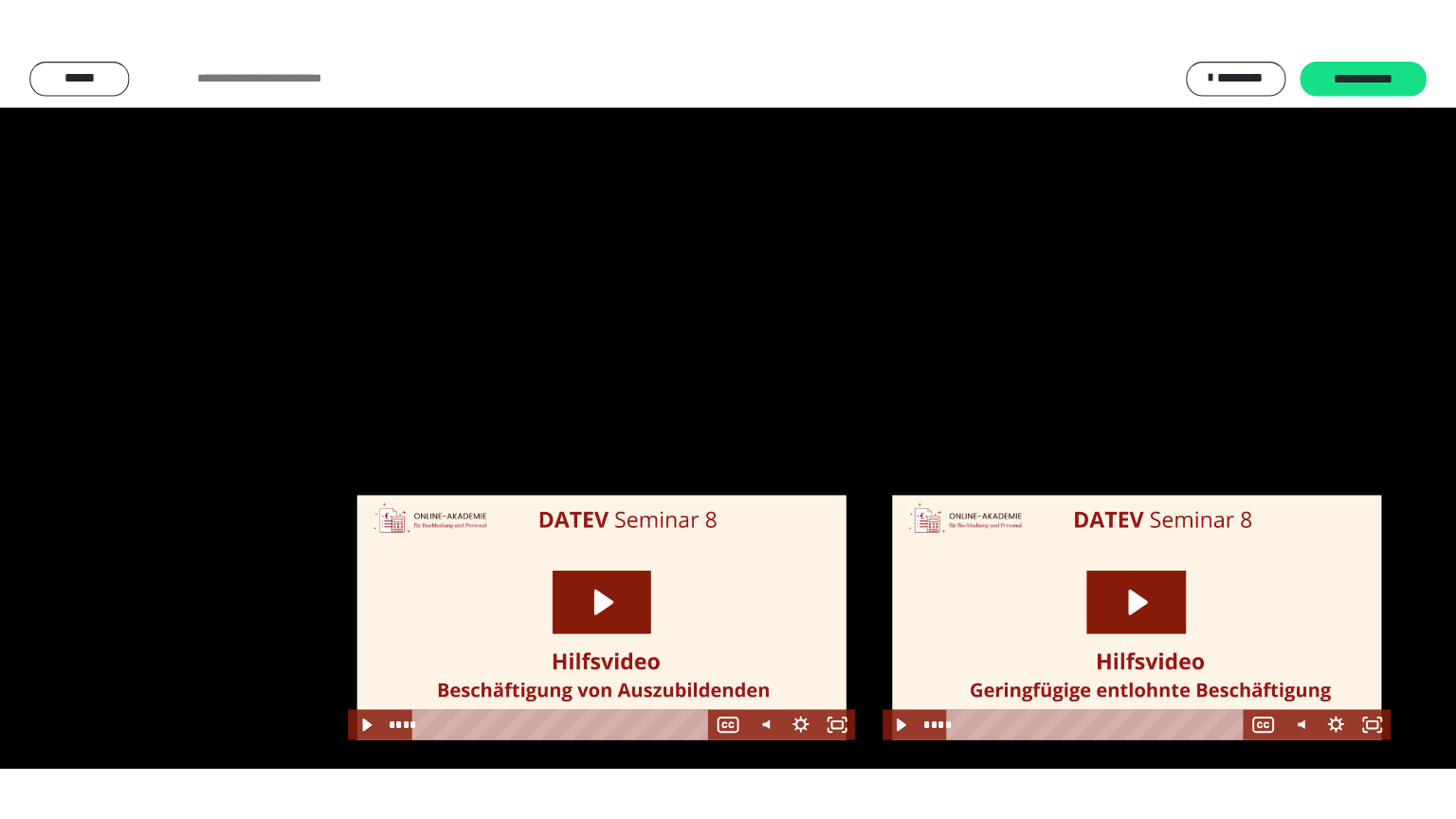 scroll, scrollTop: 2206, scrollLeft: 0, axis: vertical 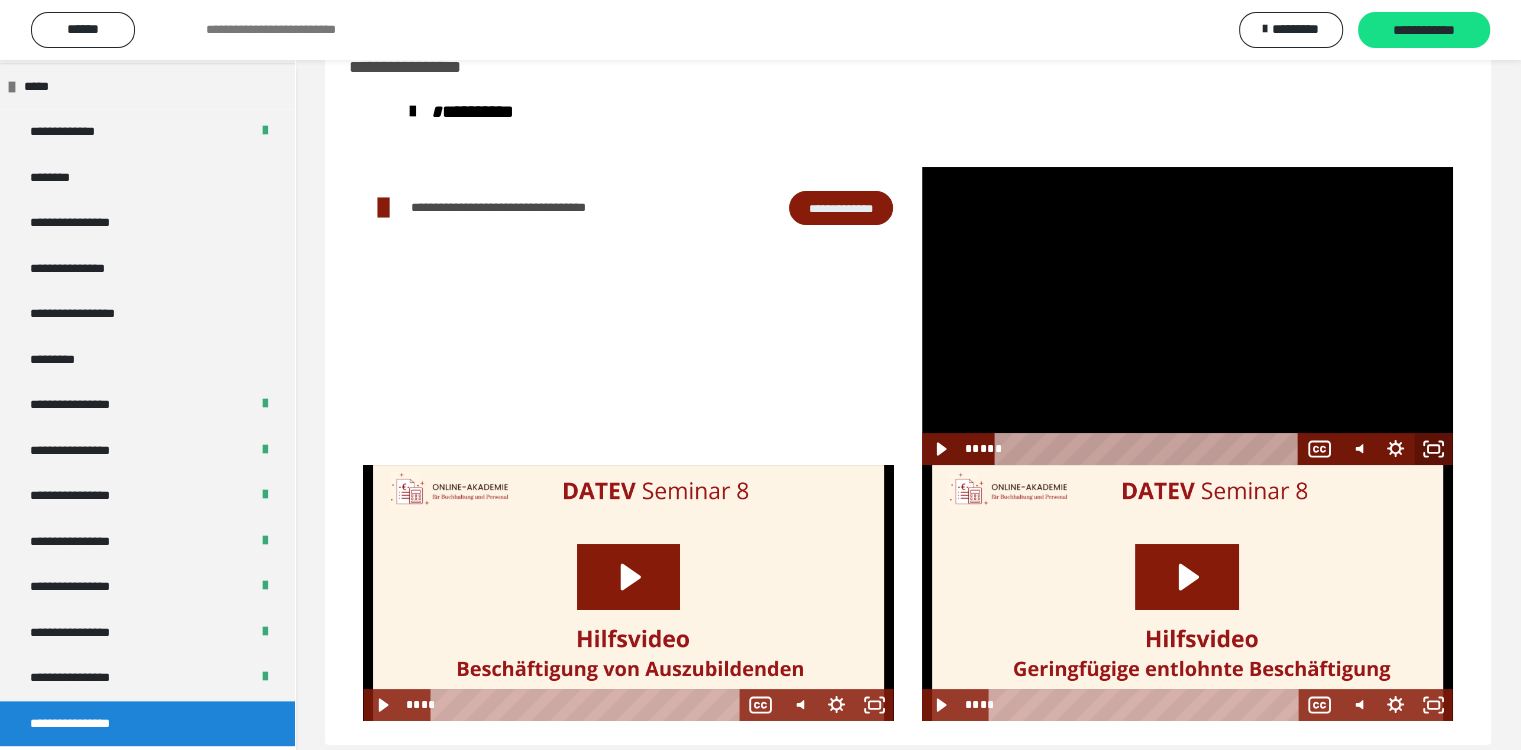 click 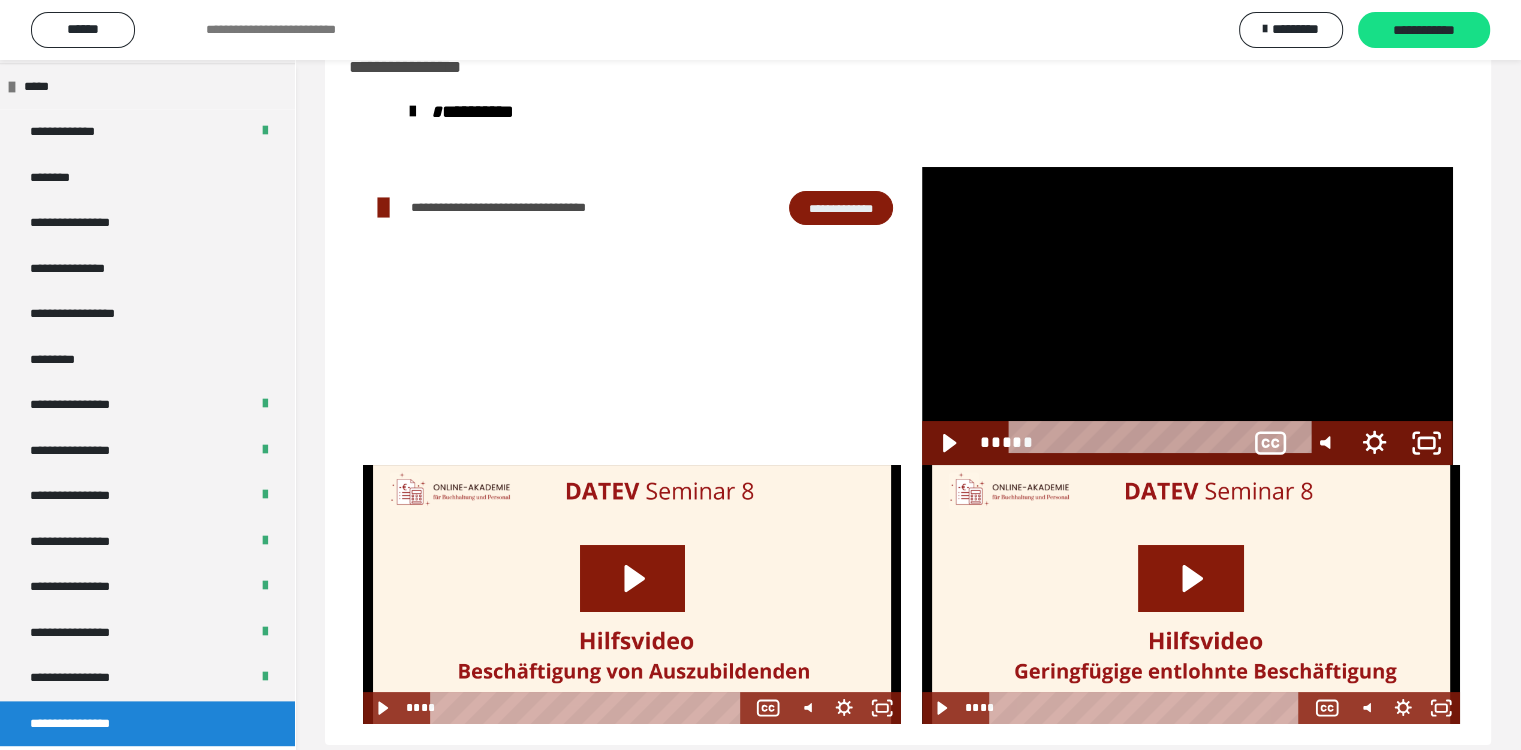 scroll, scrollTop: 2212, scrollLeft: 0, axis: vertical 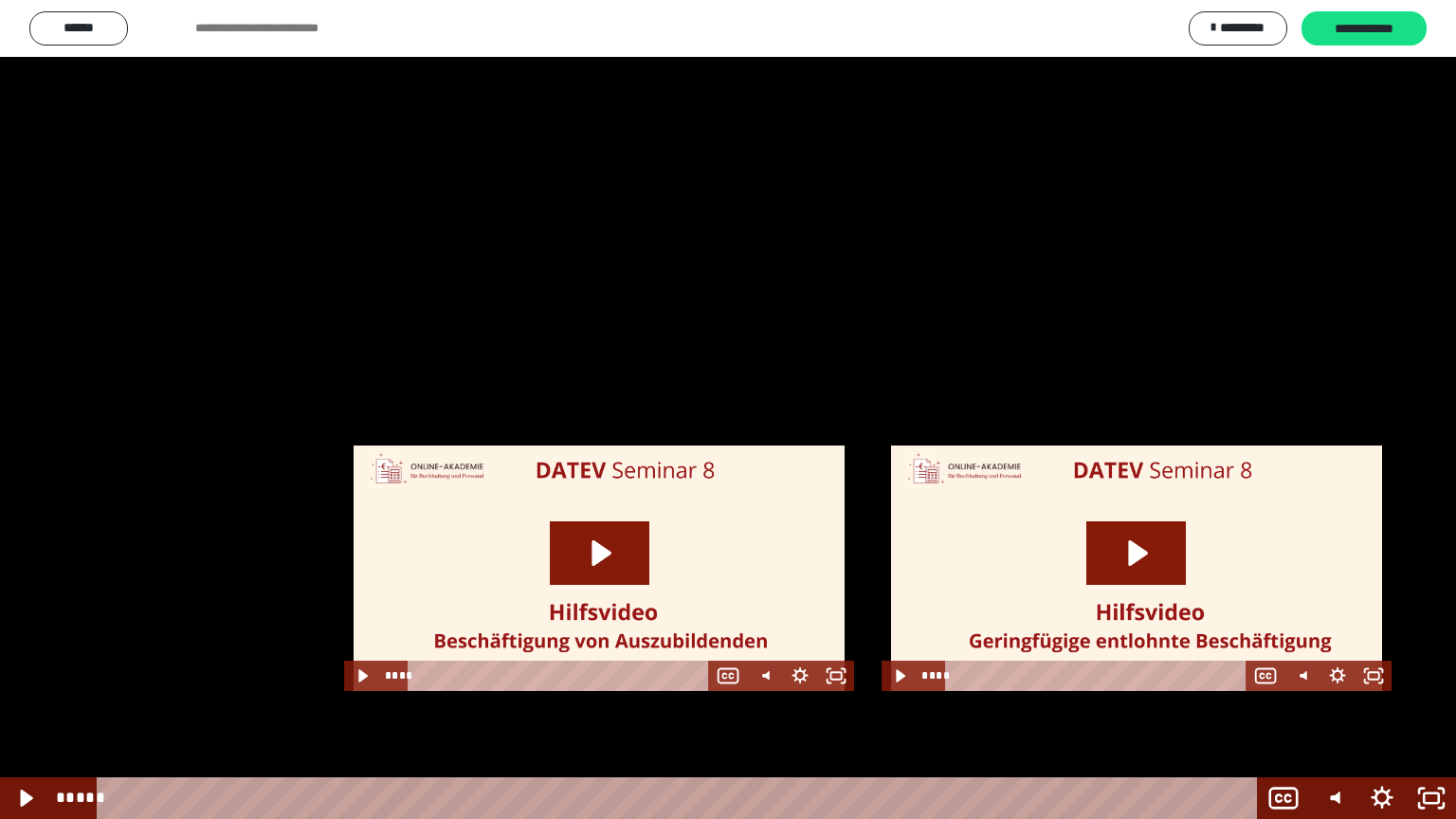 click at bounding box center (728, 410) 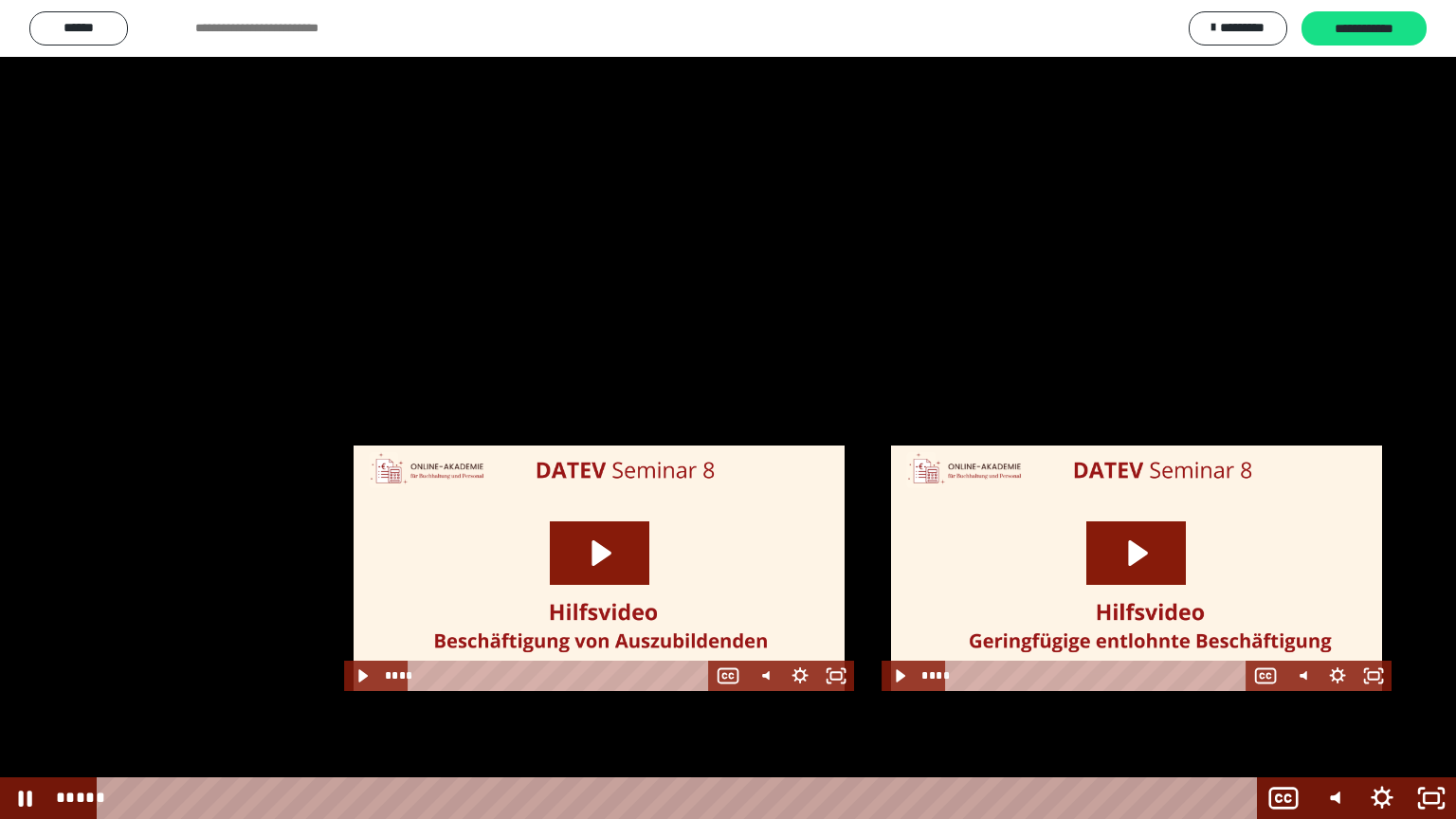 click at bounding box center [728, 410] 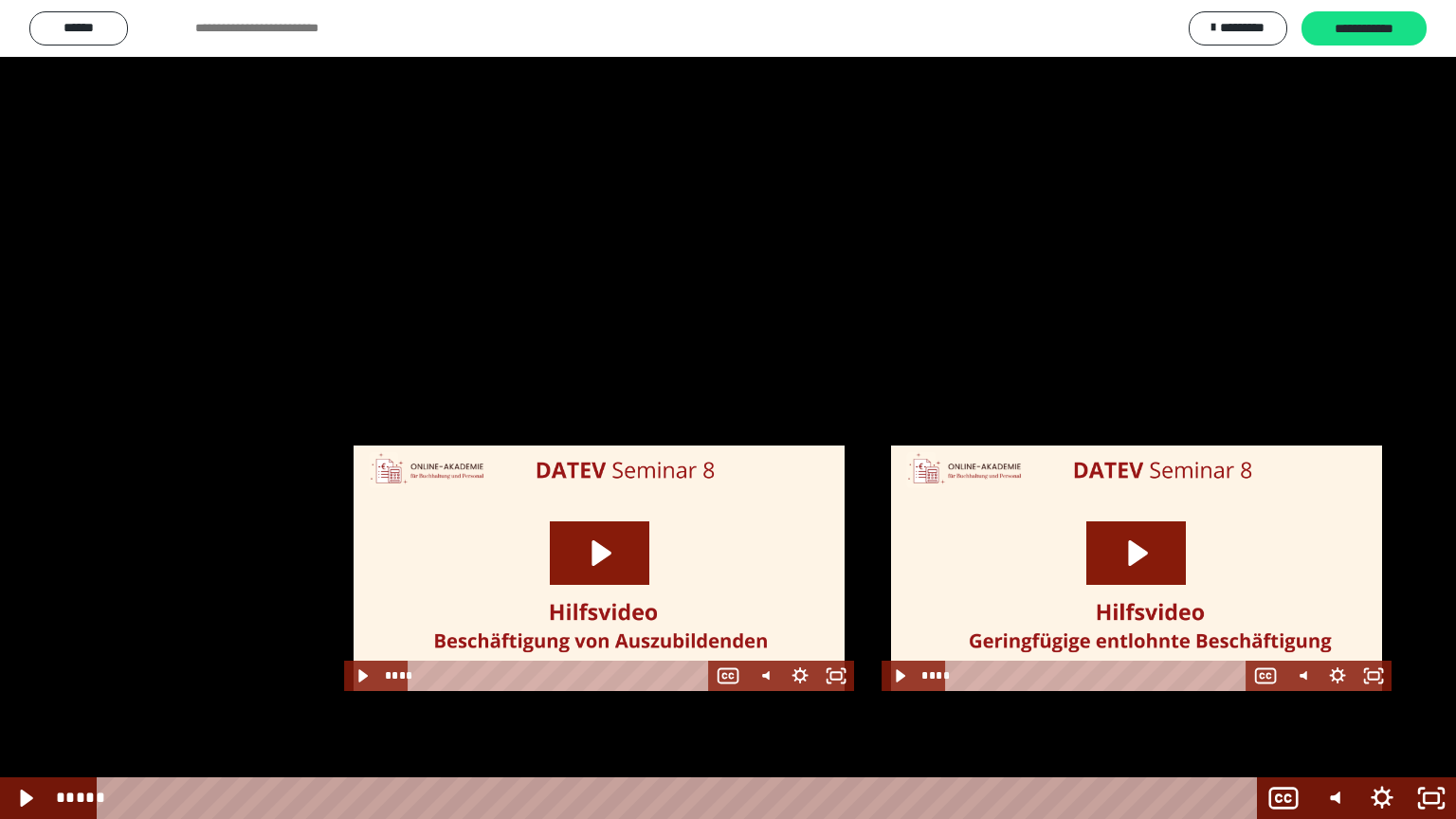 scroll, scrollTop: 2206, scrollLeft: 0, axis: vertical 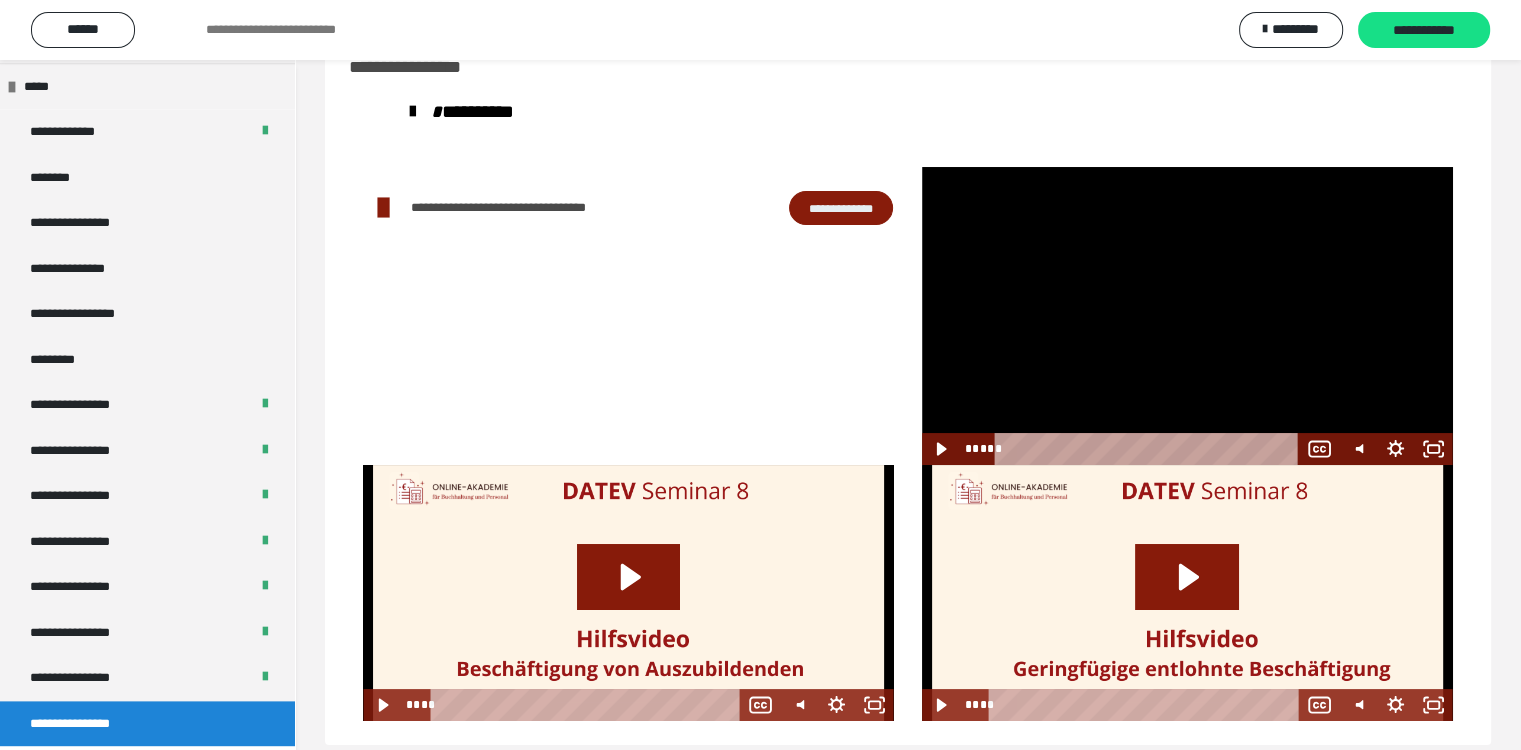 click at bounding box center (1187, 316) 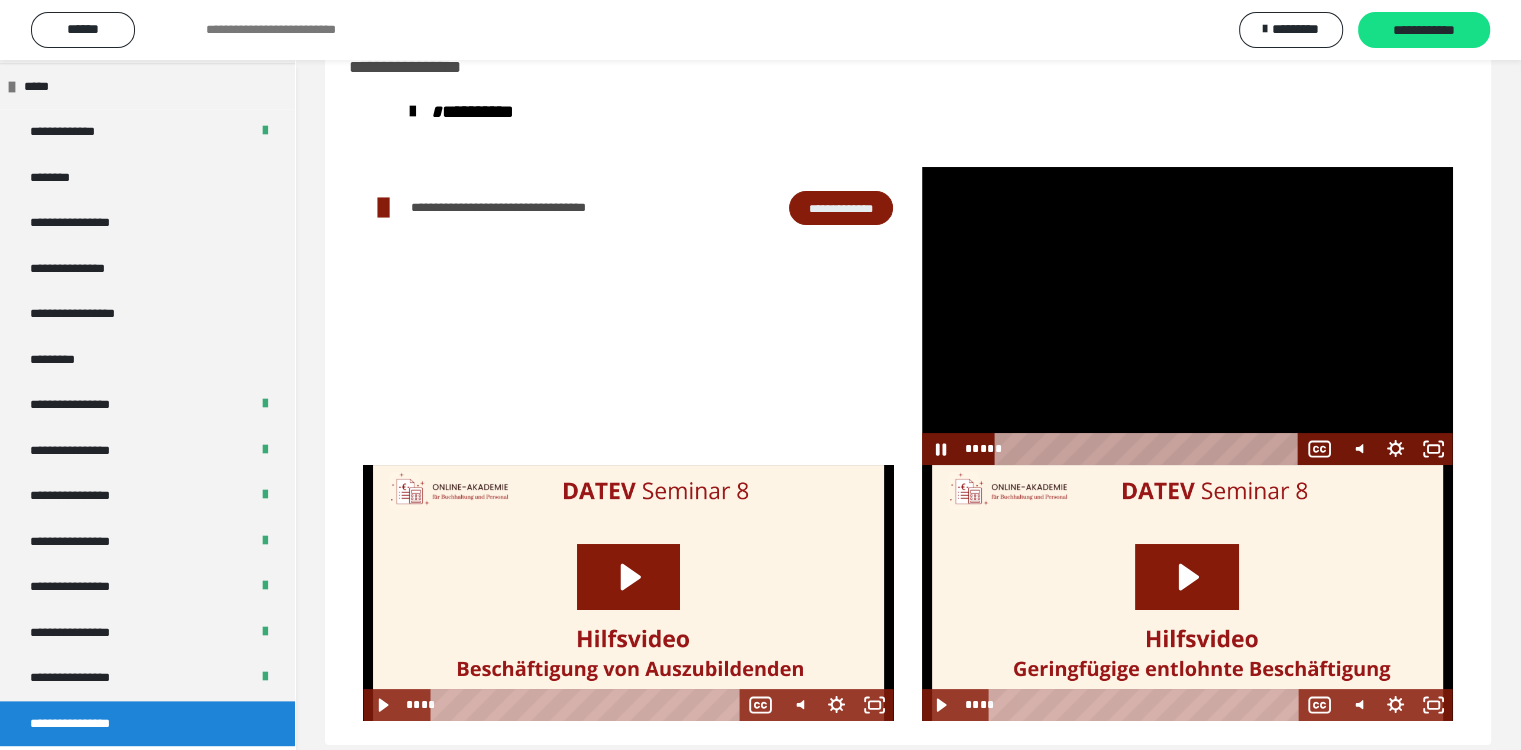 click at bounding box center (1187, 316) 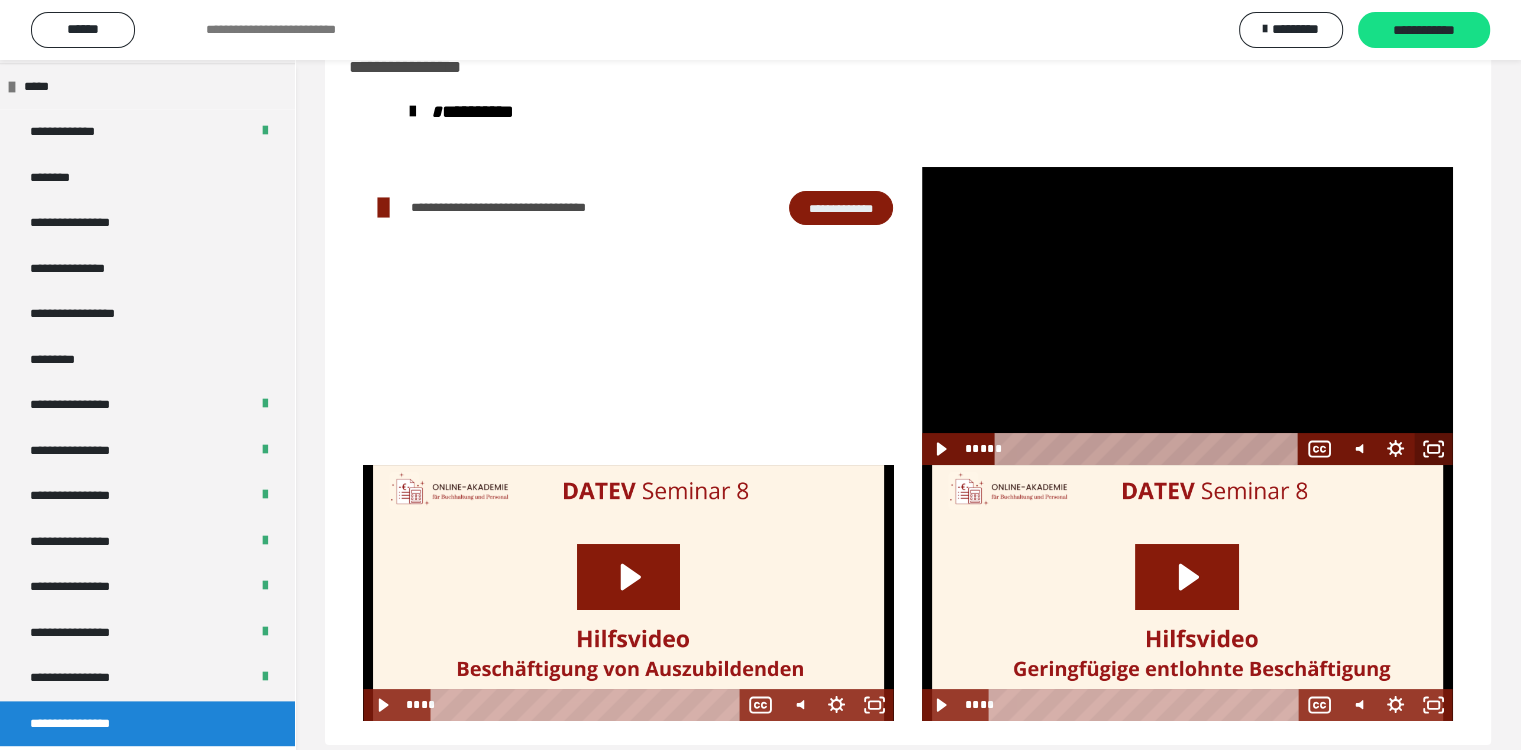 click 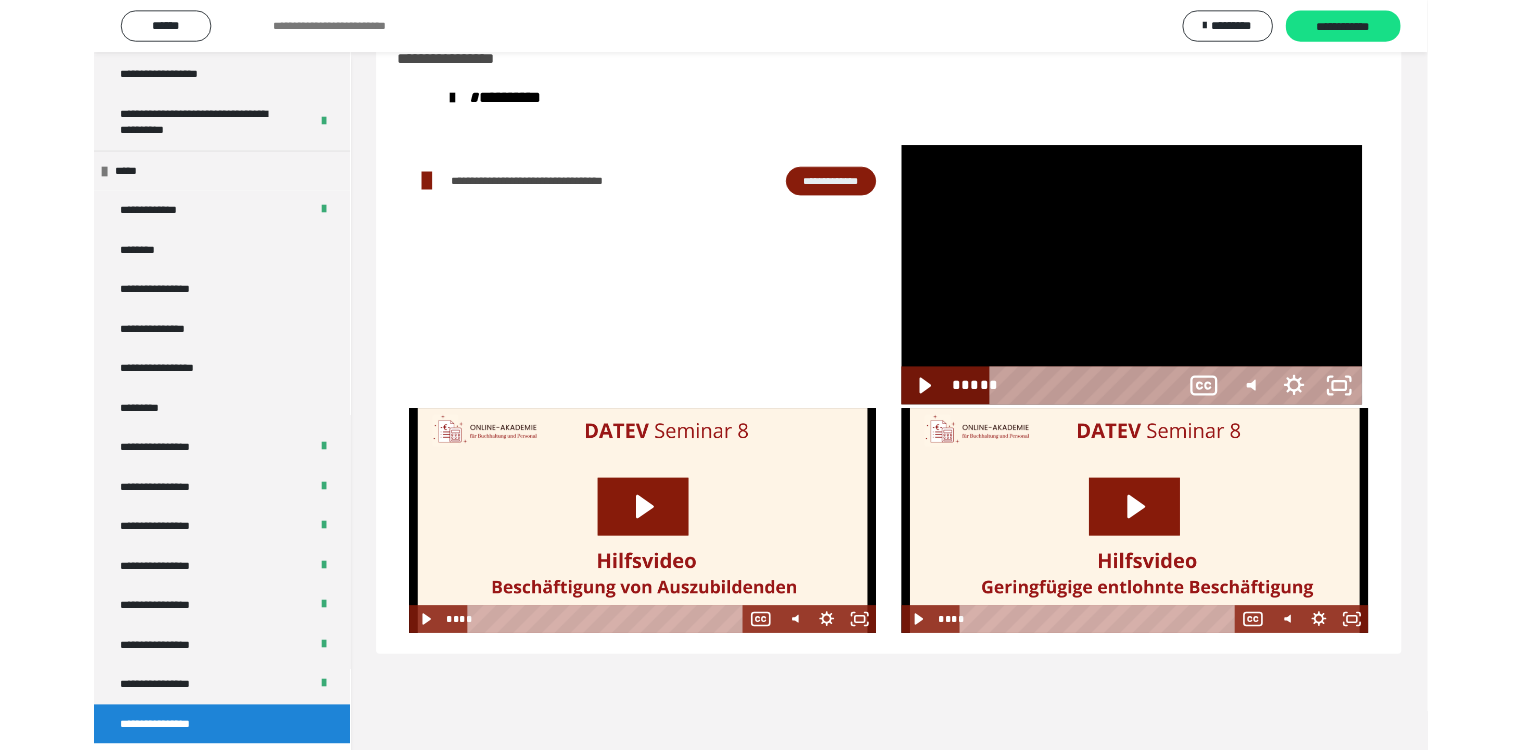 scroll, scrollTop: 2212, scrollLeft: 0, axis: vertical 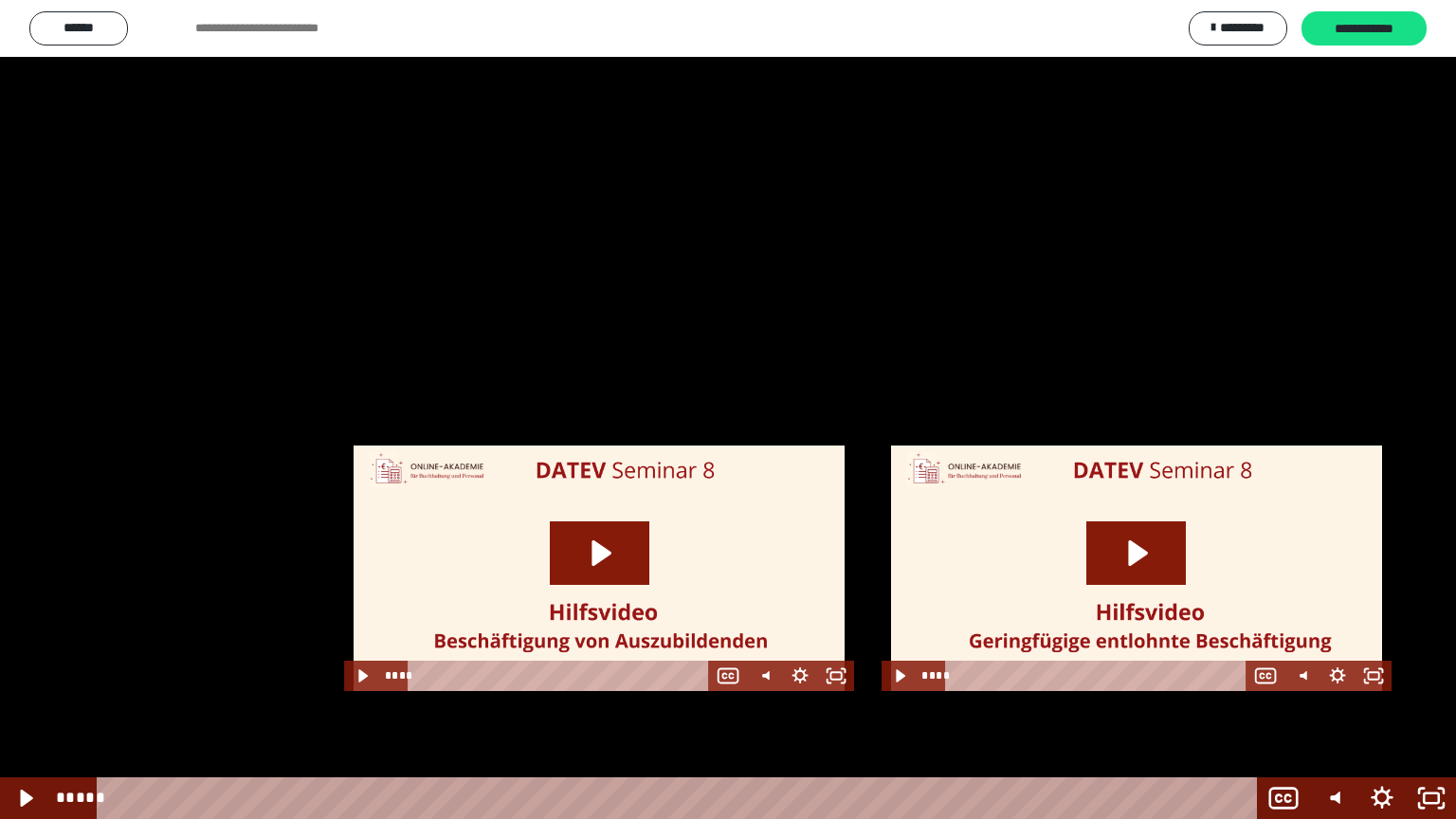 click at bounding box center [728, 410] 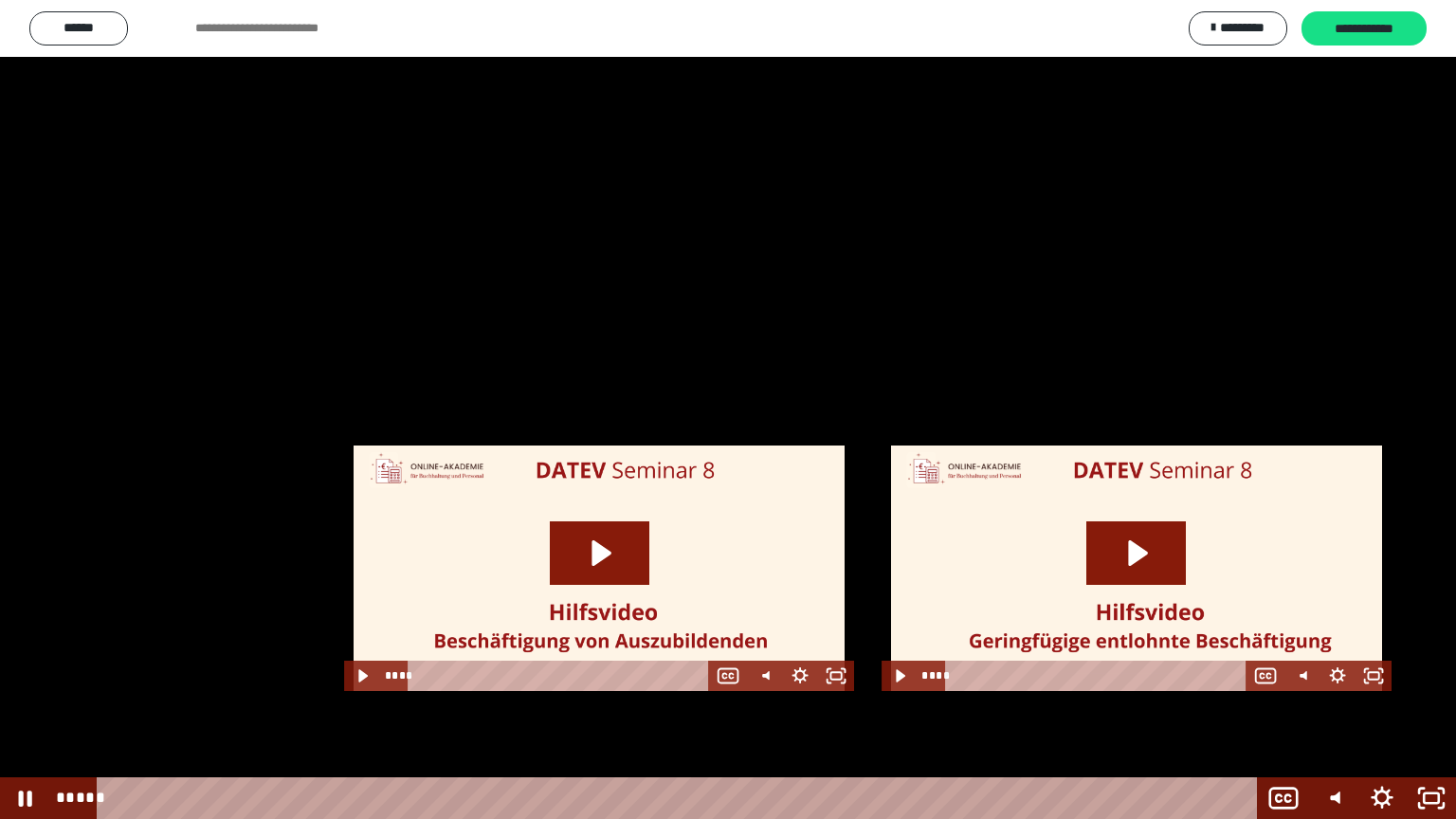 click at bounding box center (728, 410) 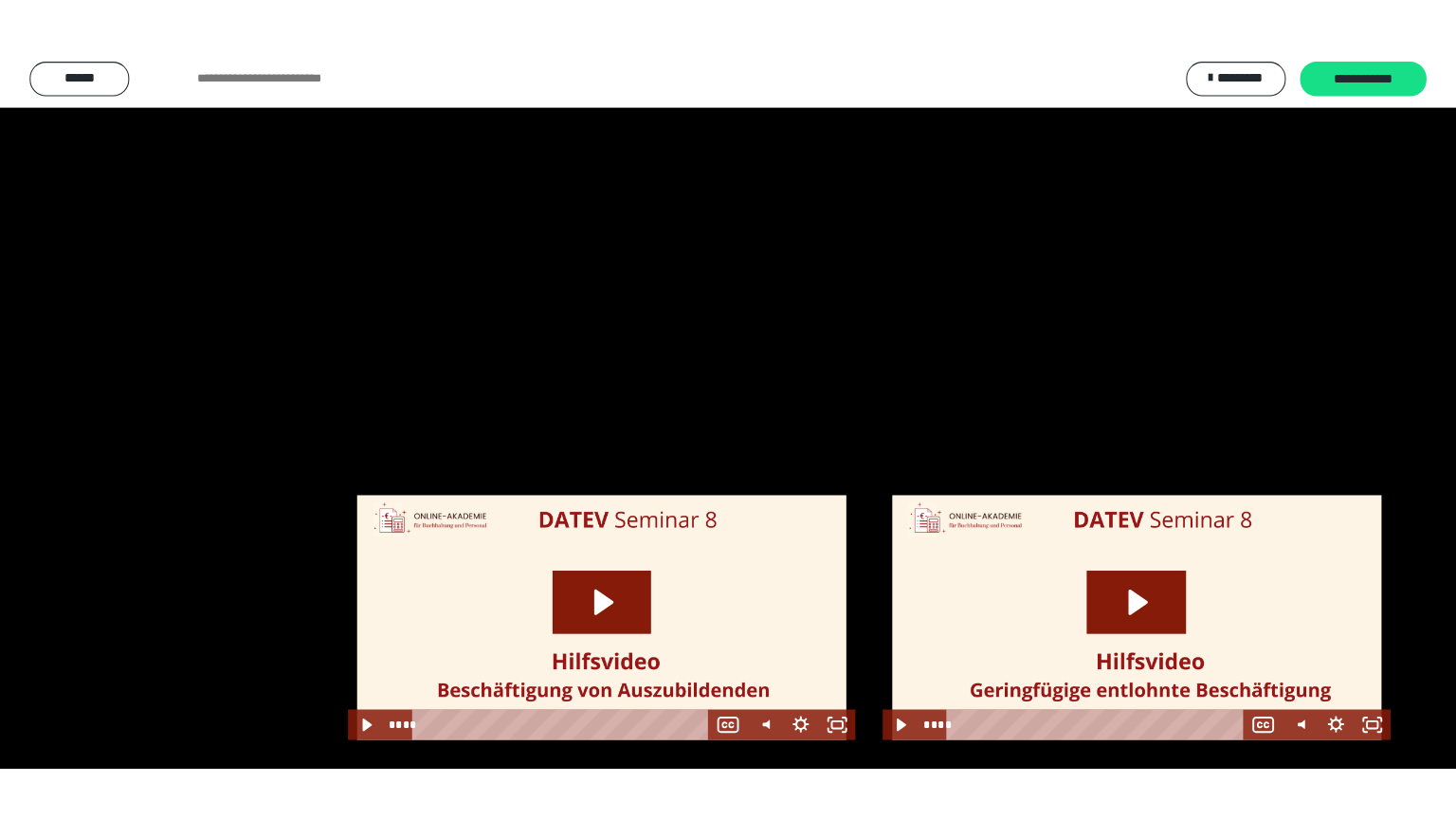 scroll, scrollTop: 2206, scrollLeft: 0, axis: vertical 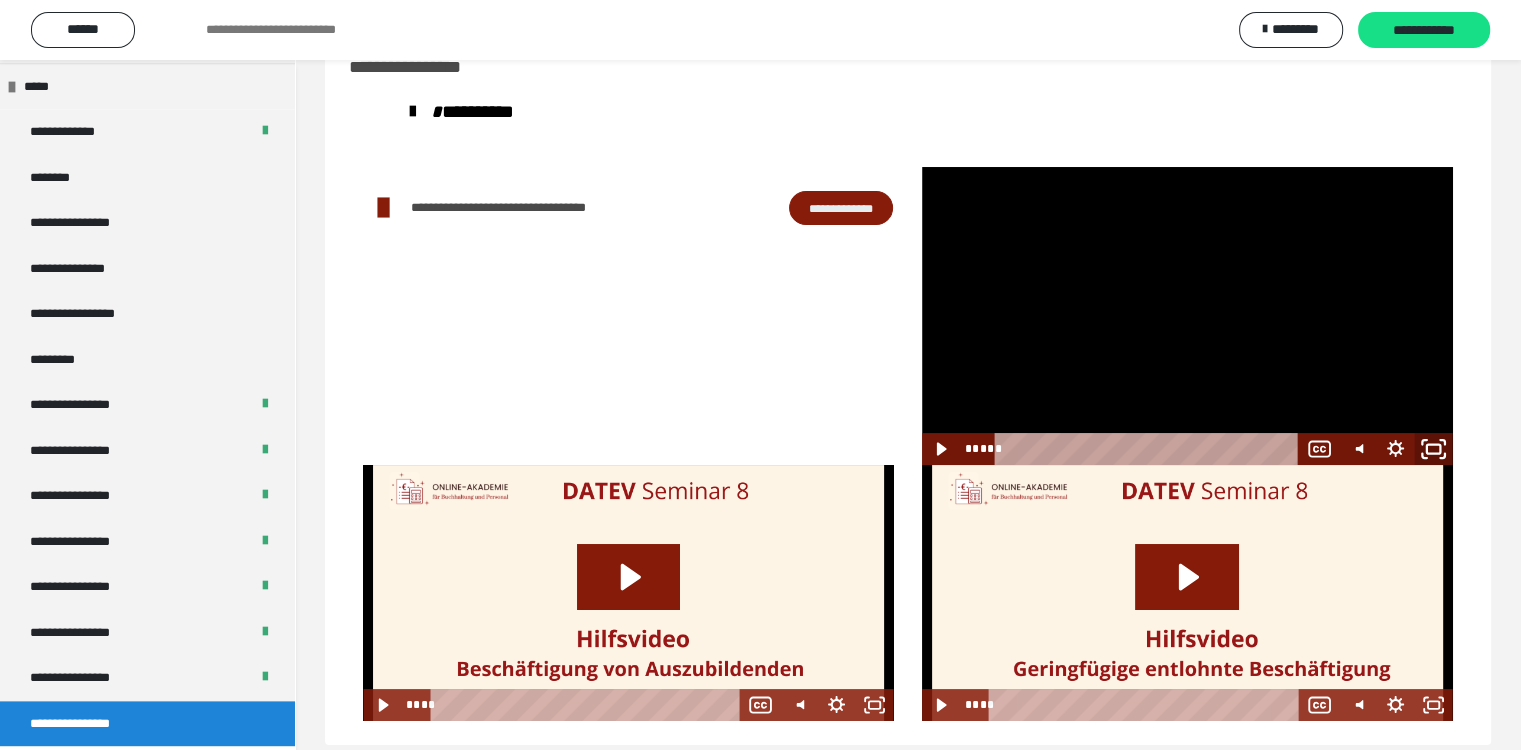 click 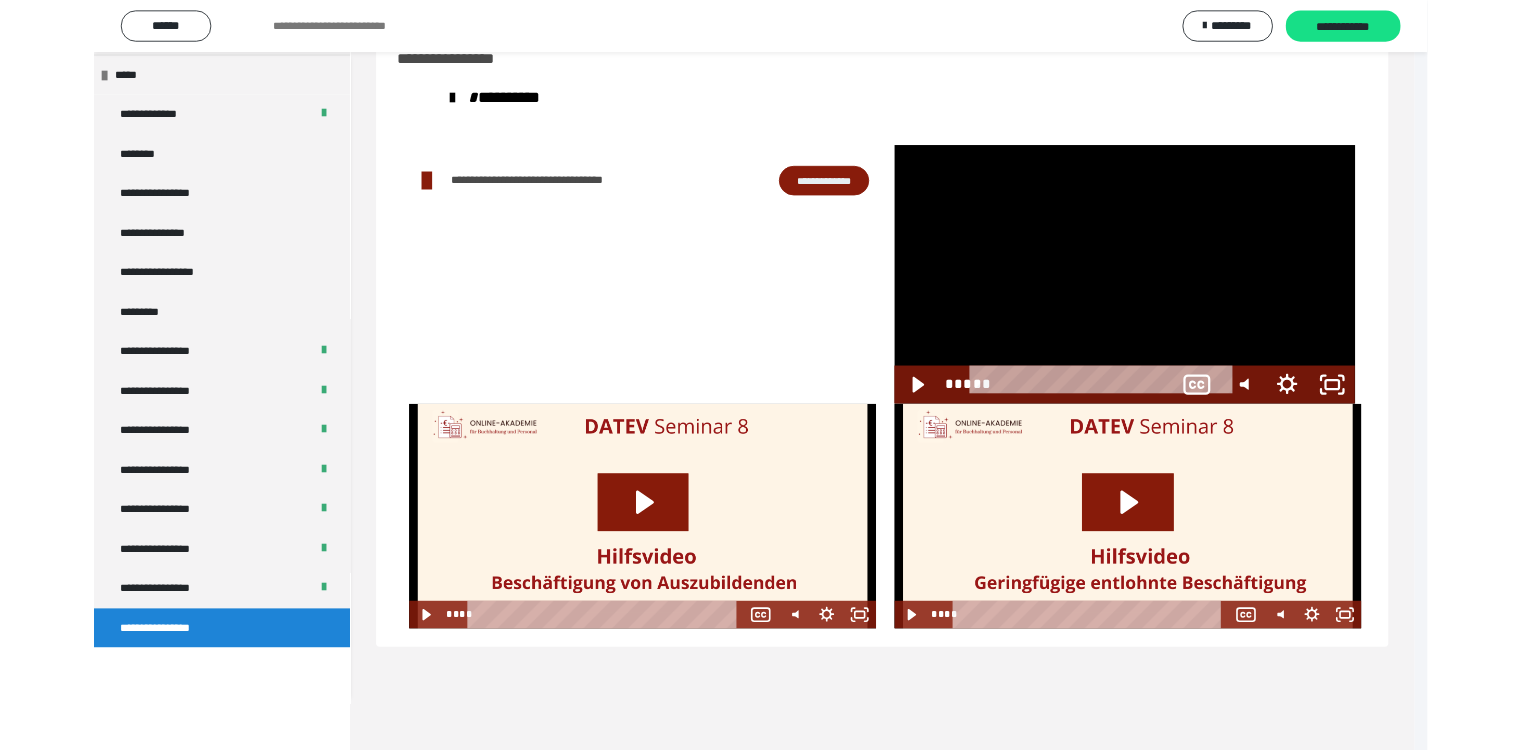 scroll, scrollTop: 2212, scrollLeft: 0, axis: vertical 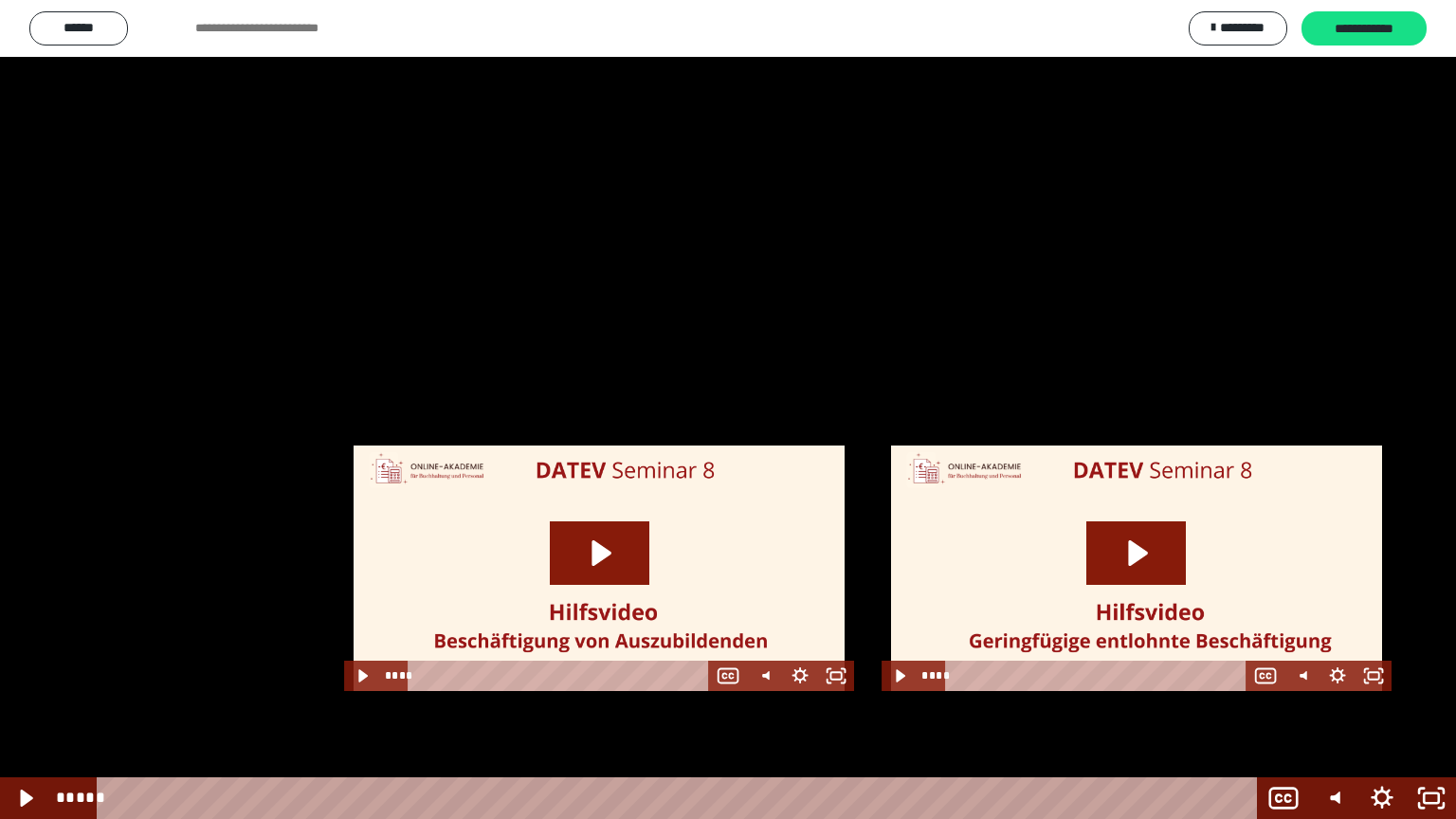 click at bounding box center (728, 410) 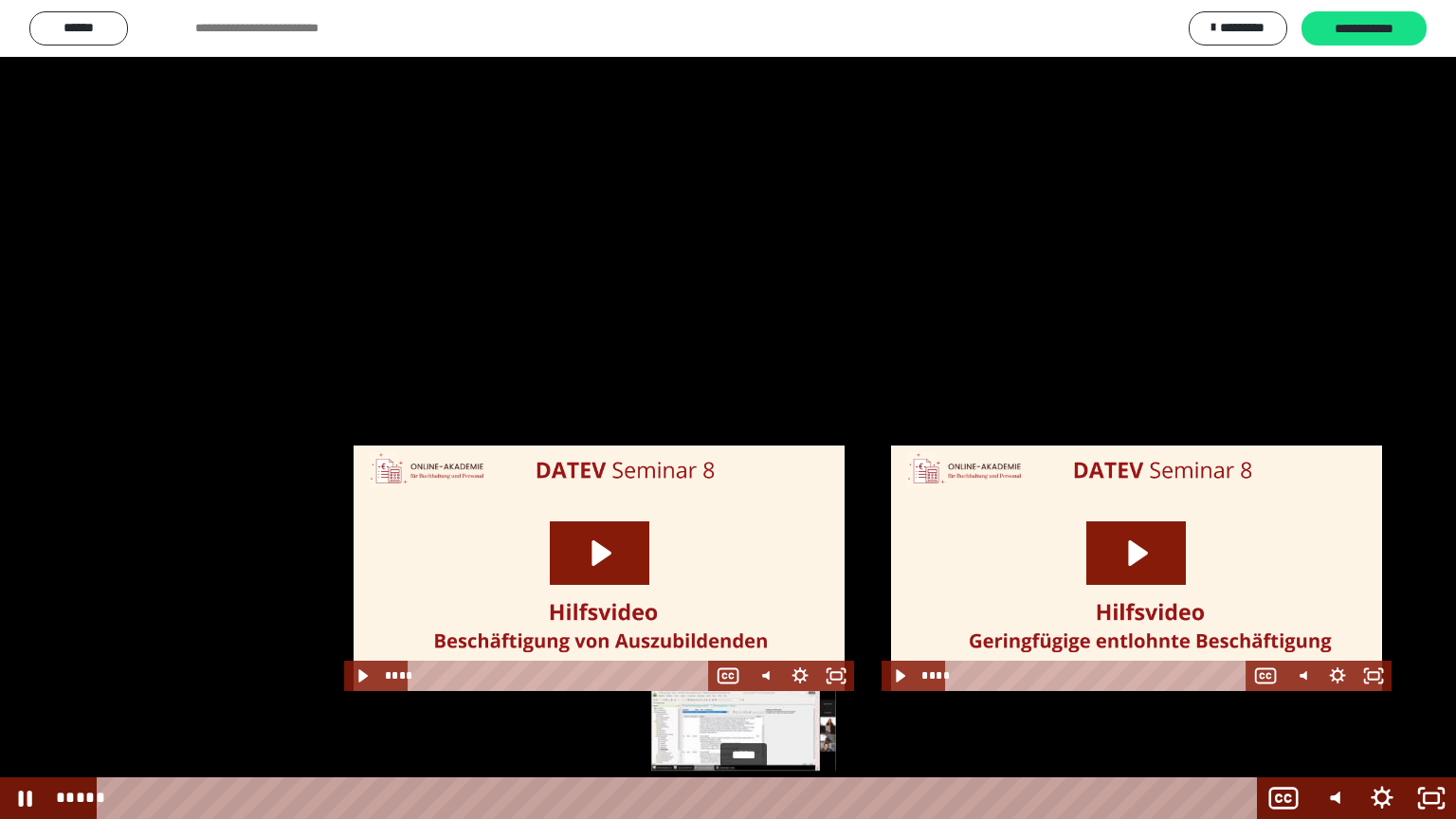 click on "*****" at bounding box center (681, 798) 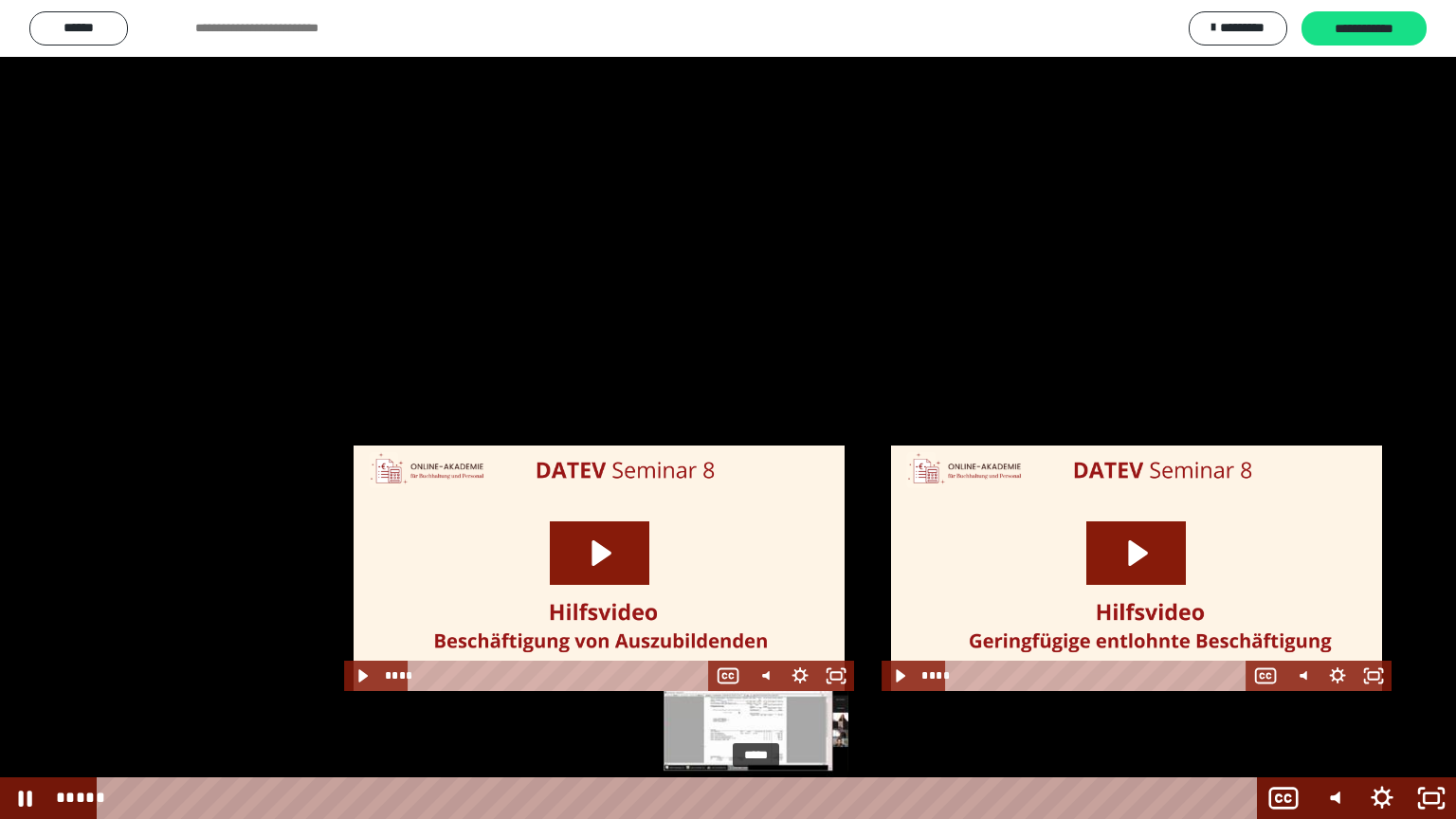 click on "*****" at bounding box center (681, 798) 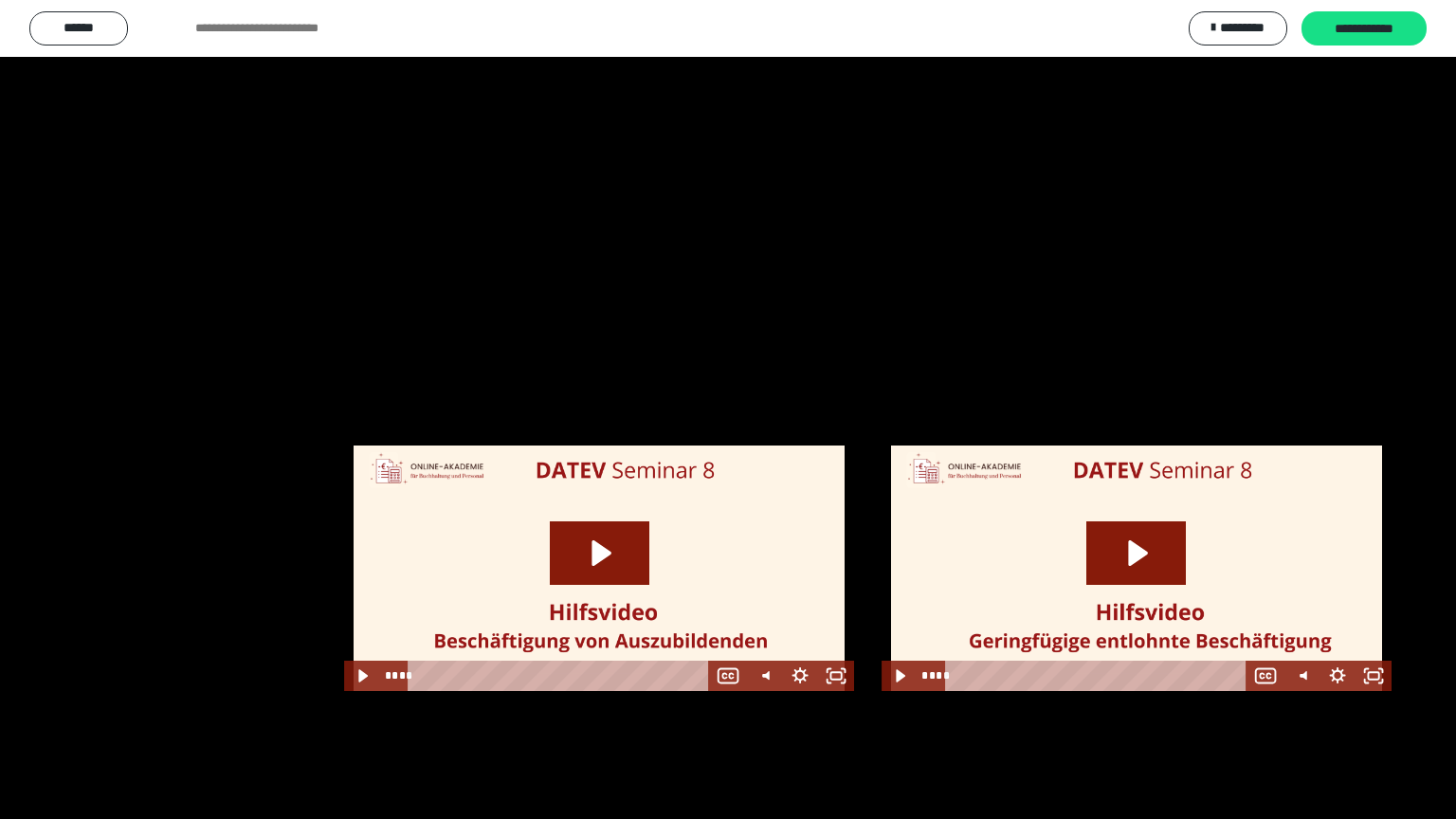 click at bounding box center [728, 410] 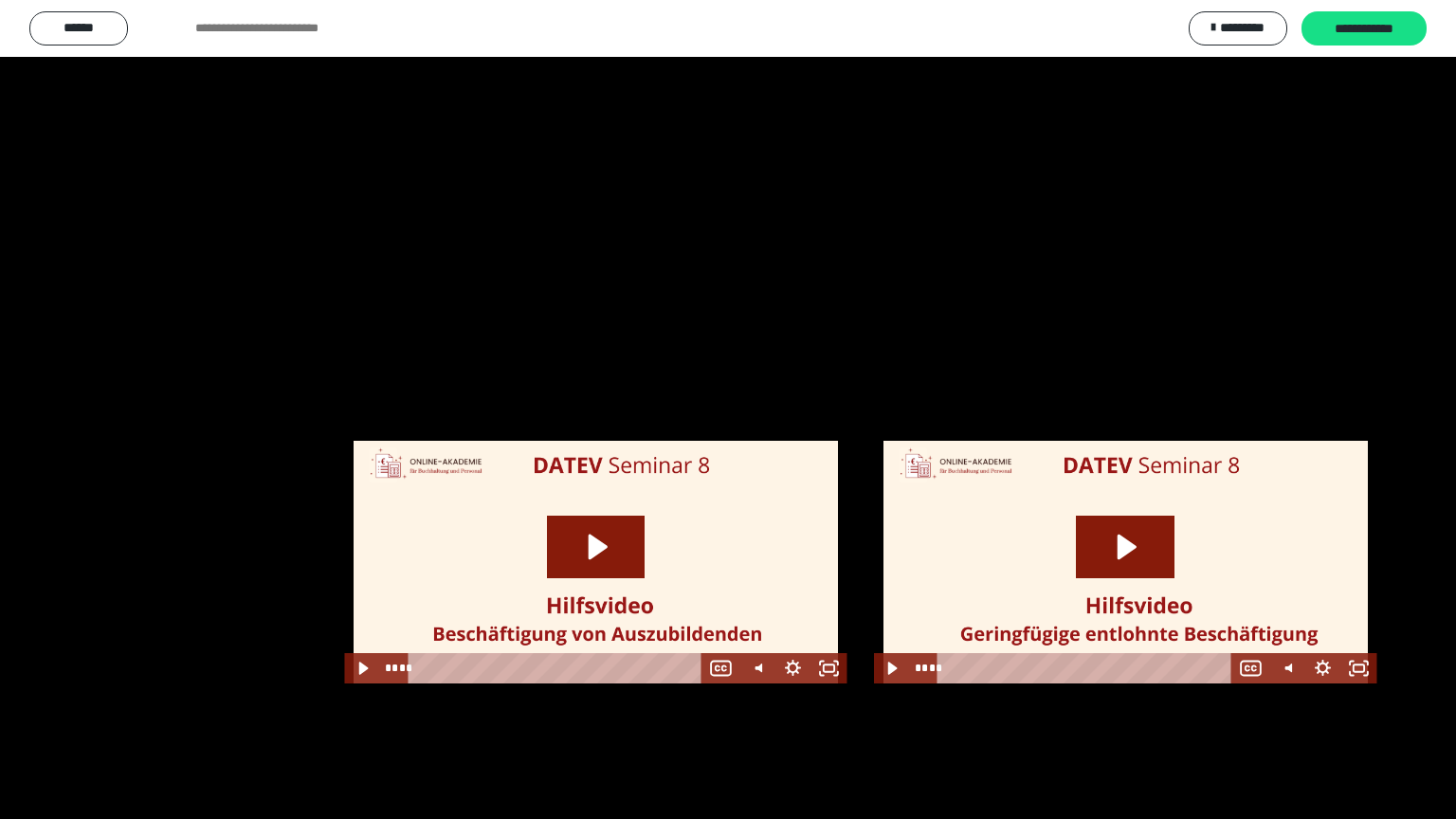 scroll, scrollTop: 2206, scrollLeft: 0, axis: vertical 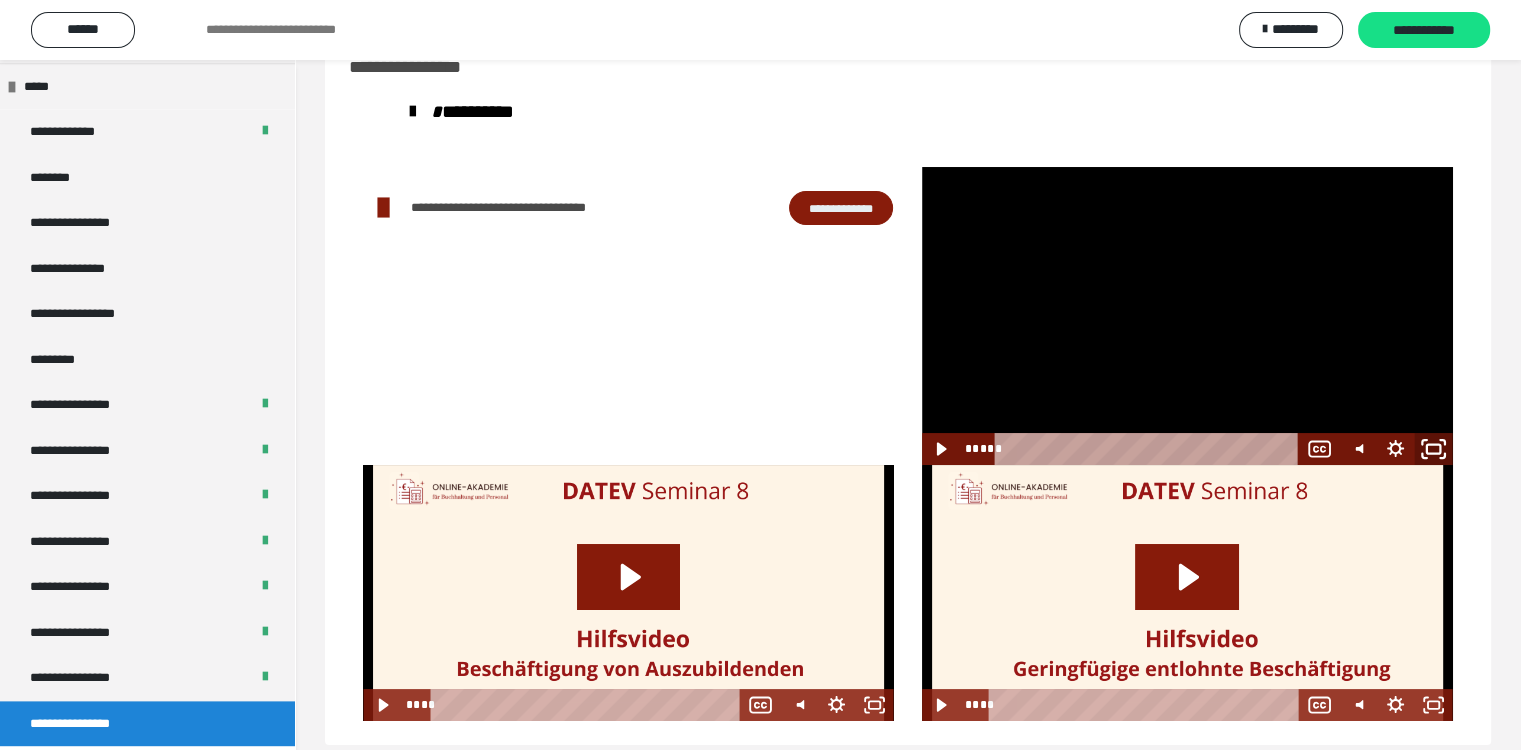 click 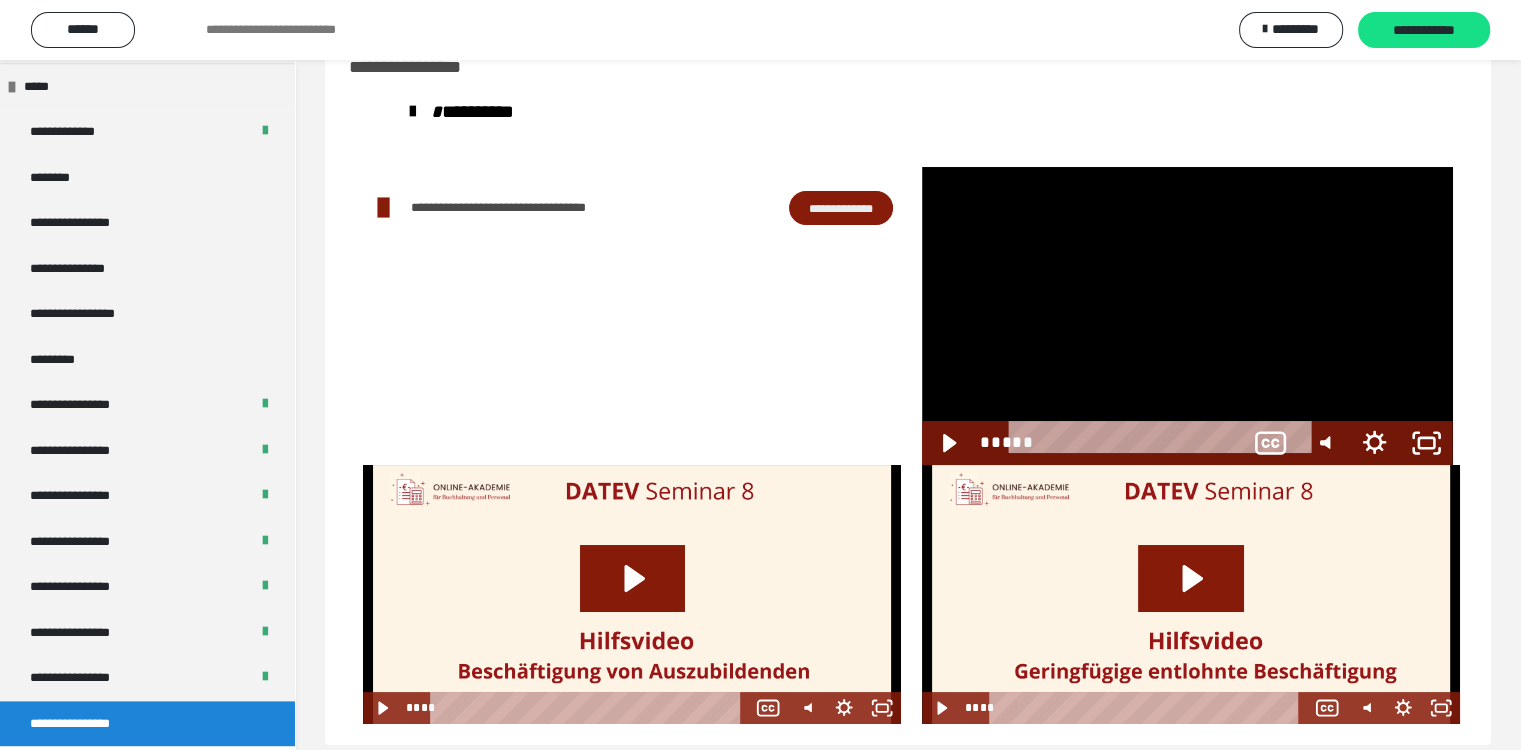 scroll, scrollTop: 2212, scrollLeft: 0, axis: vertical 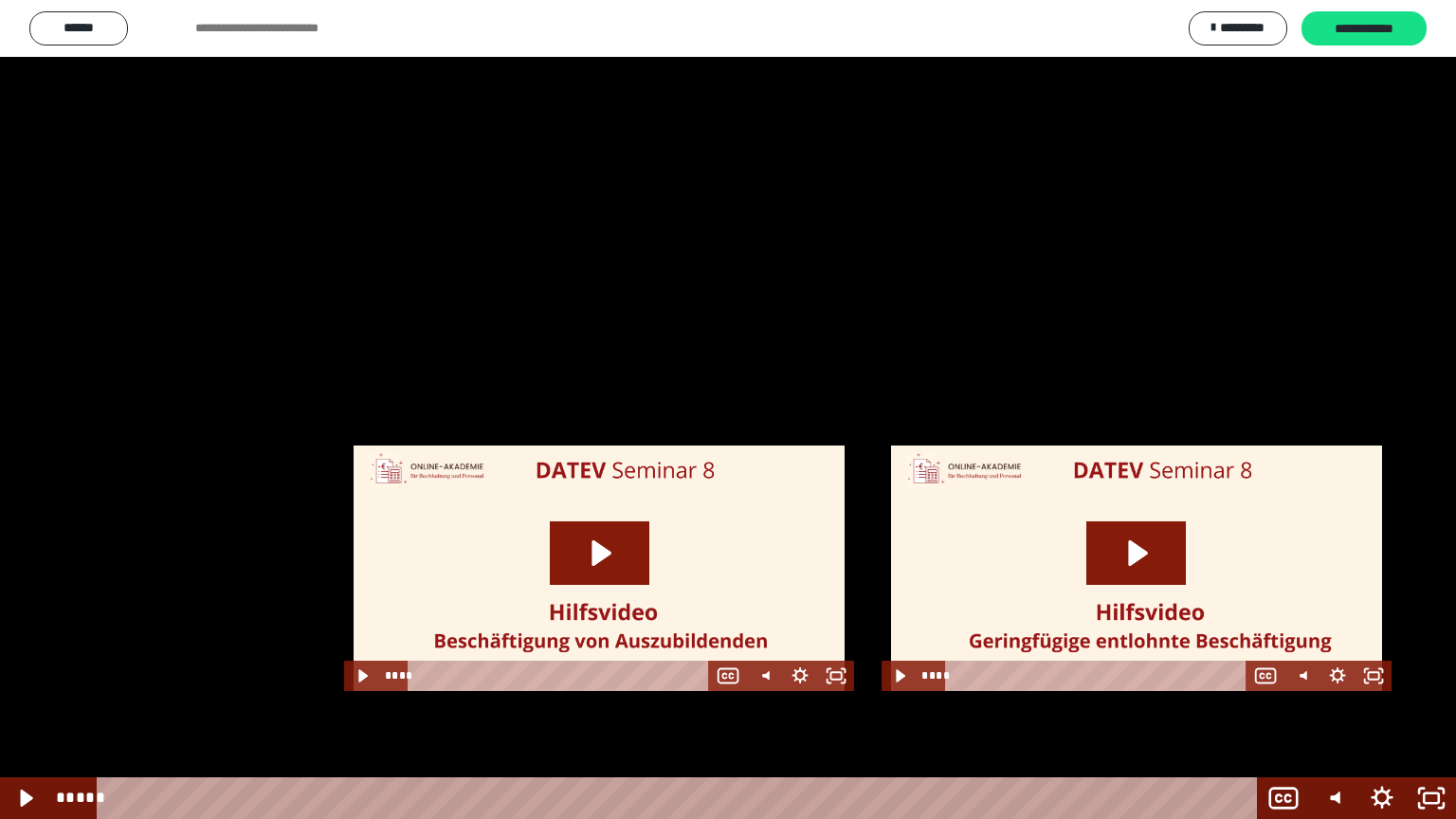 click at bounding box center (728, 410) 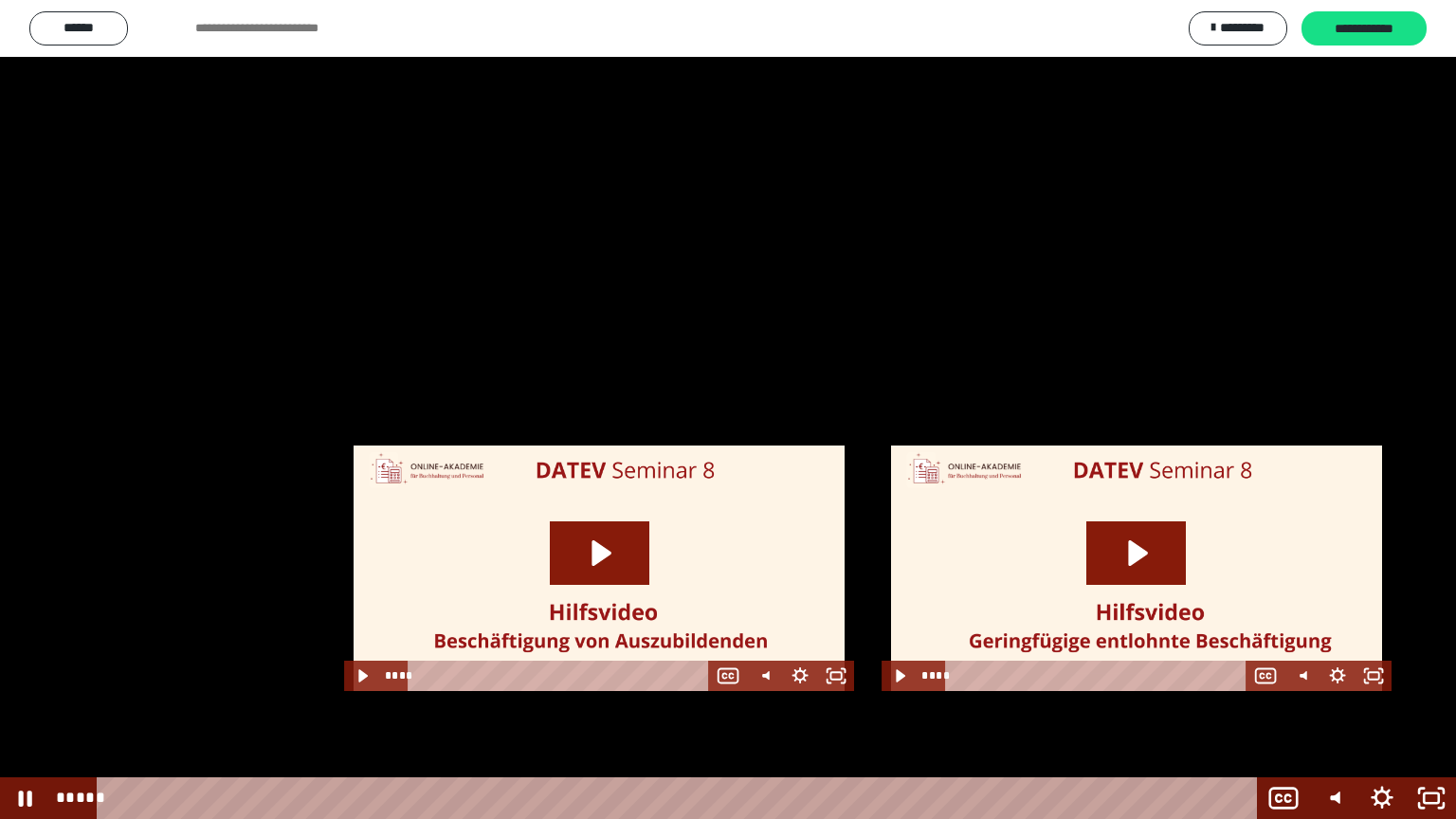 click at bounding box center [728, 410] 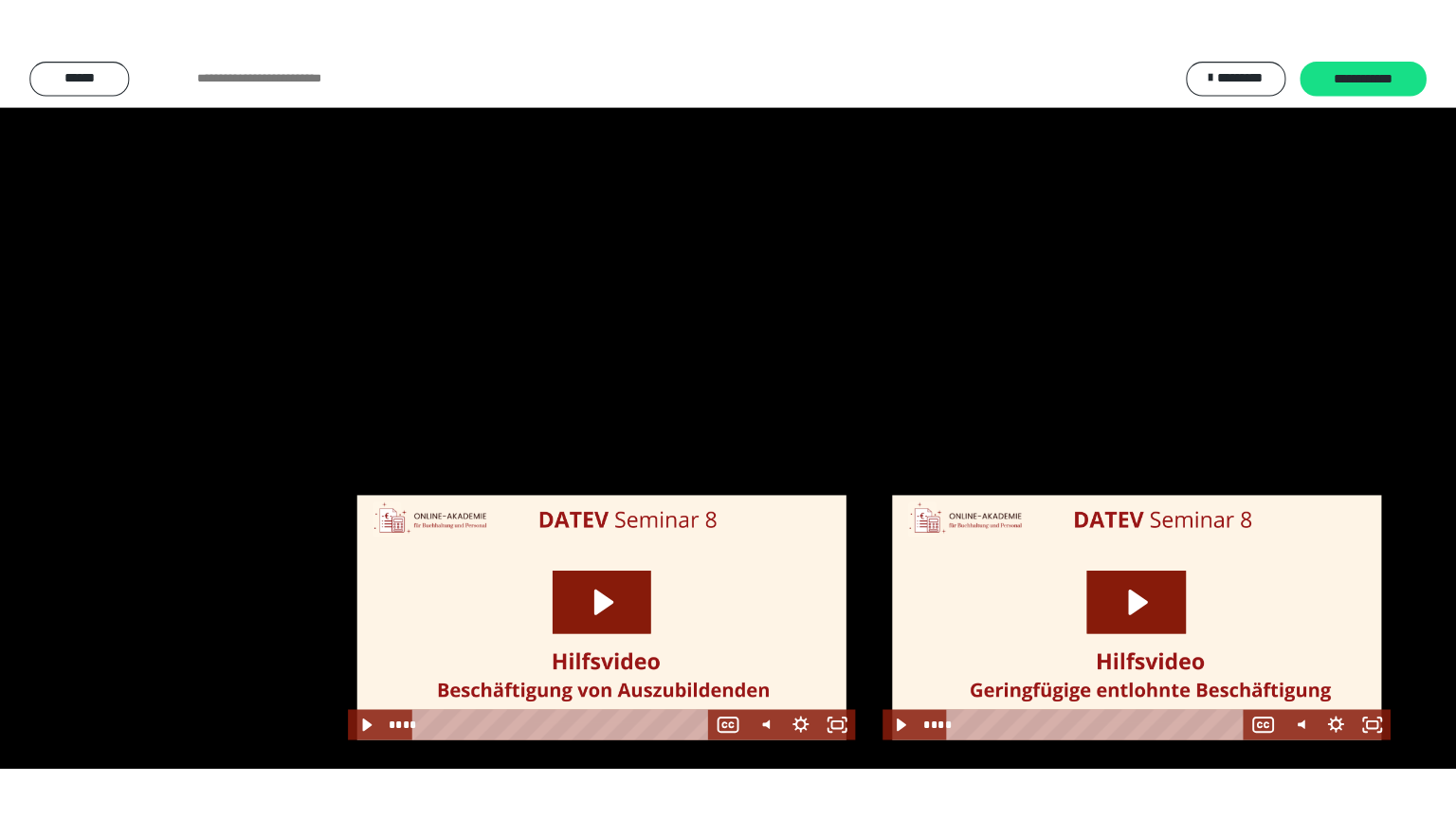 scroll, scrollTop: 2206, scrollLeft: 0, axis: vertical 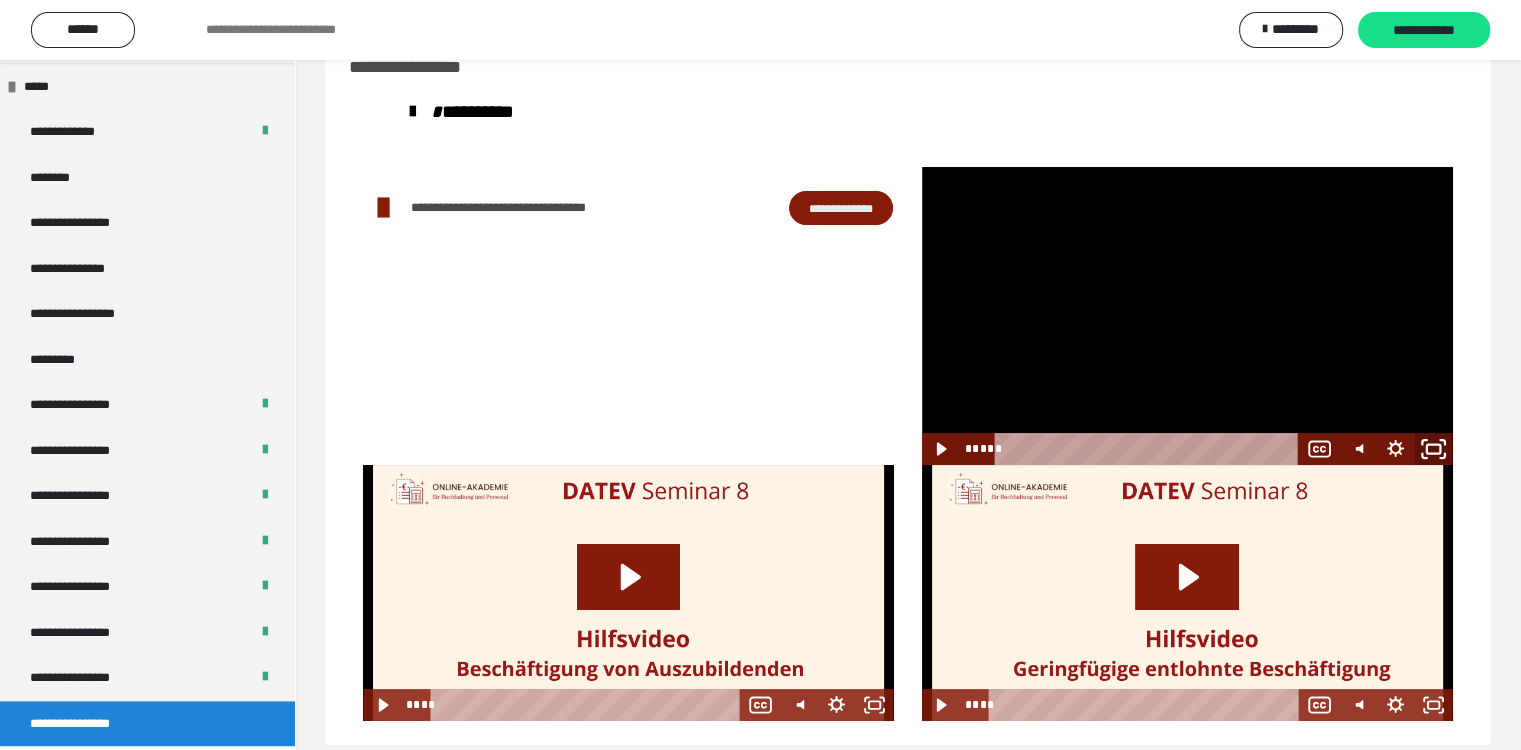click 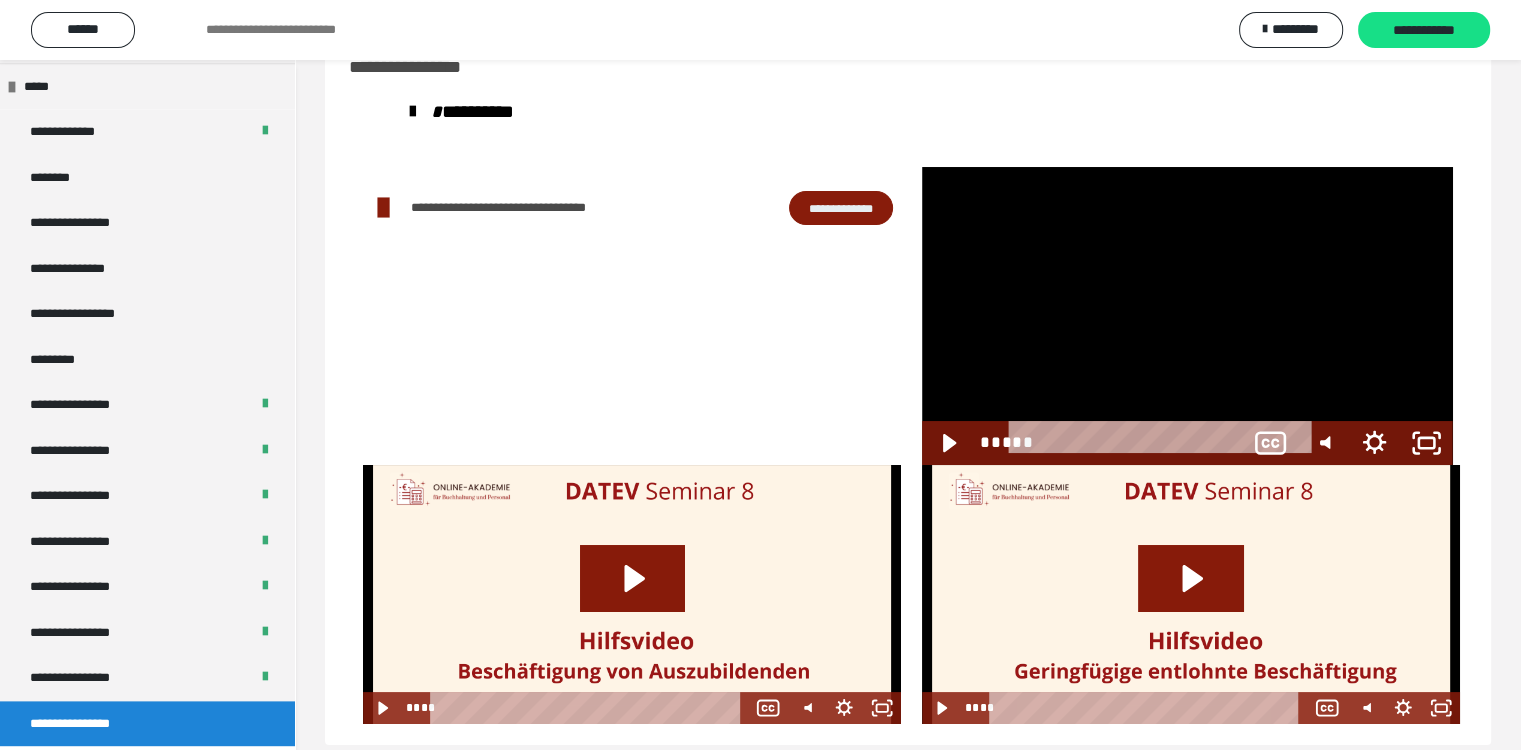 scroll, scrollTop: 2212, scrollLeft: 0, axis: vertical 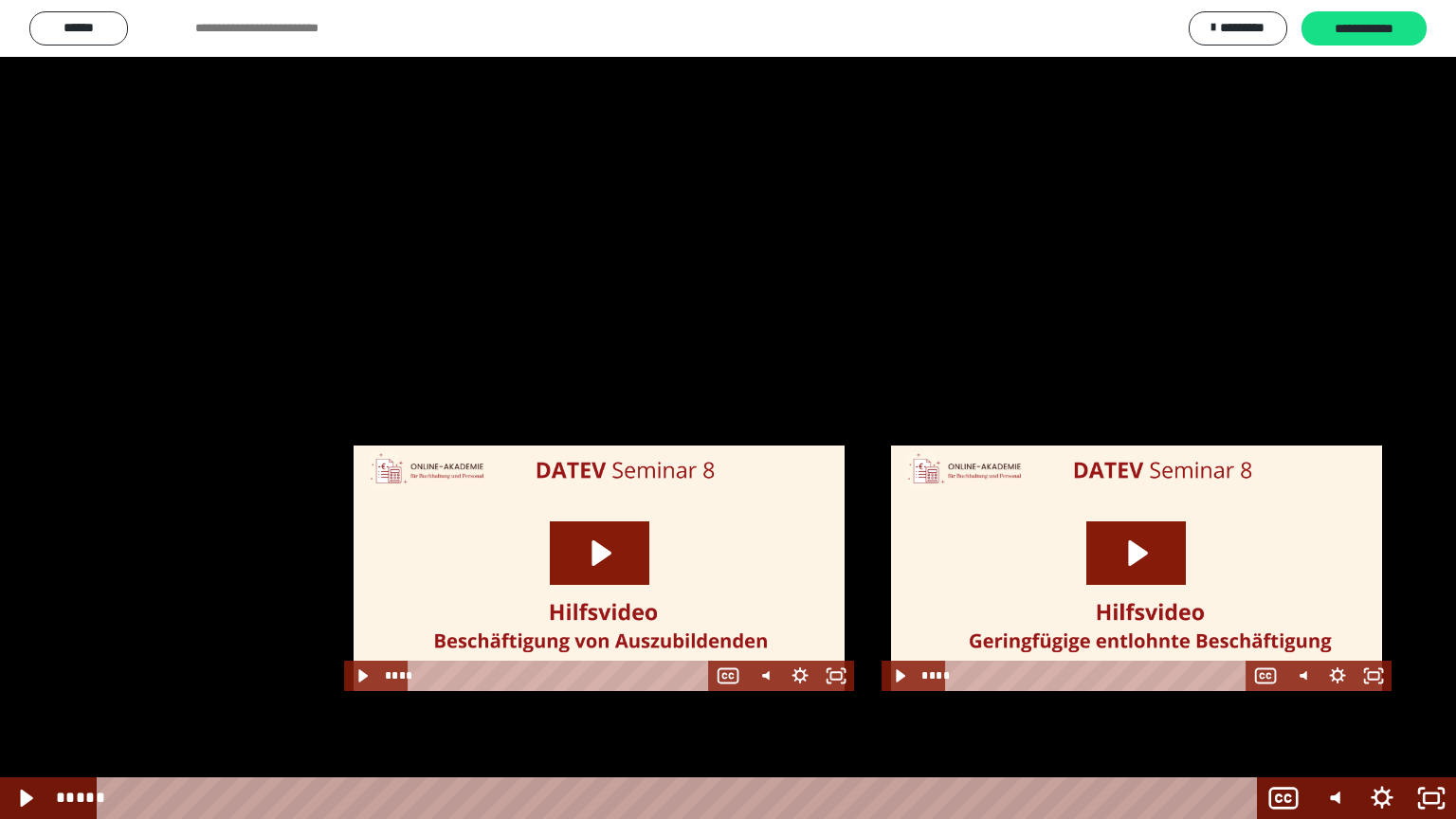 click at bounding box center (728, 410) 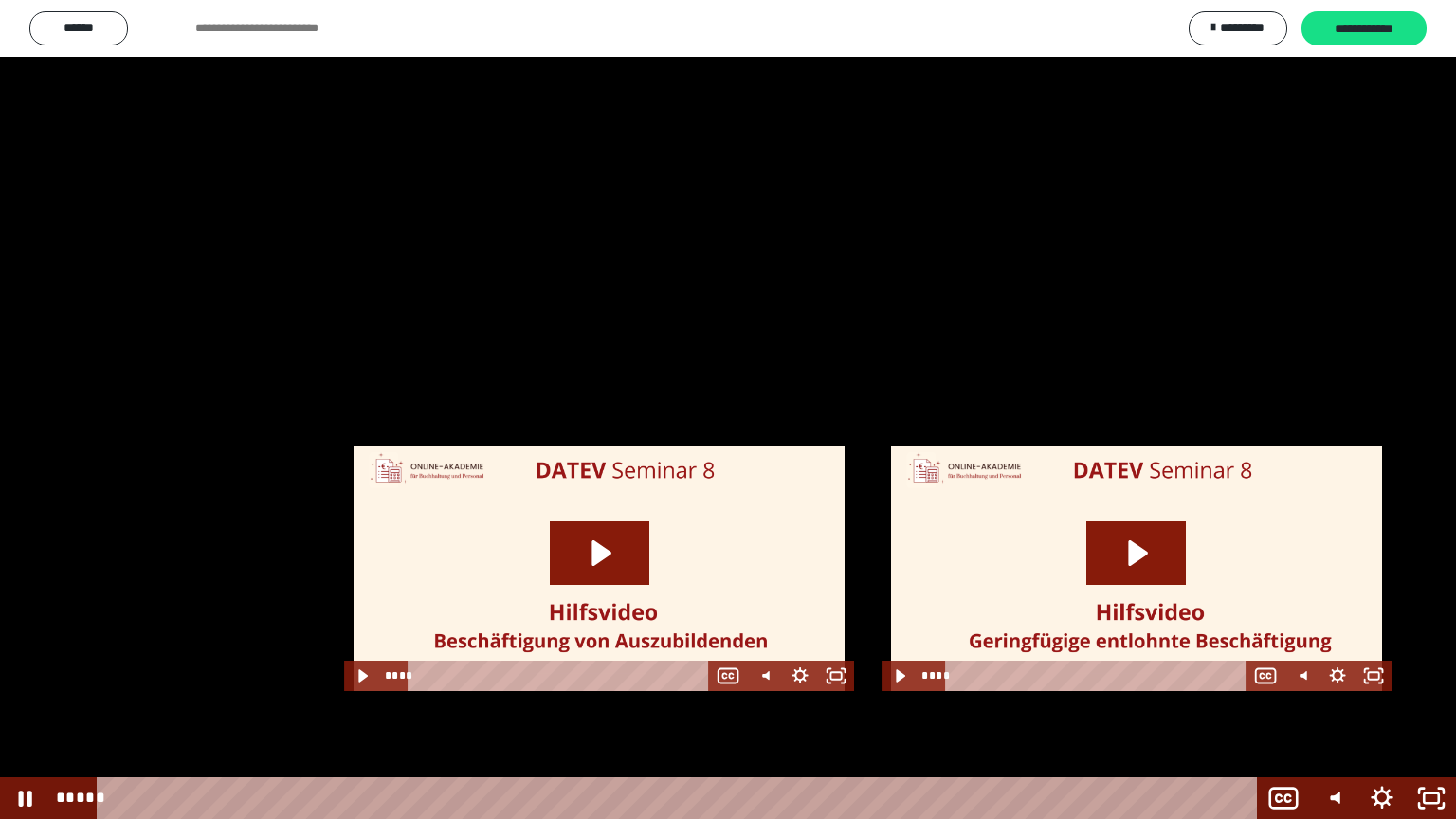 click at bounding box center [728, 410] 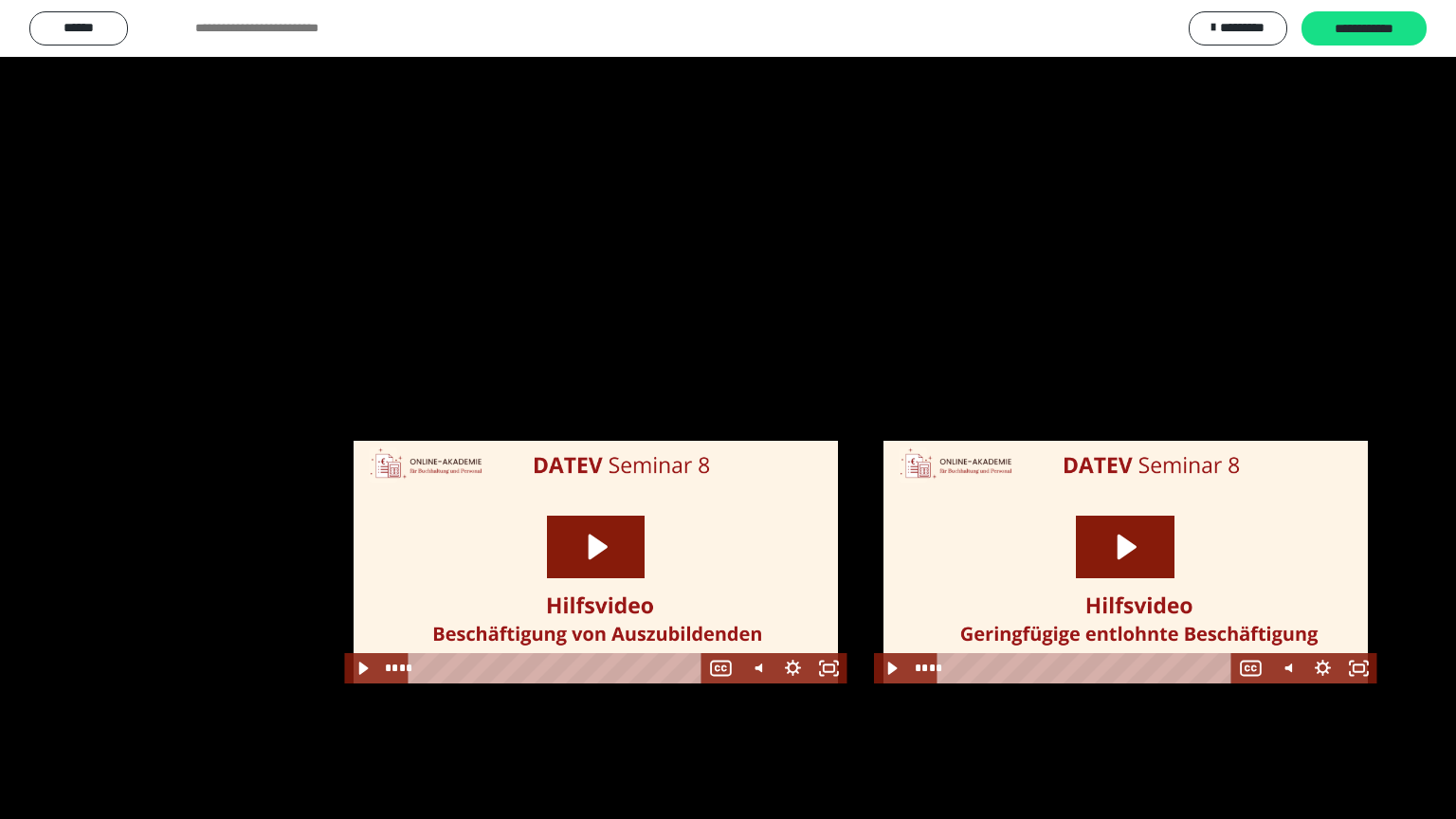 scroll, scrollTop: 2206, scrollLeft: 0, axis: vertical 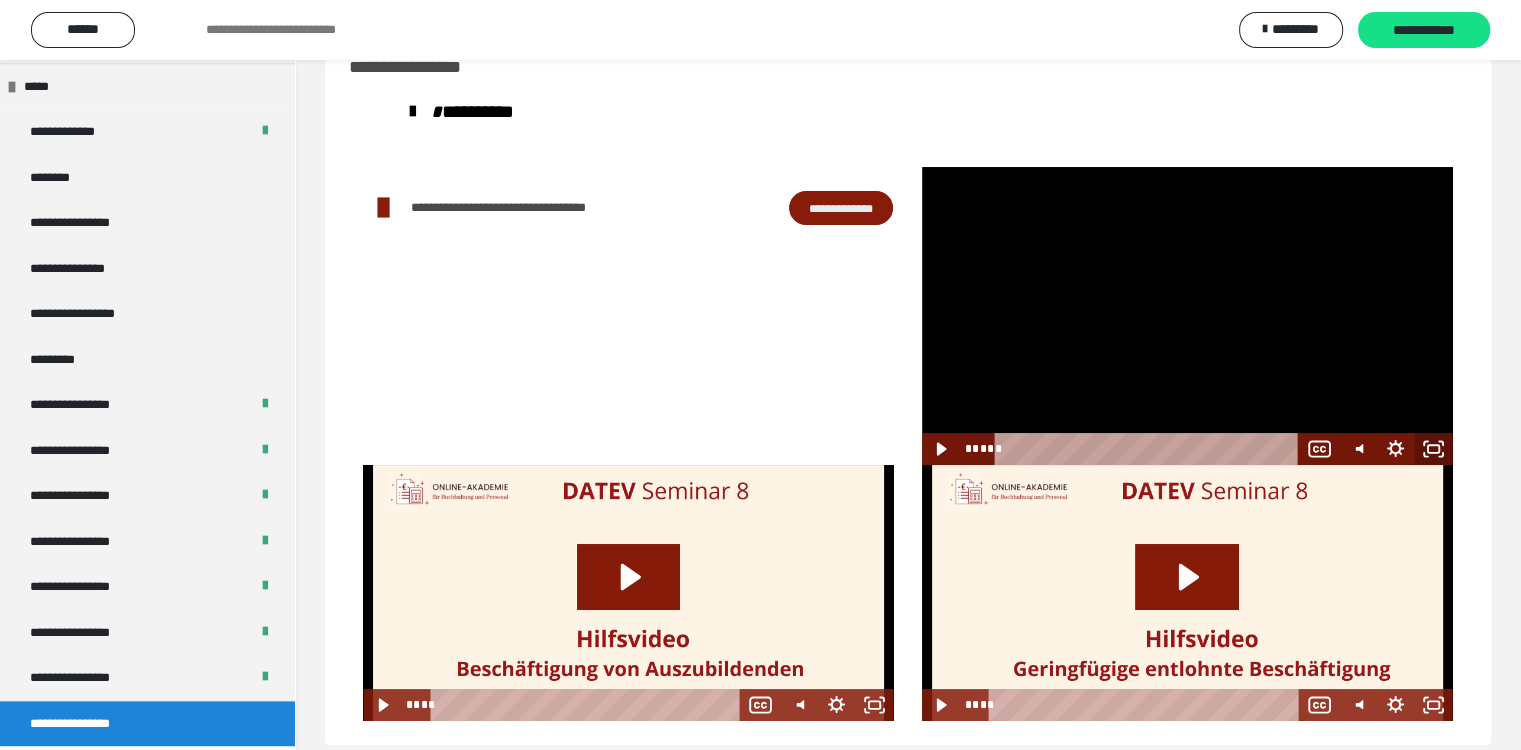 click 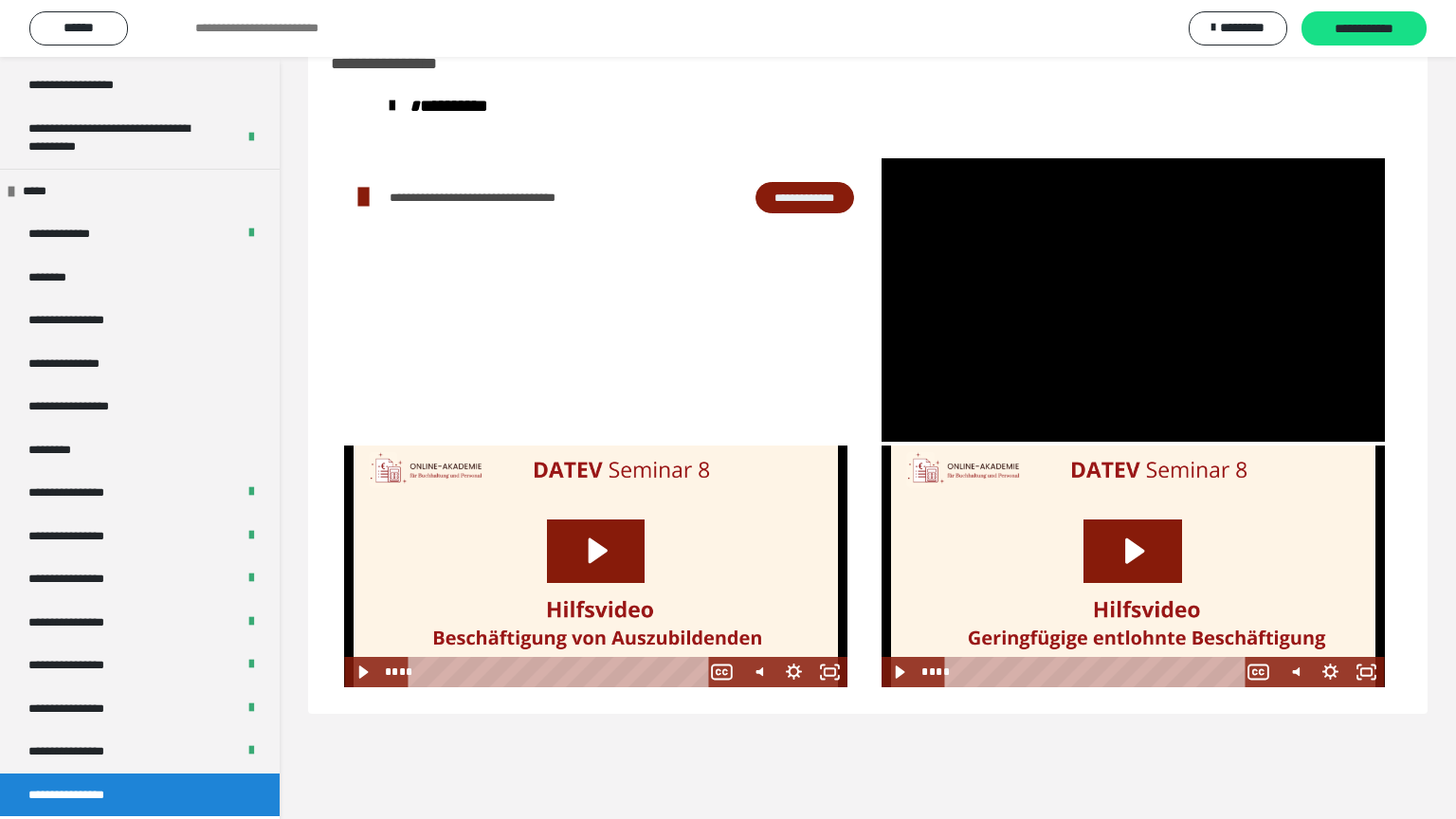scroll, scrollTop: 2206, scrollLeft: 0, axis: vertical 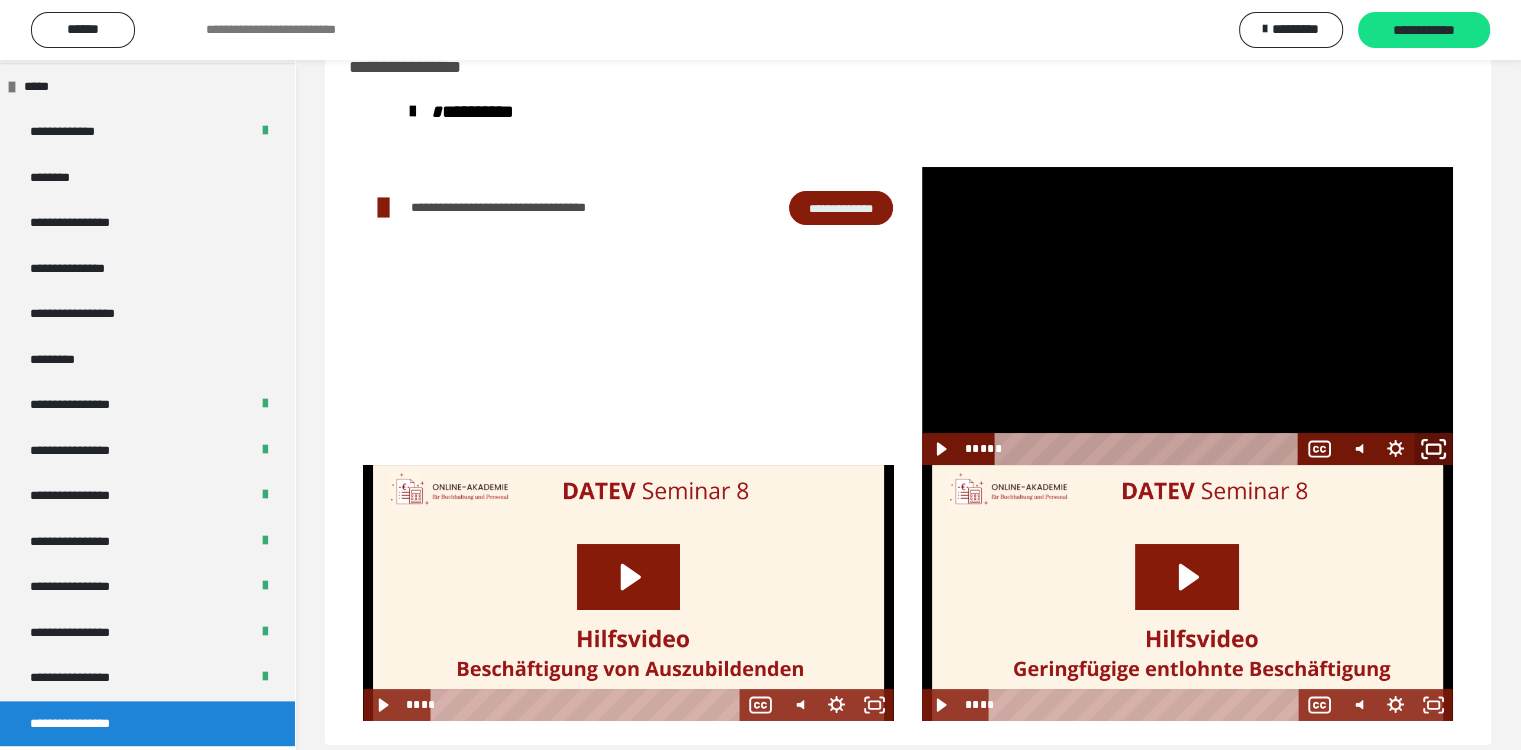 drag, startPoint x: 1436, startPoint y: 449, endPoint x: 1436, endPoint y: 524, distance: 75 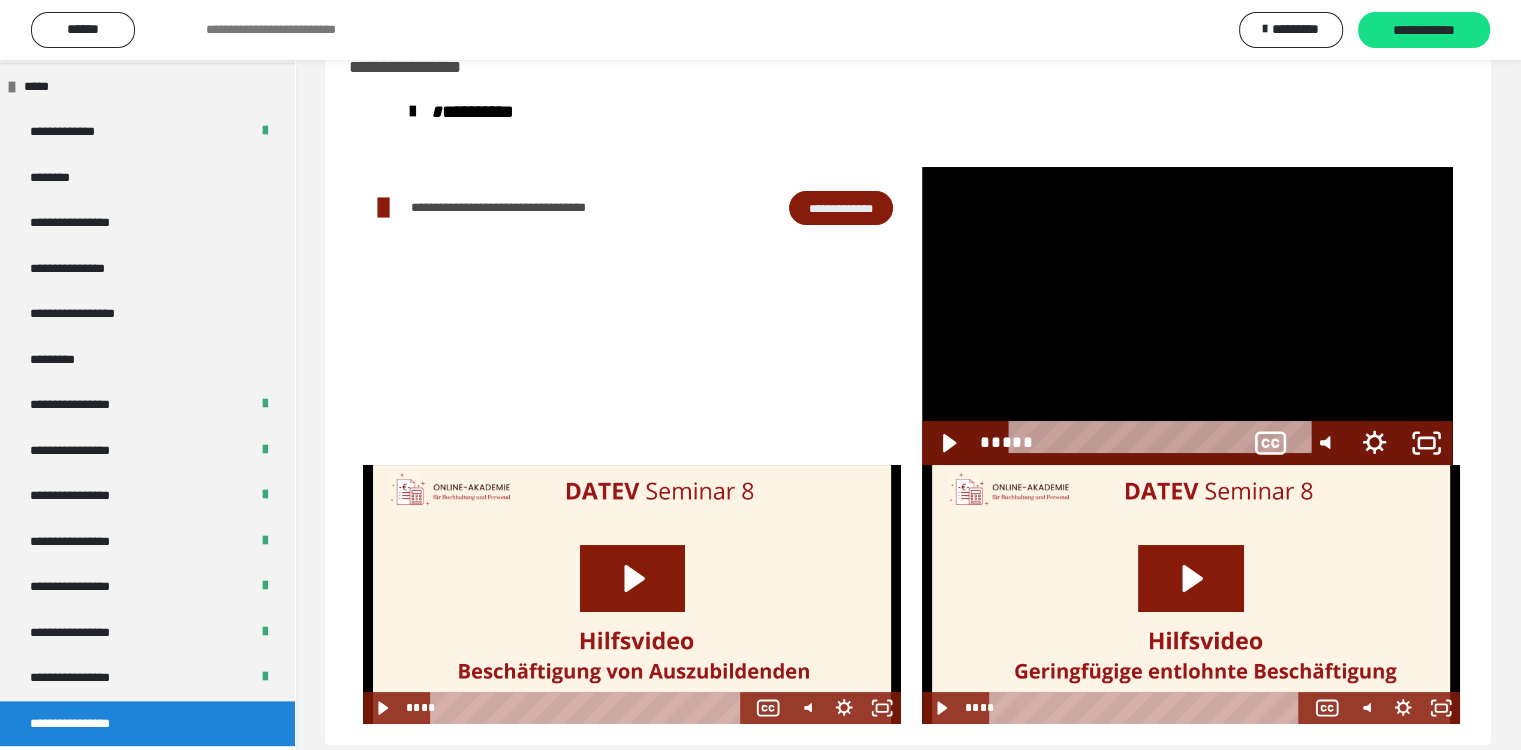 scroll, scrollTop: 2212, scrollLeft: 0, axis: vertical 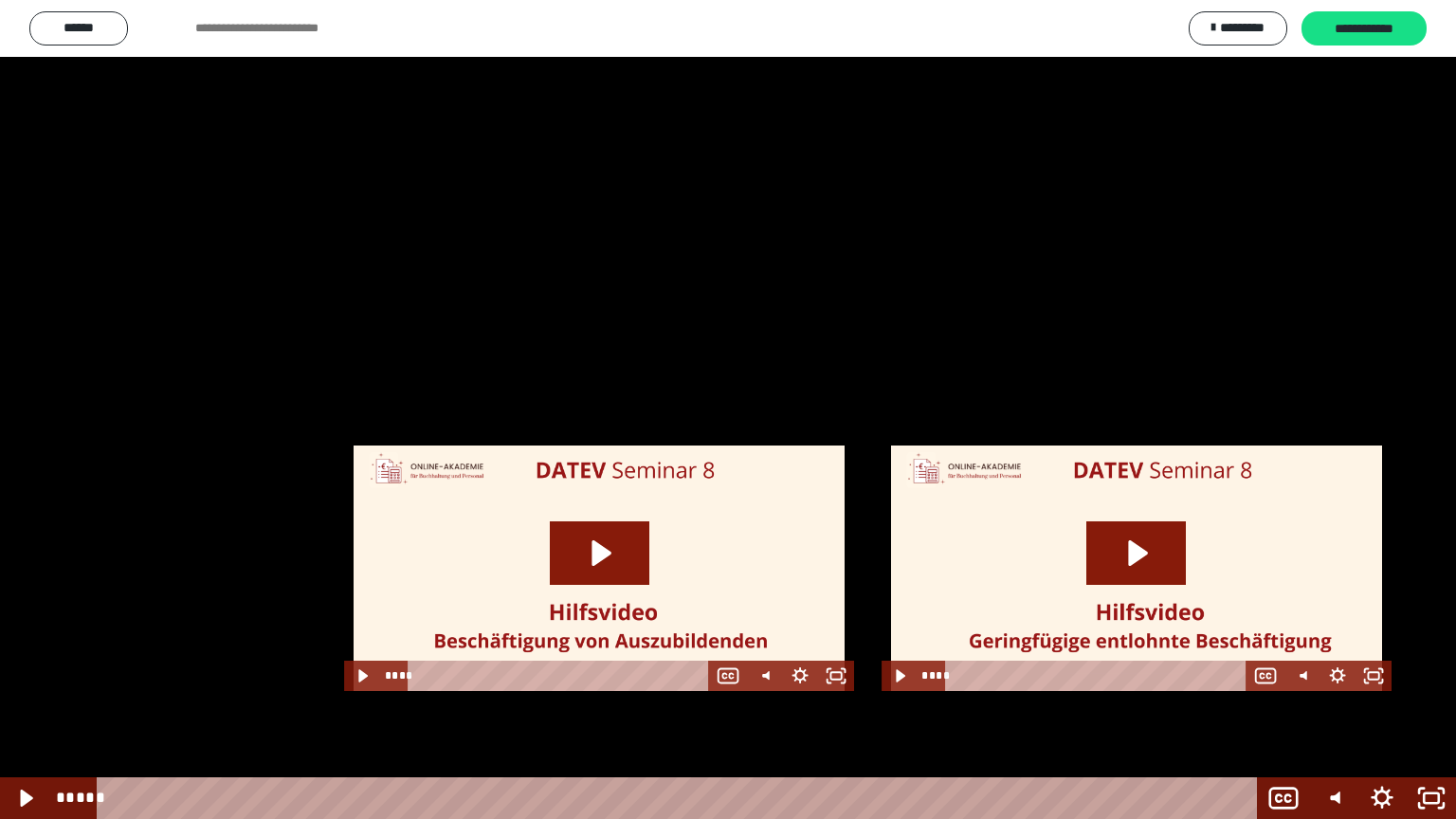 click at bounding box center [728, 410] 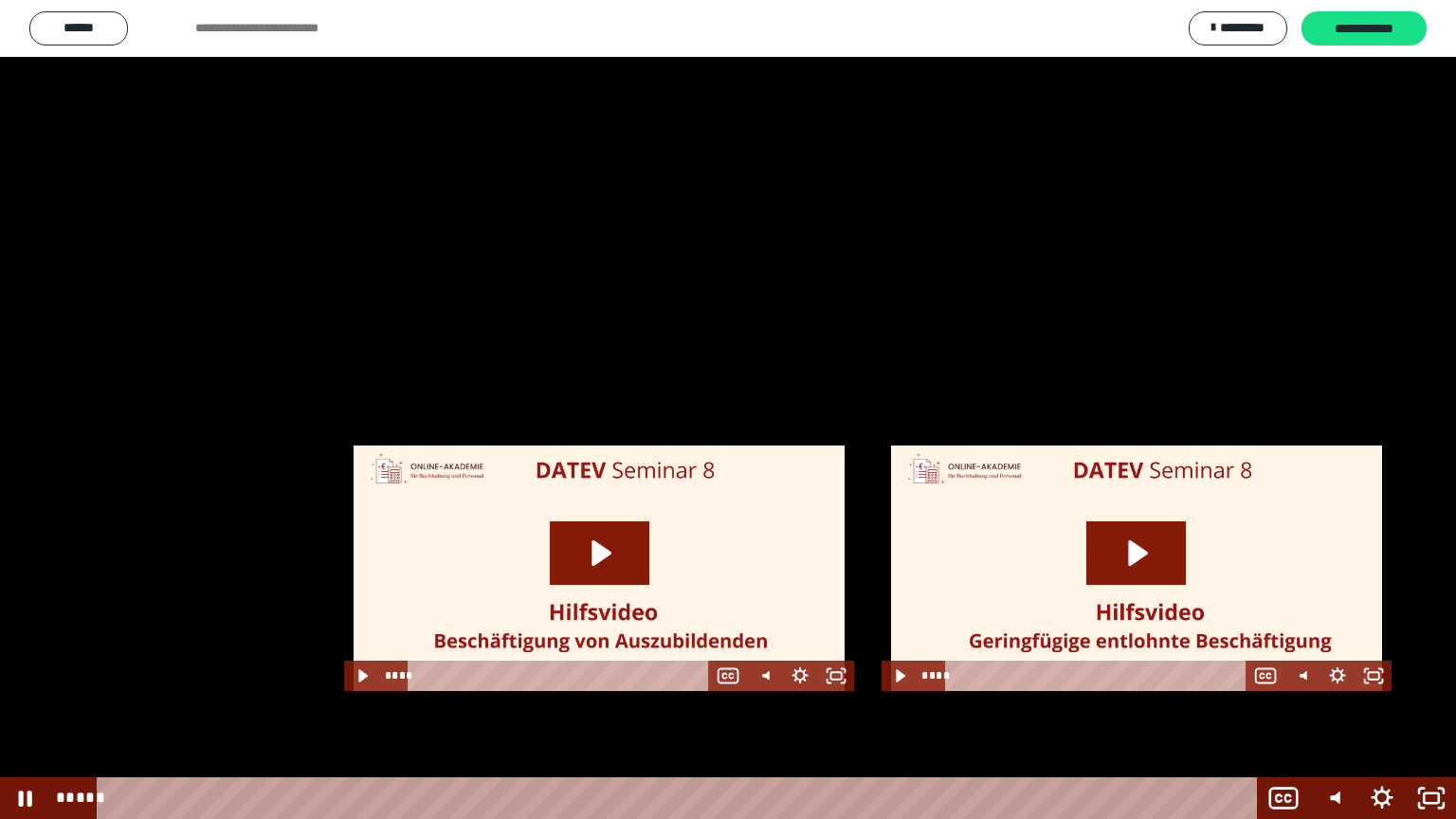 click at bounding box center (728, 410) 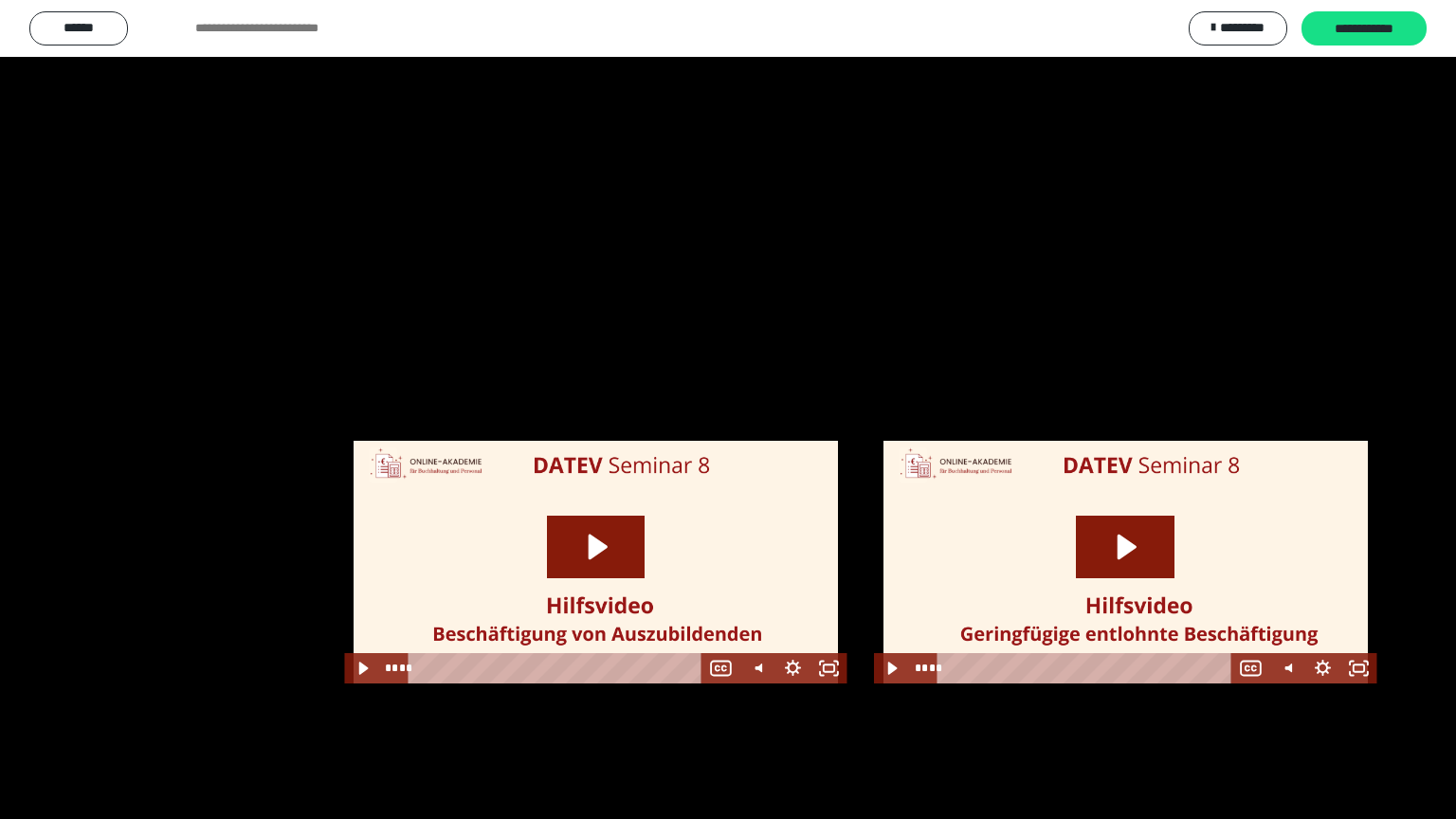 scroll, scrollTop: 2206, scrollLeft: 0, axis: vertical 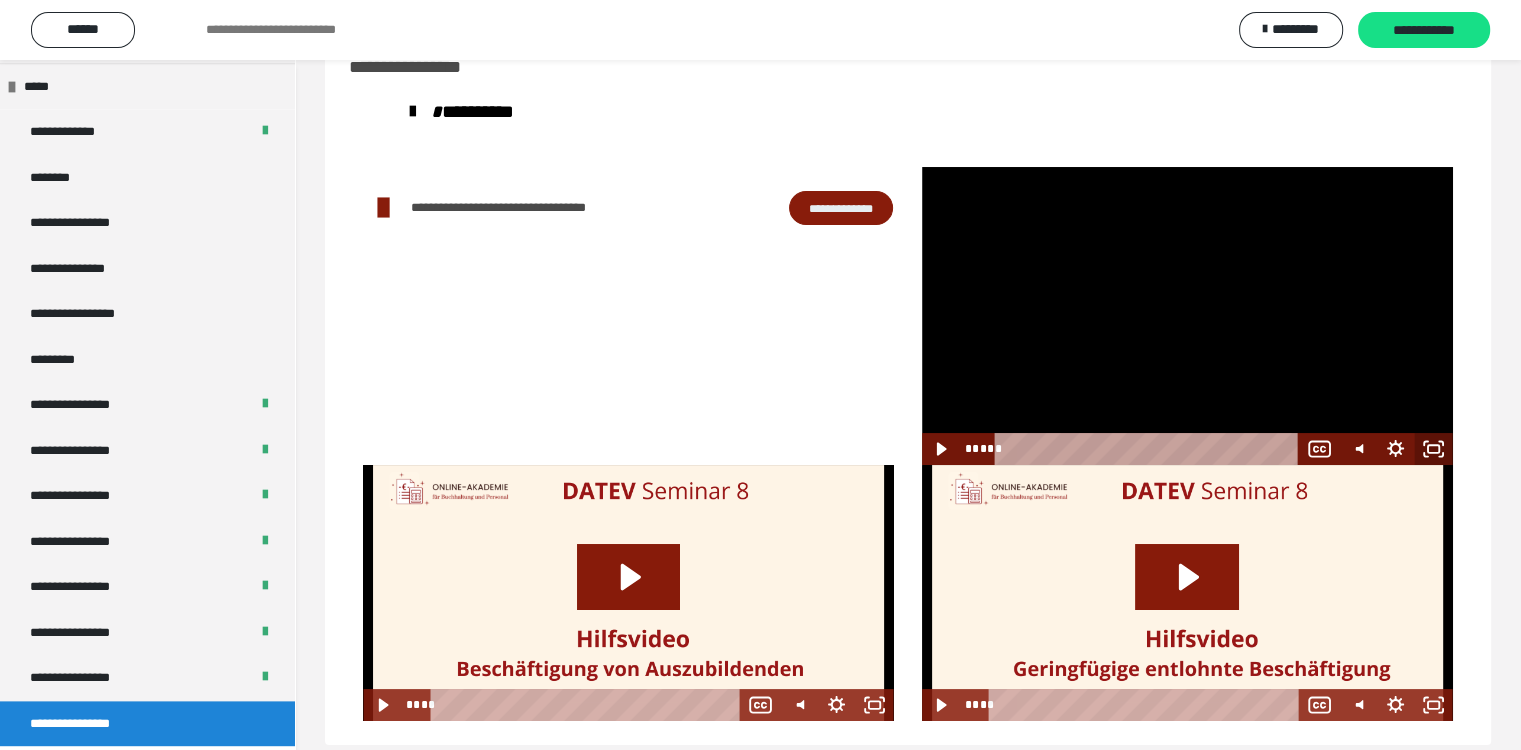 click 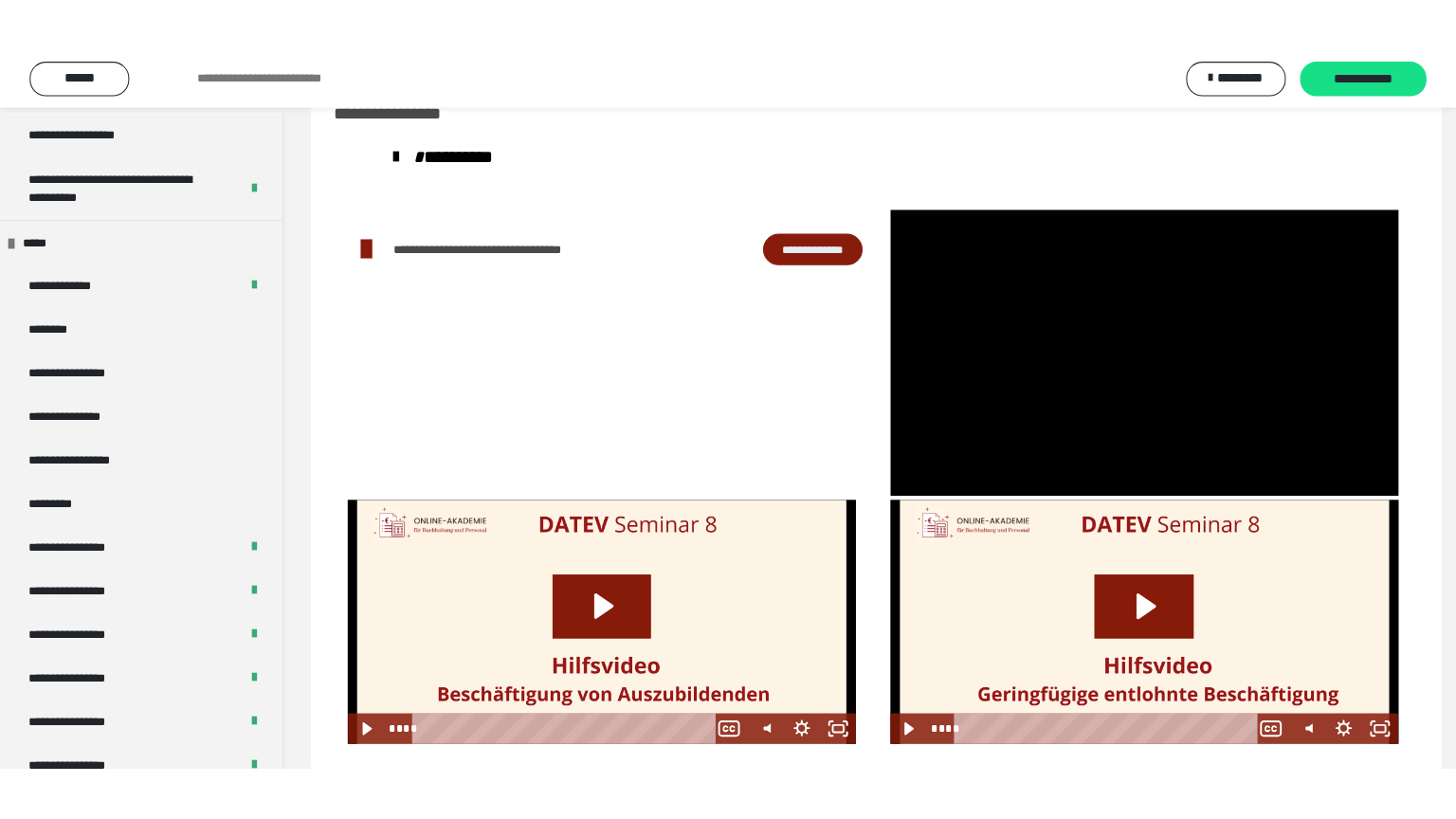 scroll, scrollTop: 2206, scrollLeft: 0, axis: vertical 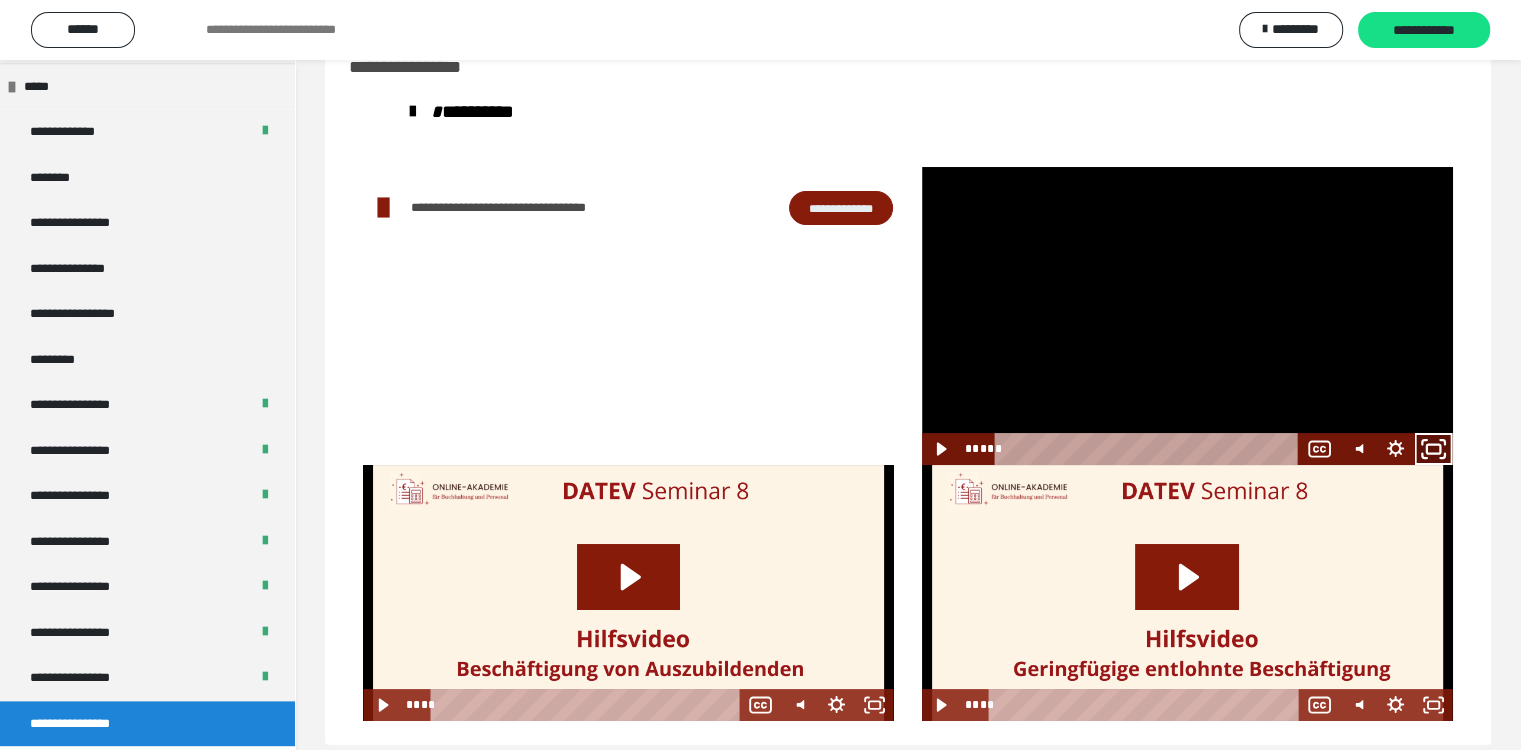 click 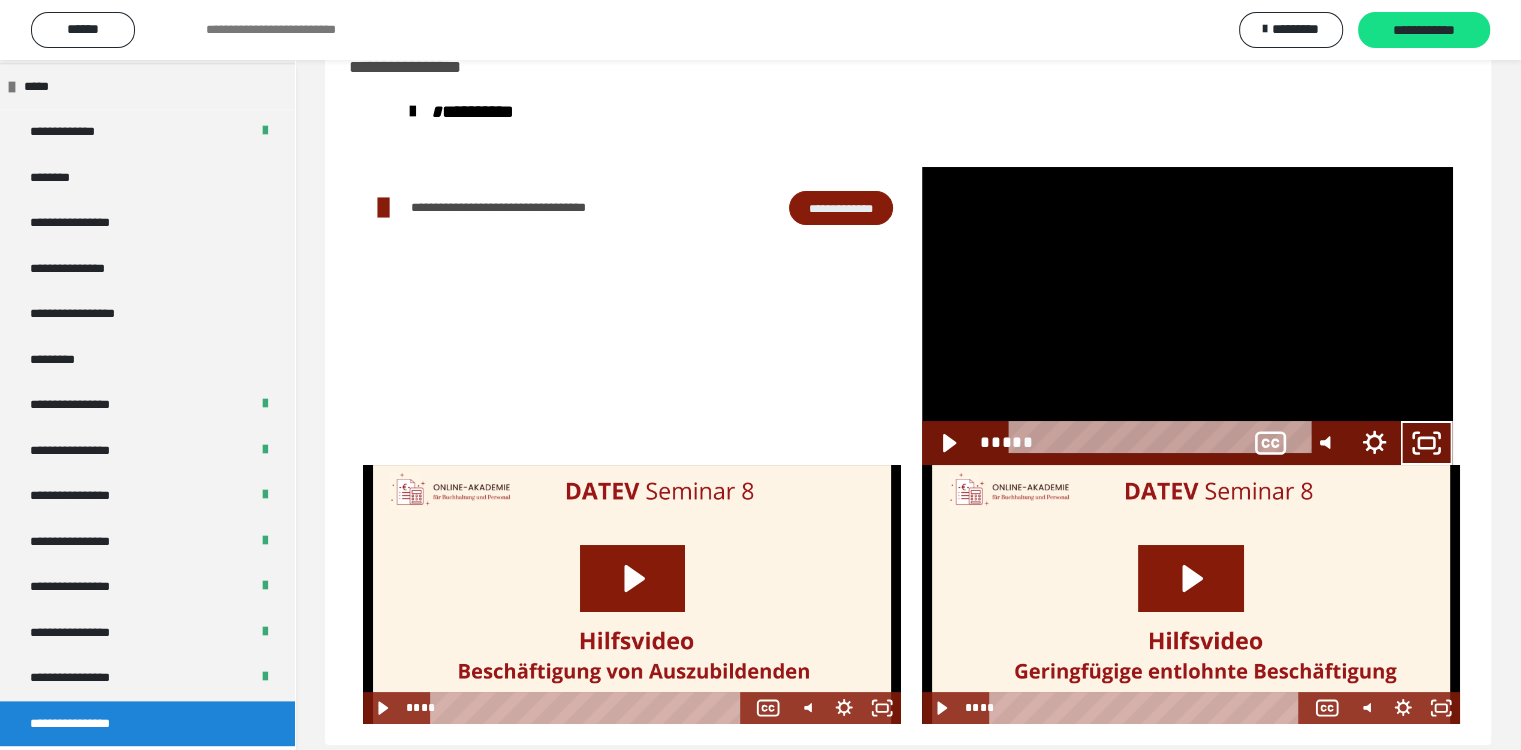 scroll, scrollTop: 2212, scrollLeft: 0, axis: vertical 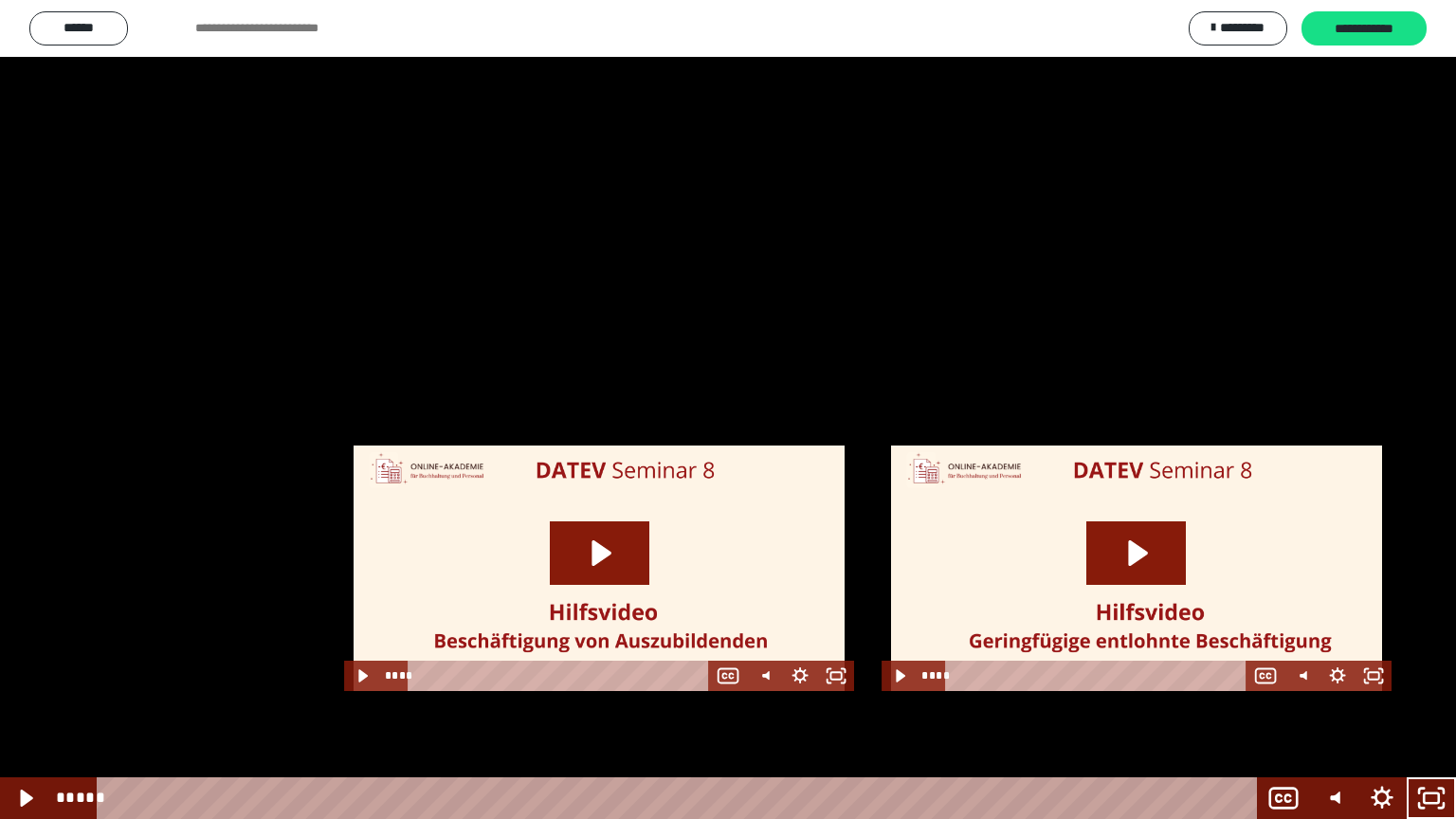 click at bounding box center [728, 410] 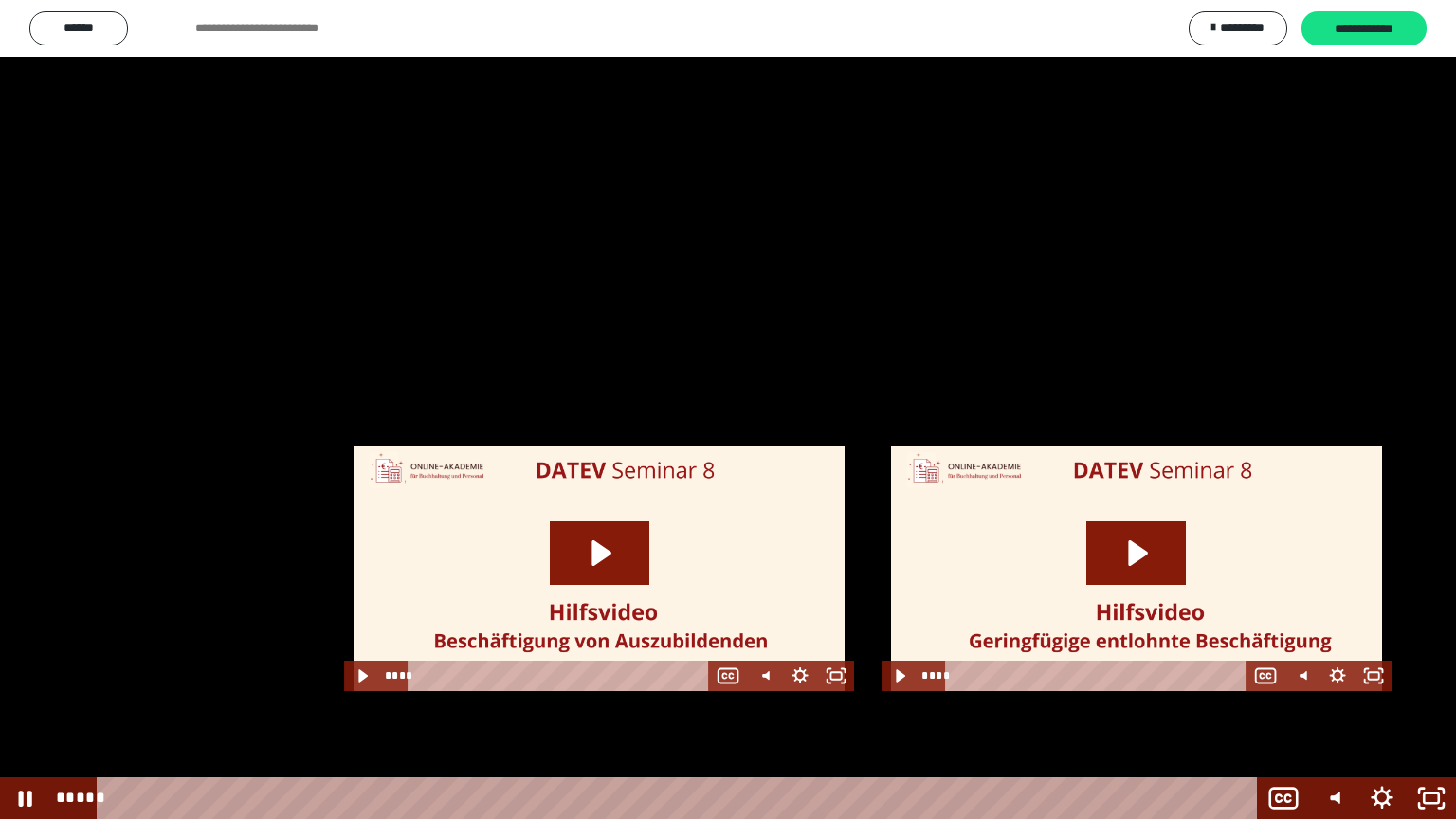 click at bounding box center [728, 410] 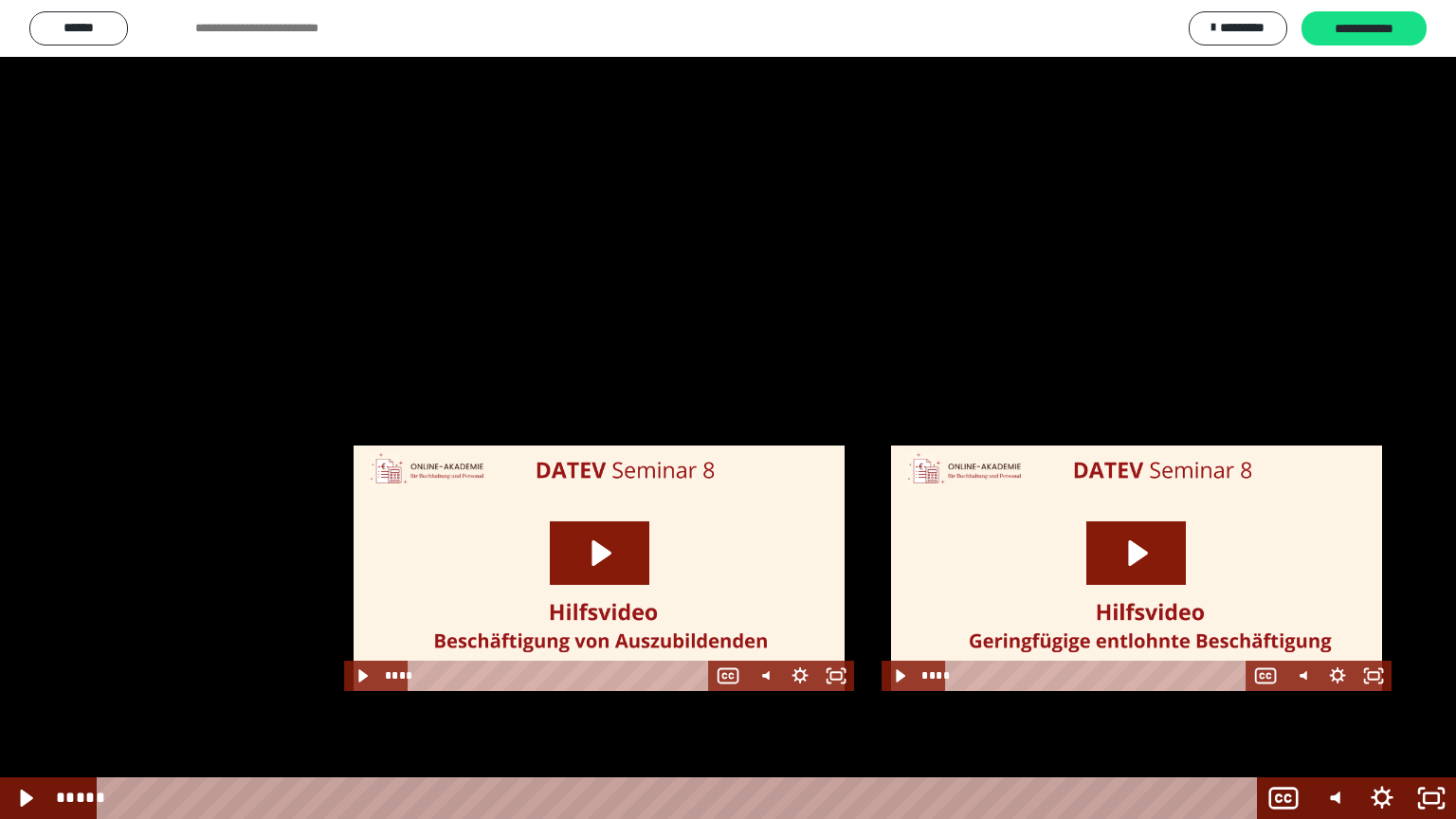 click at bounding box center [728, 410] 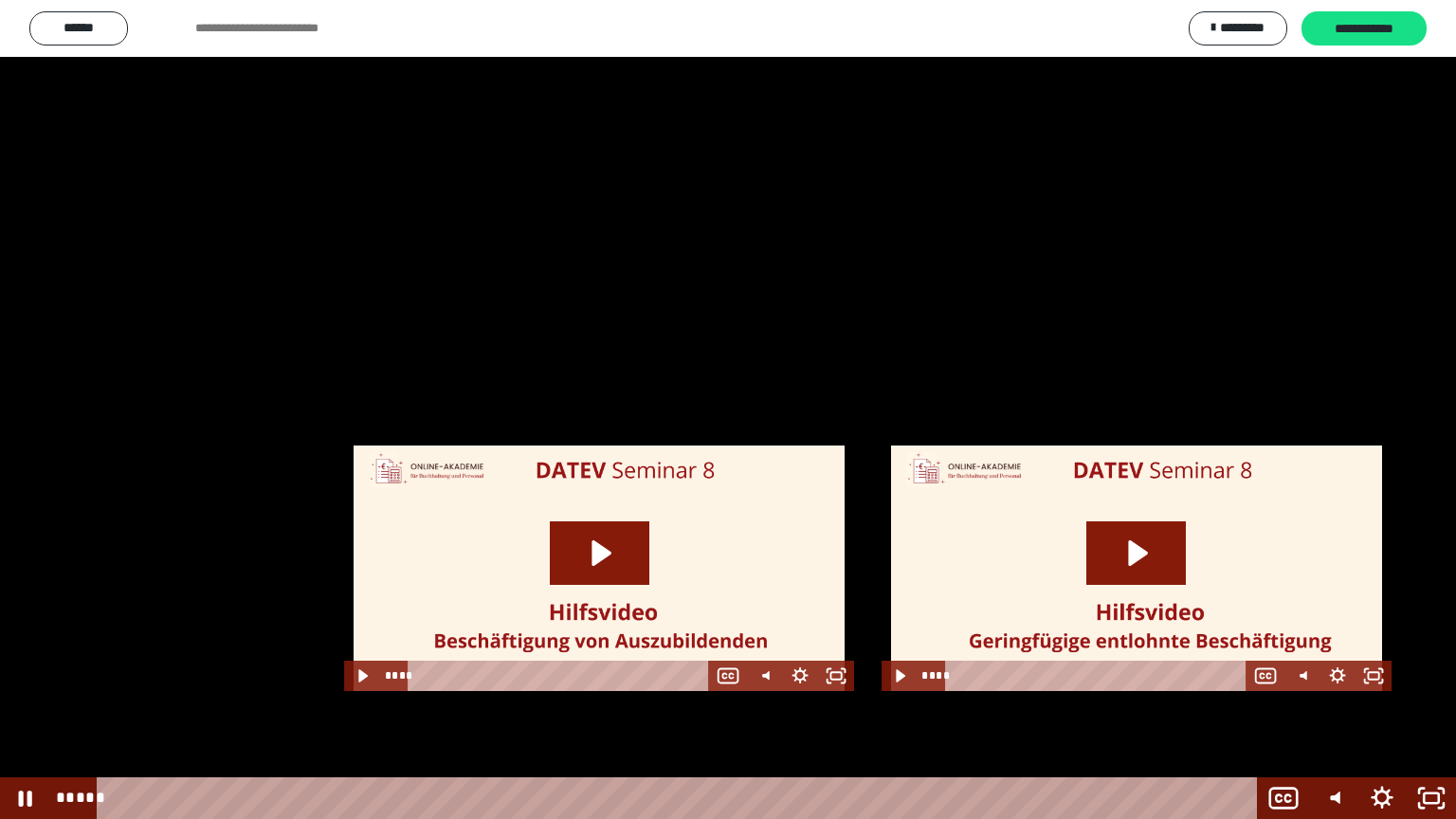 click at bounding box center (728, 410) 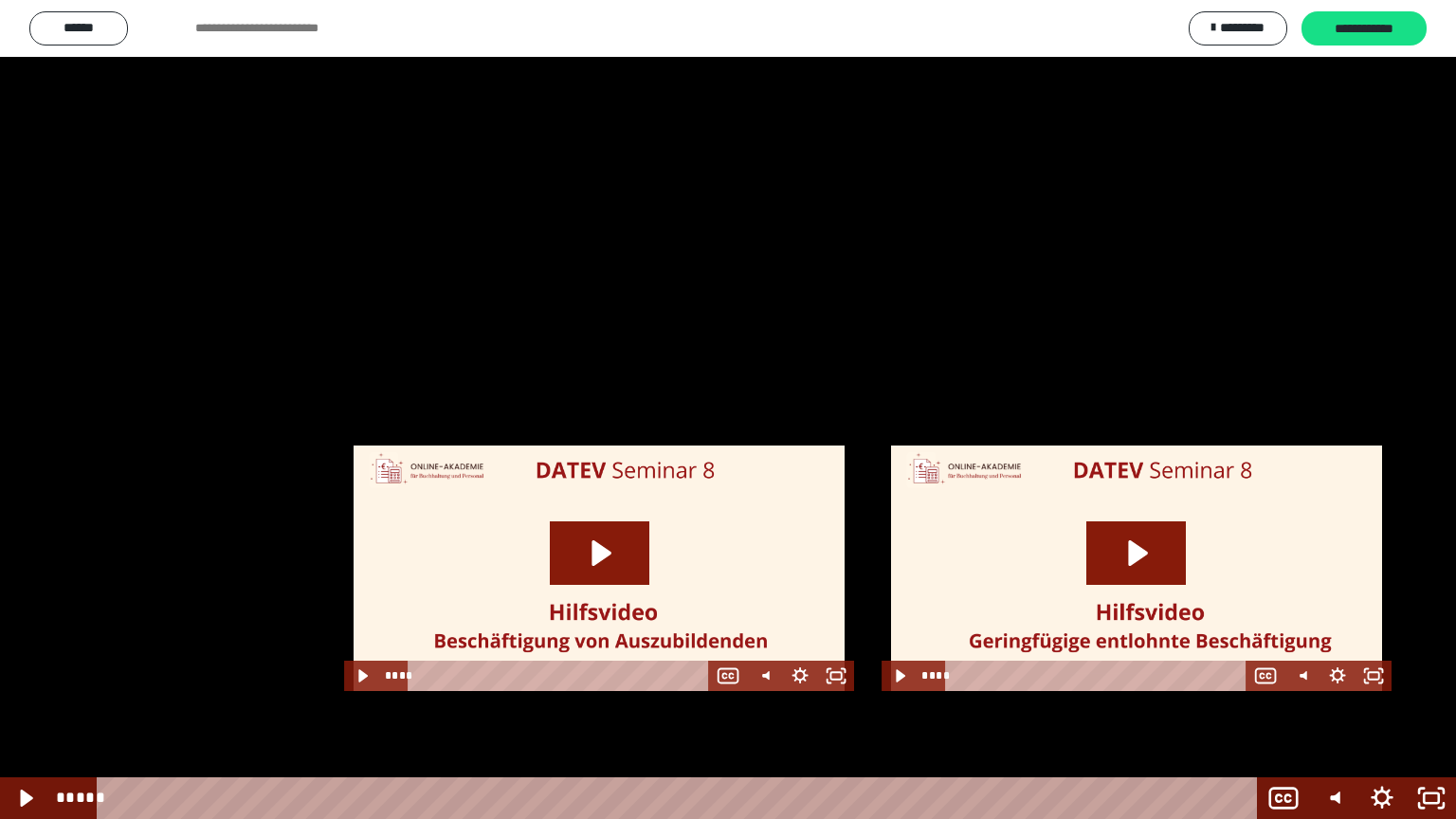 drag, startPoint x: 1169, startPoint y: 535, endPoint x: 1168, endPoint y: 607, distance: 72.00694 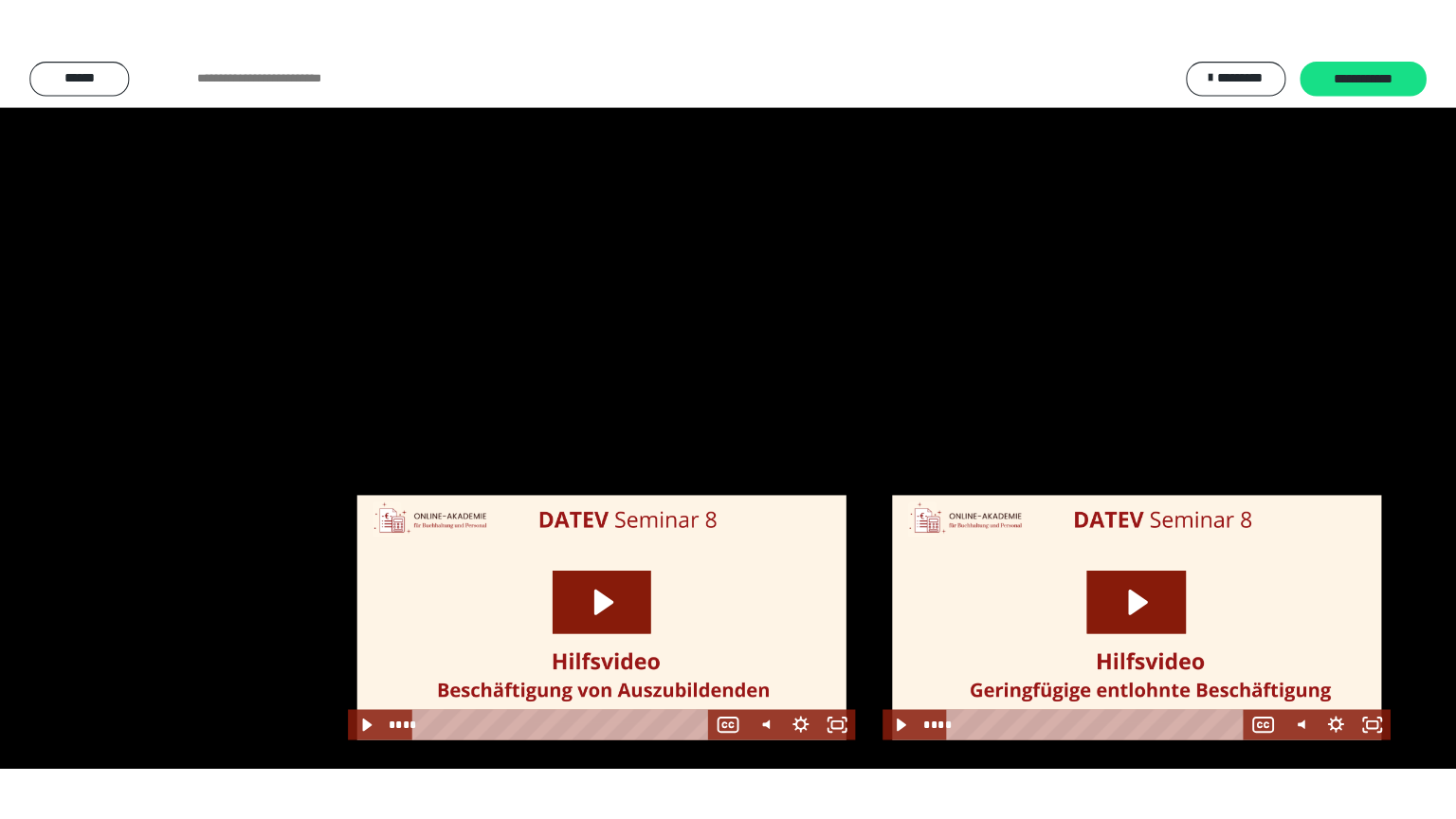 scroll, scrollTop: 2206, scrollLeft: 0, axis: vertical 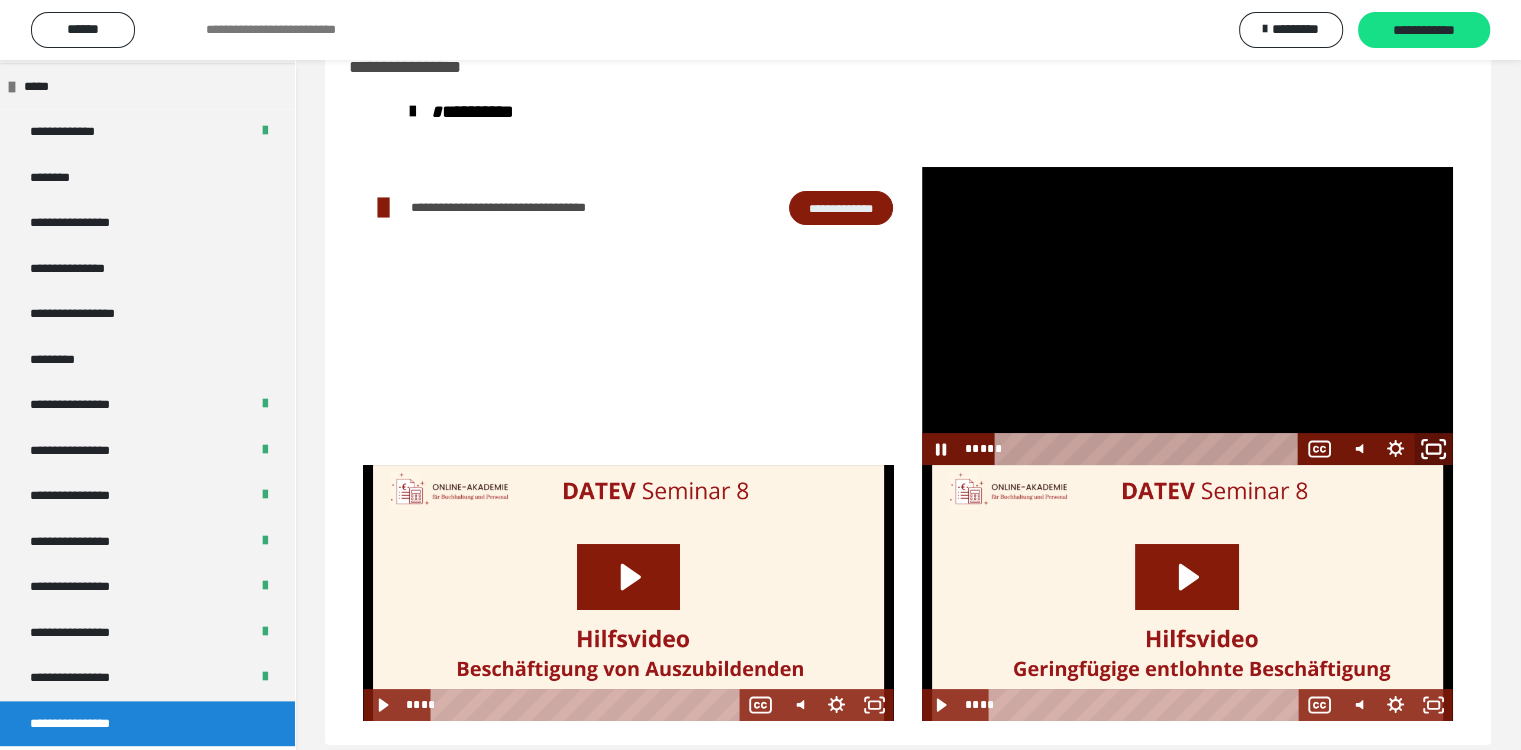 click 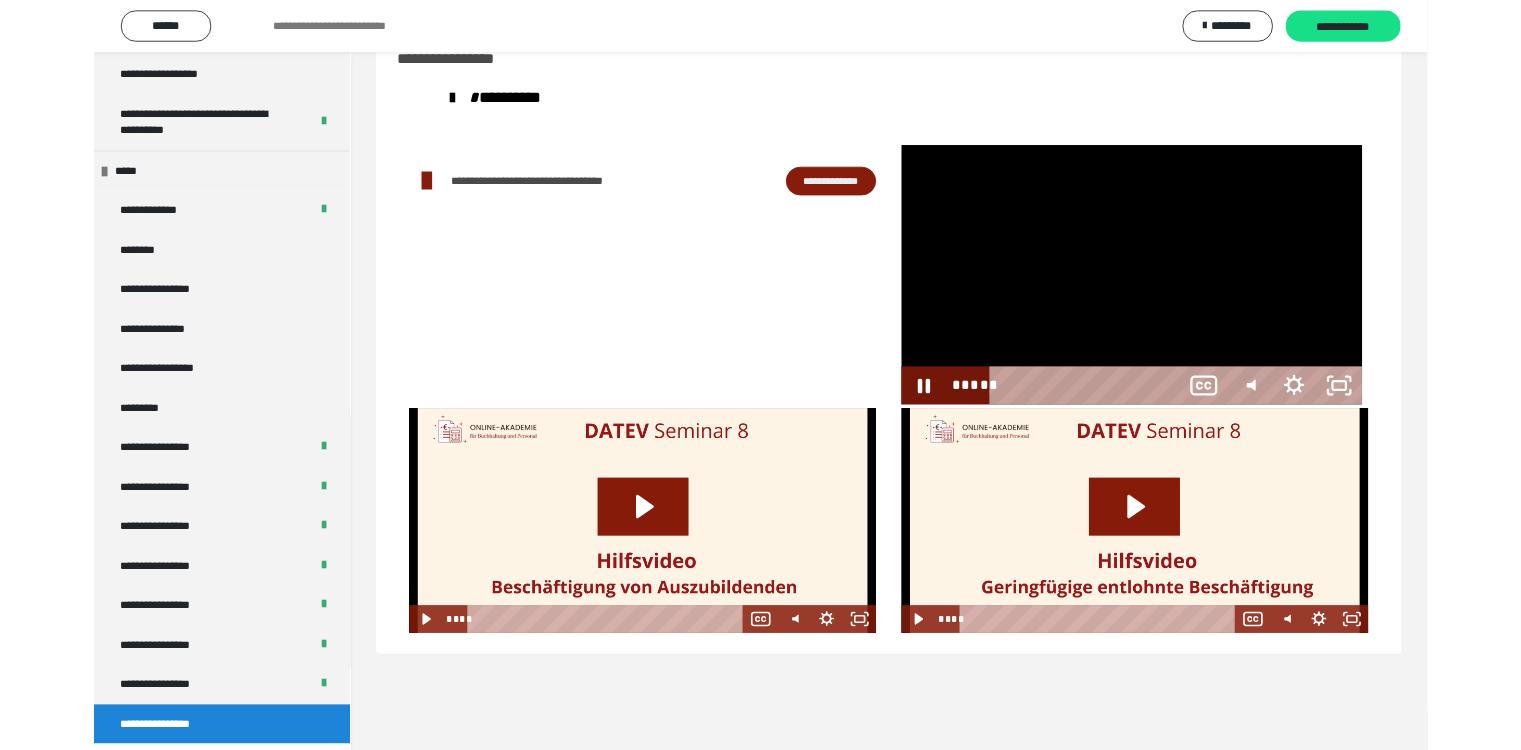 scroll, scrollTop: 2212, scrollLeft: 0, axis: vertical 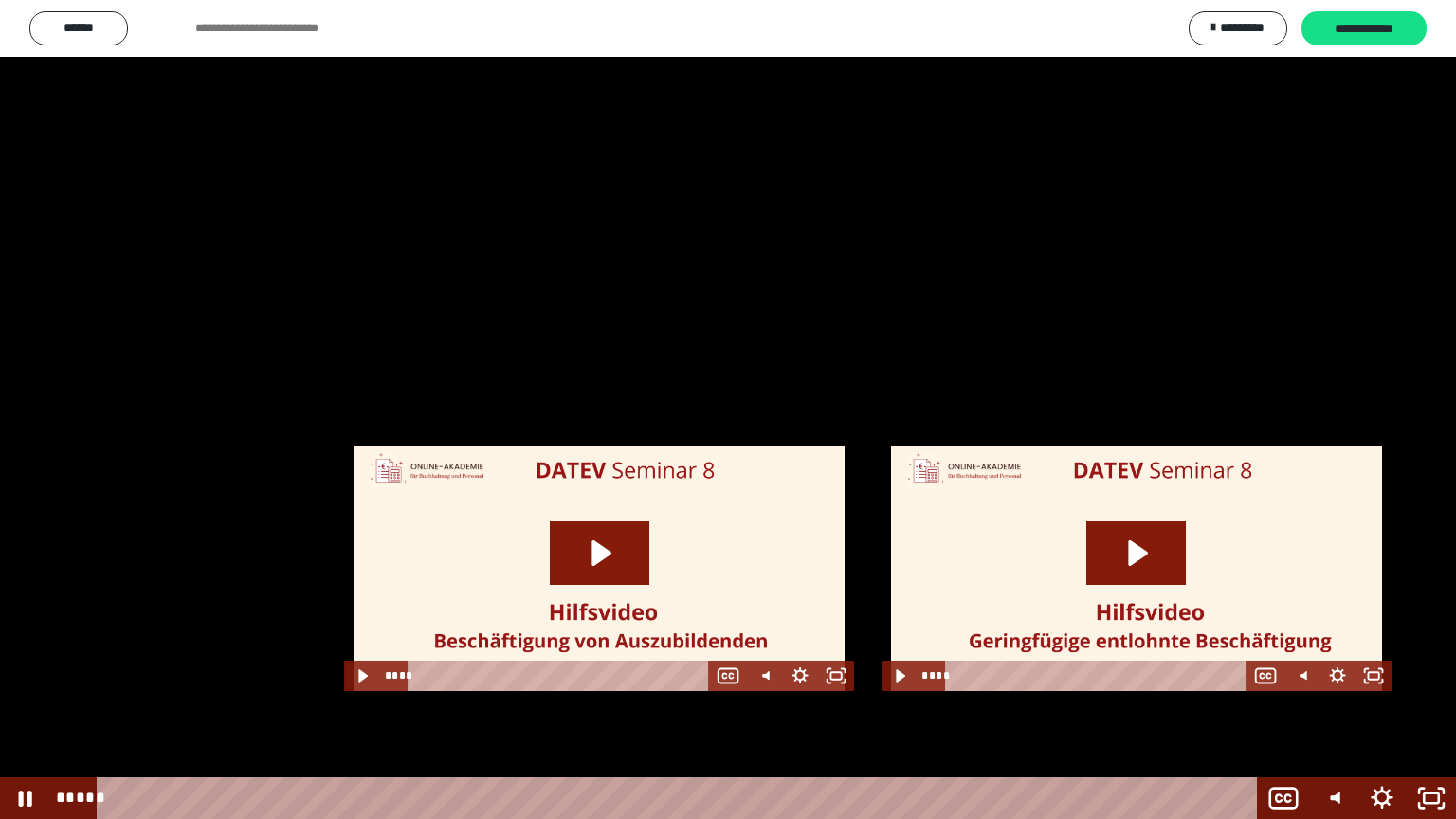 click at bounding box center (728, 410) 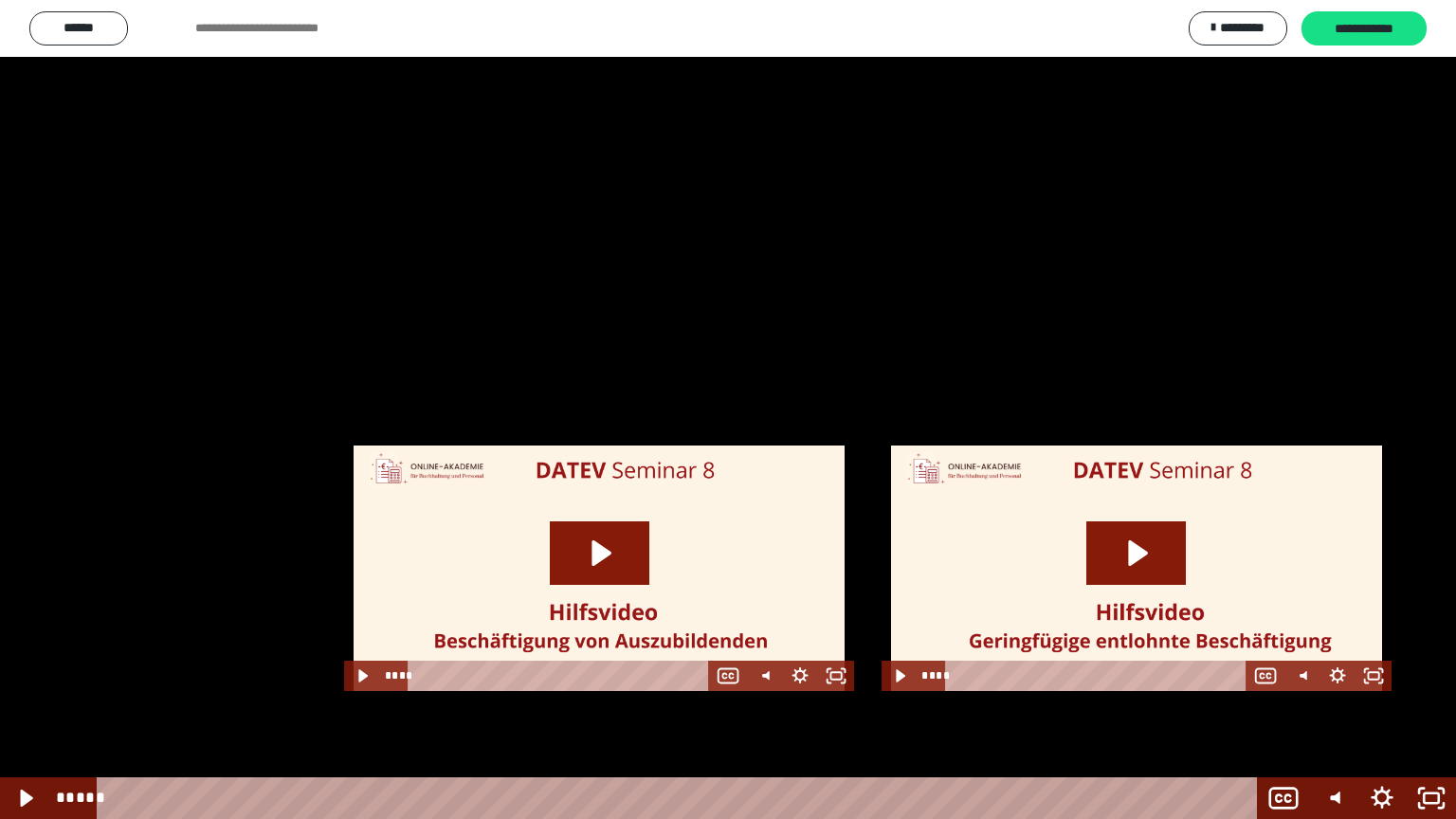 click at bounding box center [728, 410] 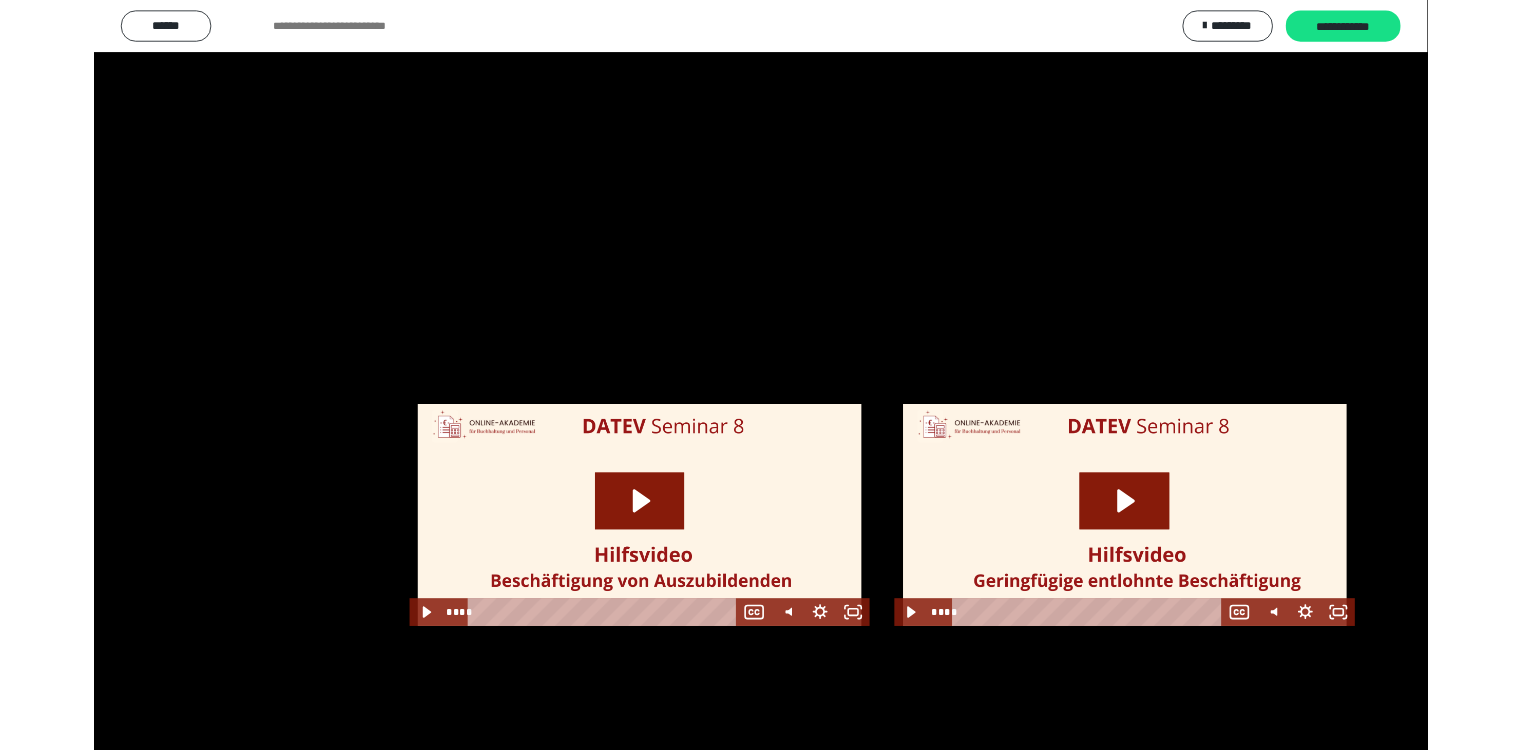 scroll, scrollTop: 2327, scrollLeft: 0, axis: vertical 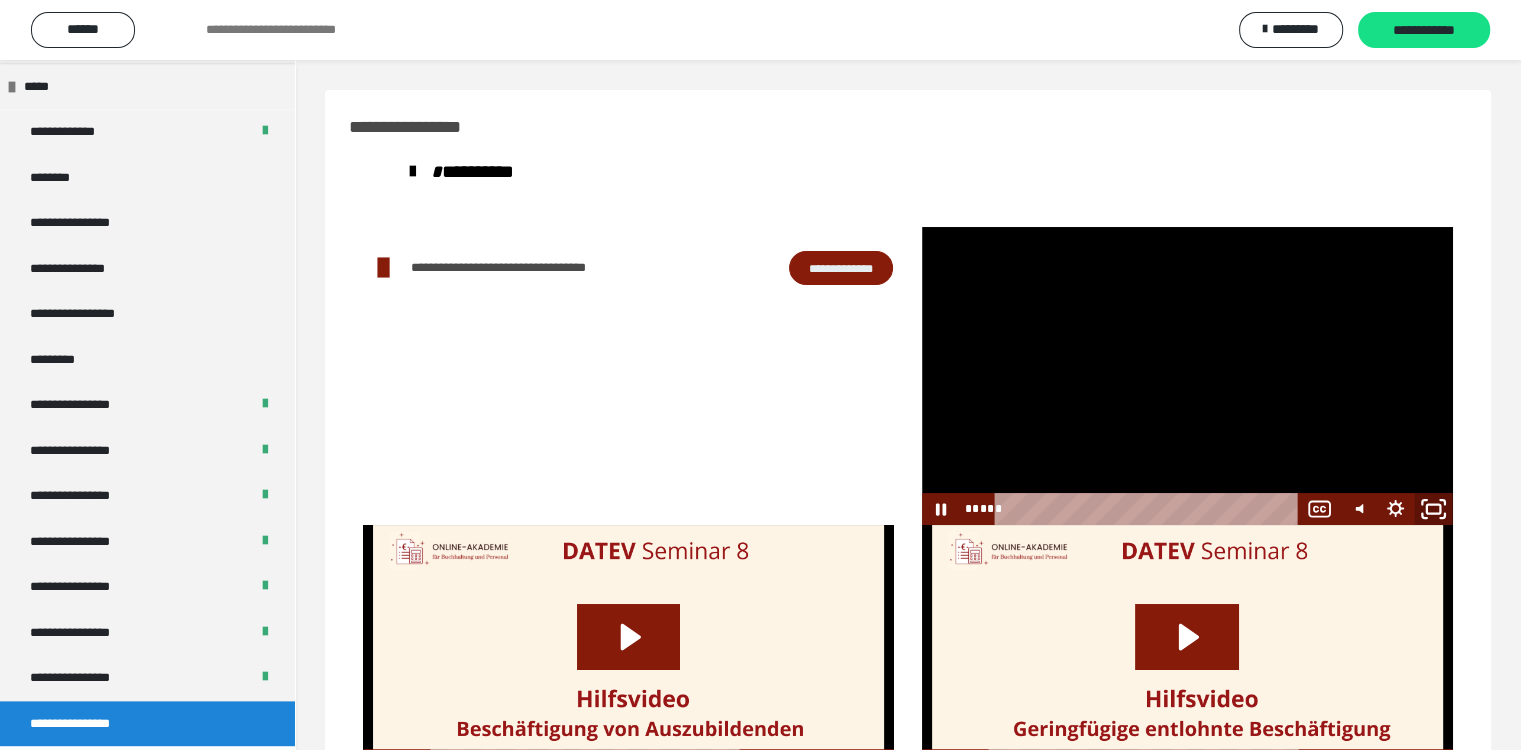 click 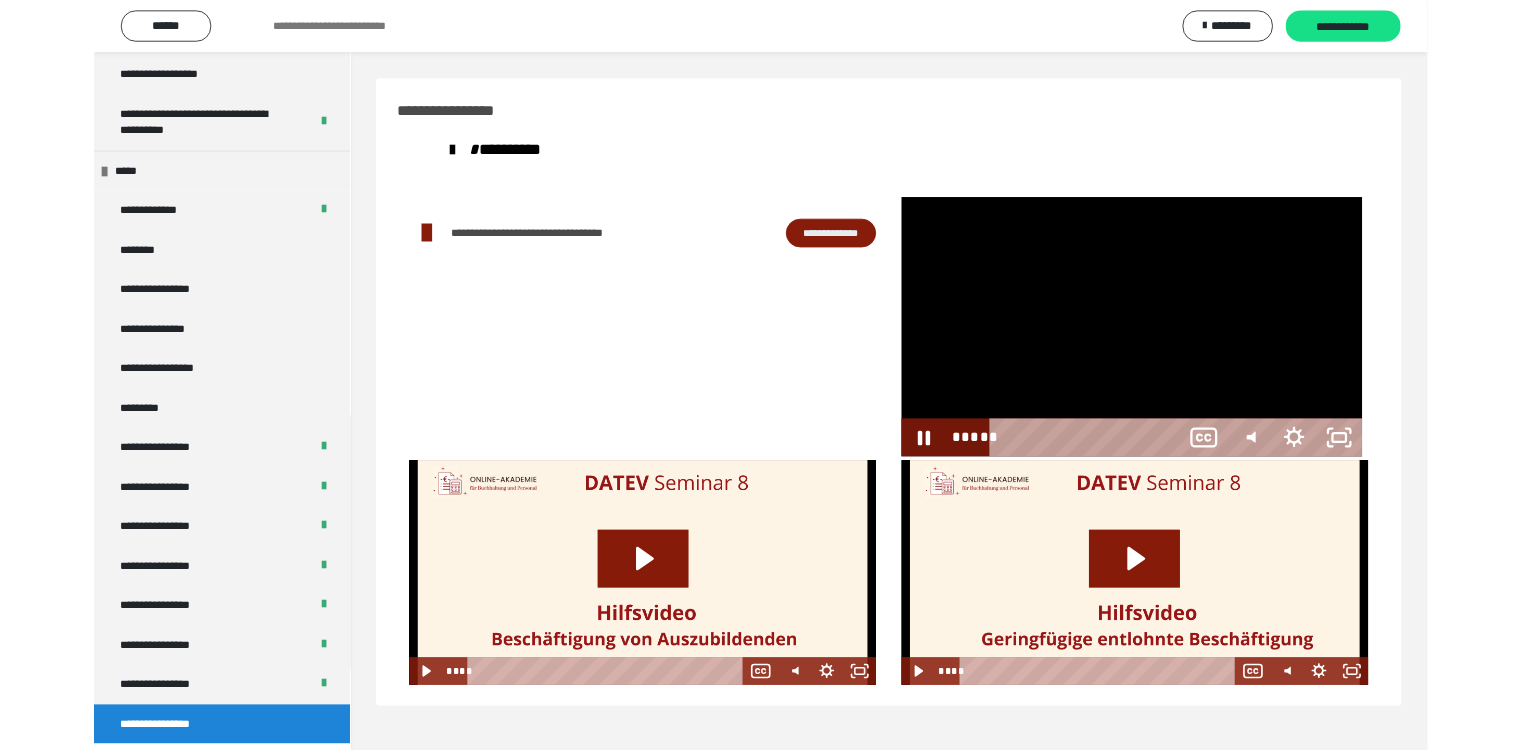 scroll, scrollTop: 2212, scrollLeft: 0, axis: vertical 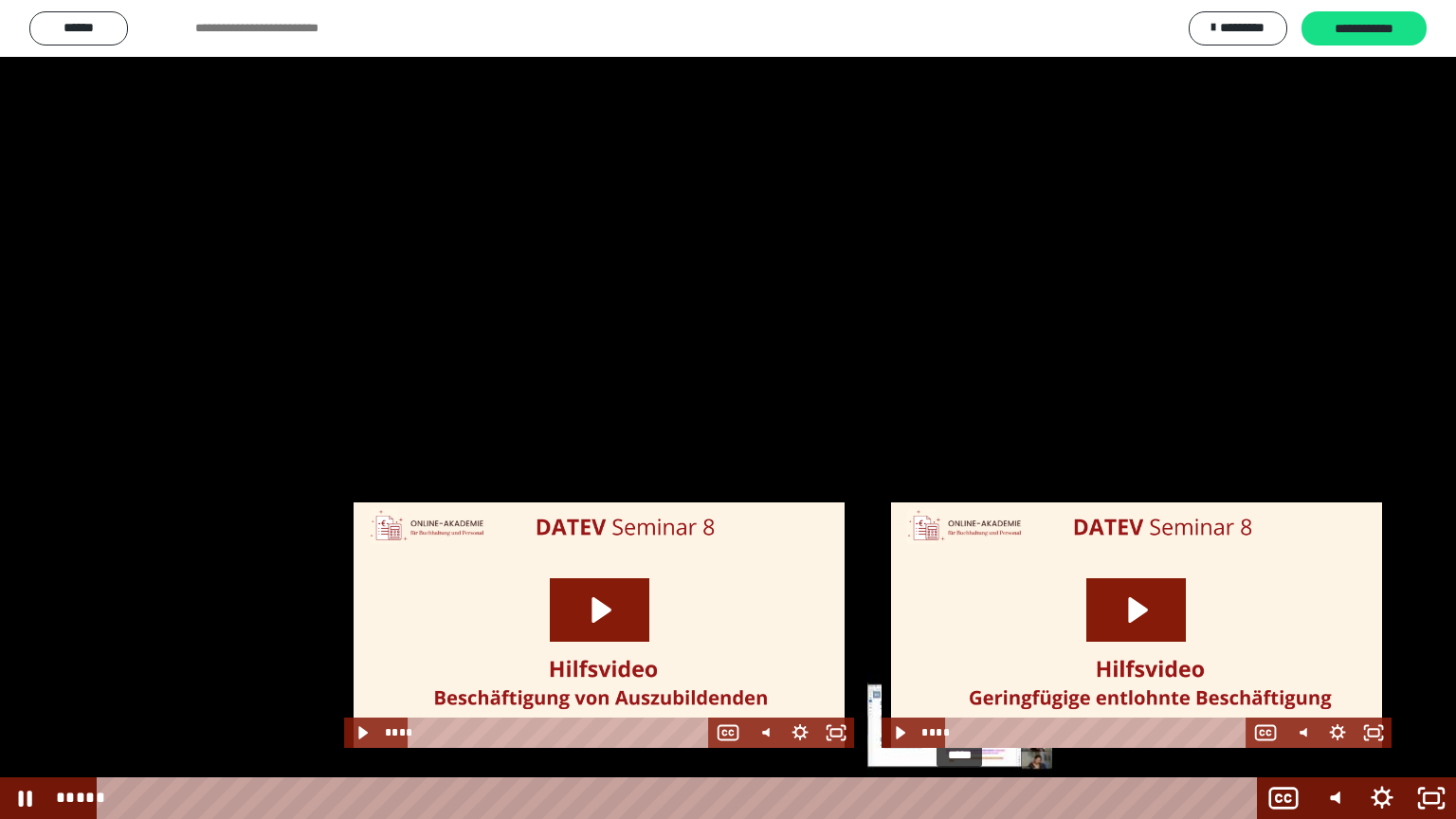 click on "*****" at bounding box center (681, 798) 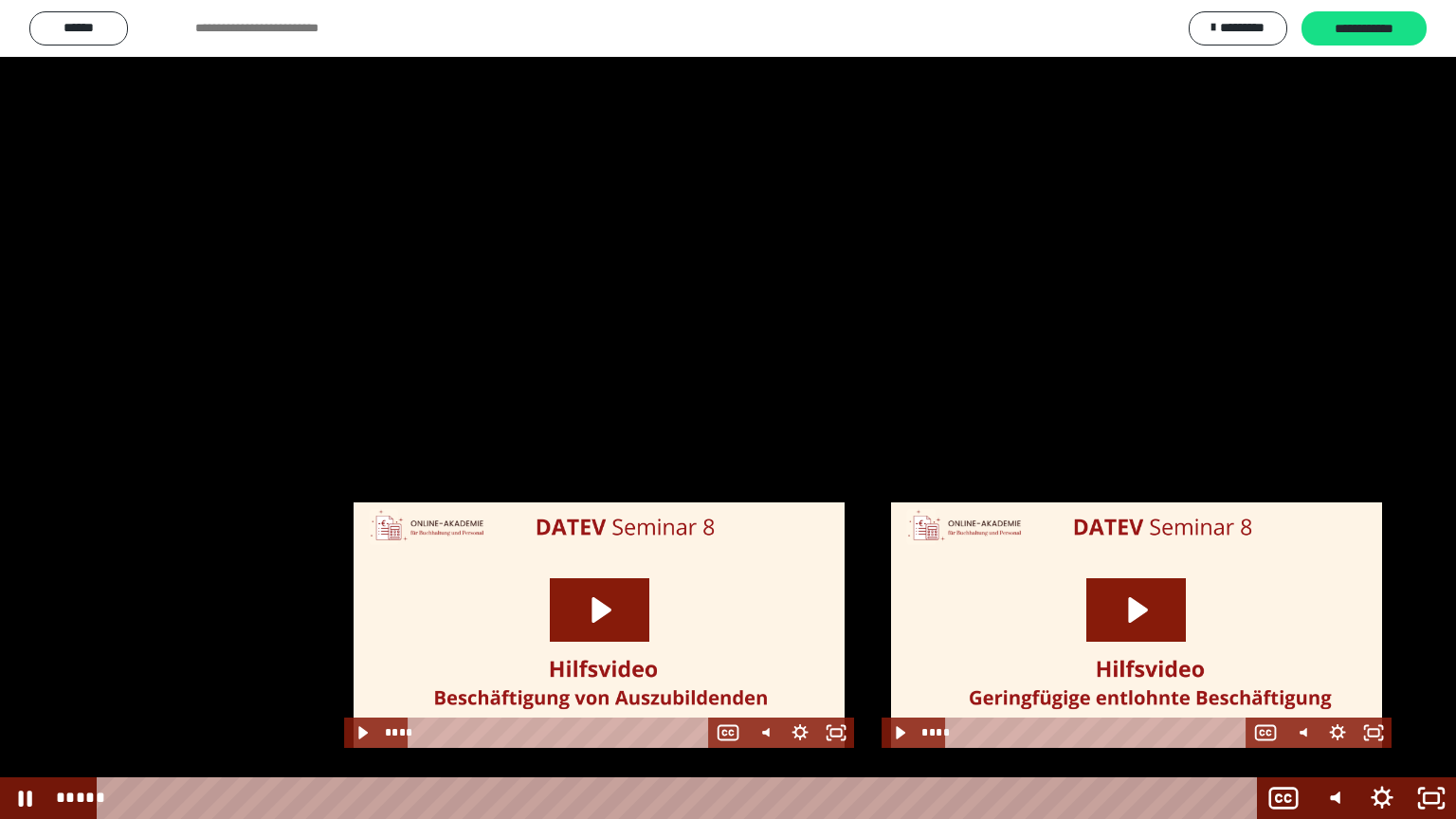 click at bounding box center [728, 410] 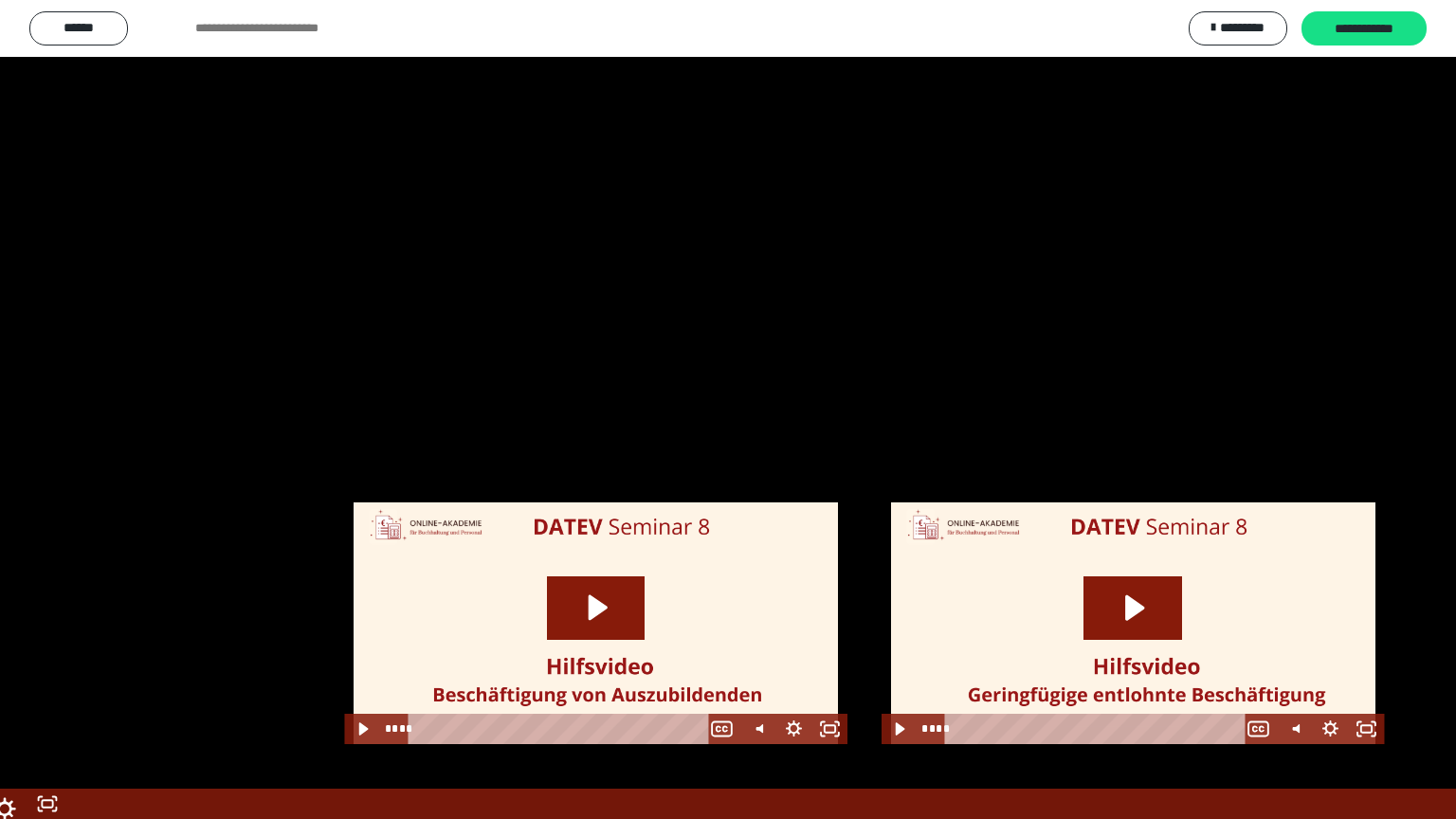 scroll, scrollTop: 2206, scrollLeft: 0, axis: vertical 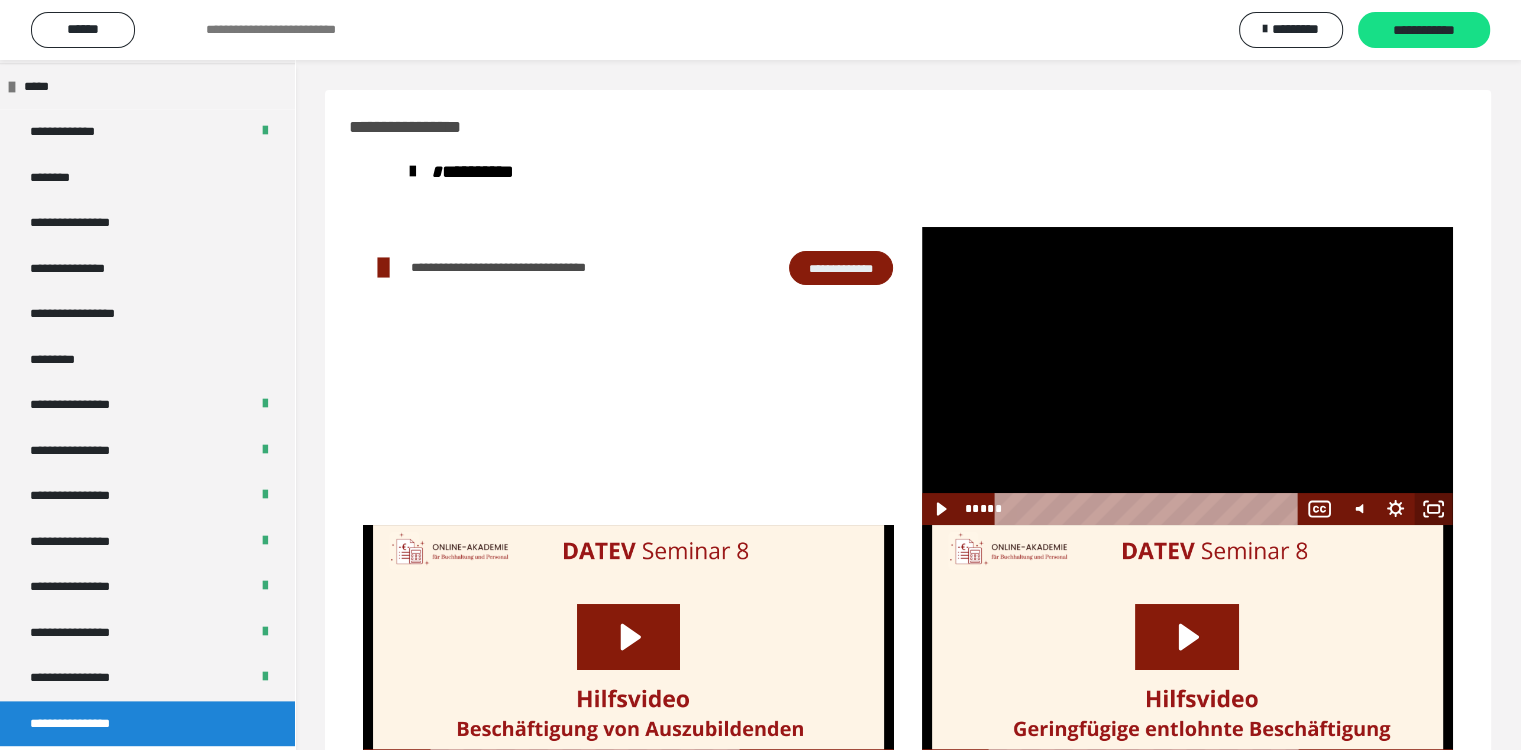 click 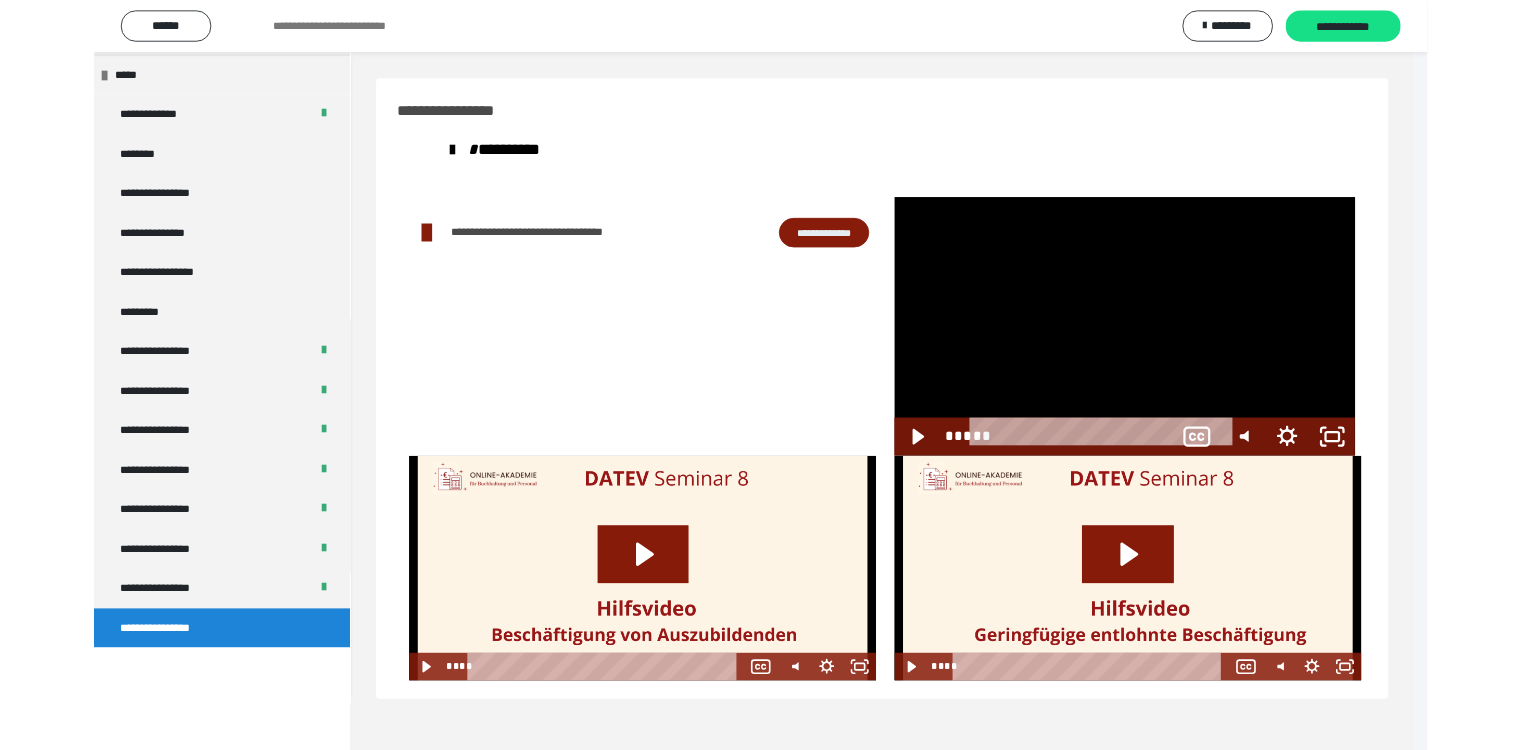 scroll, scrollTop: 2212, scrollLeft: 0, axis: vertical 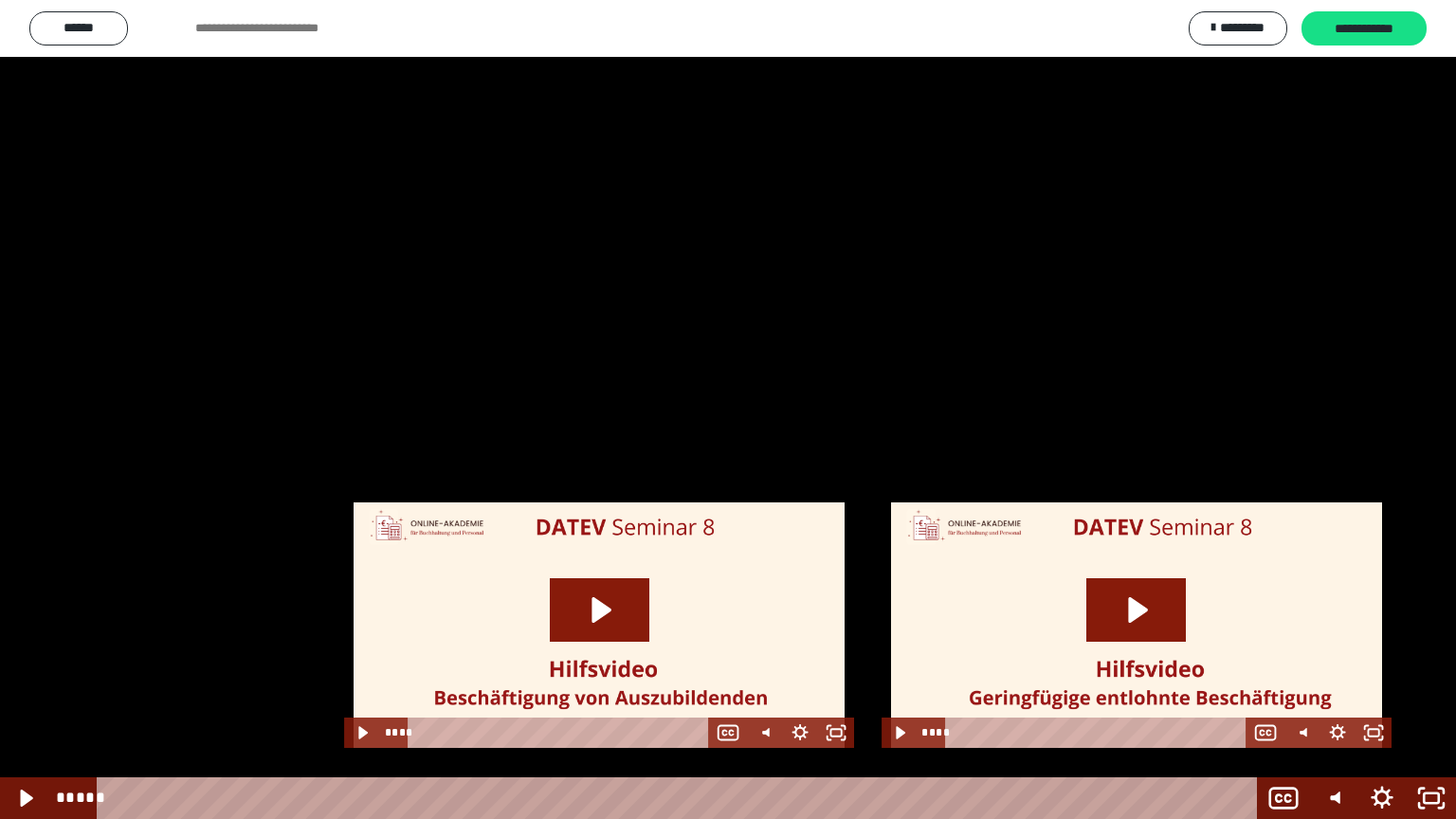click at bounding box center [728, 410] 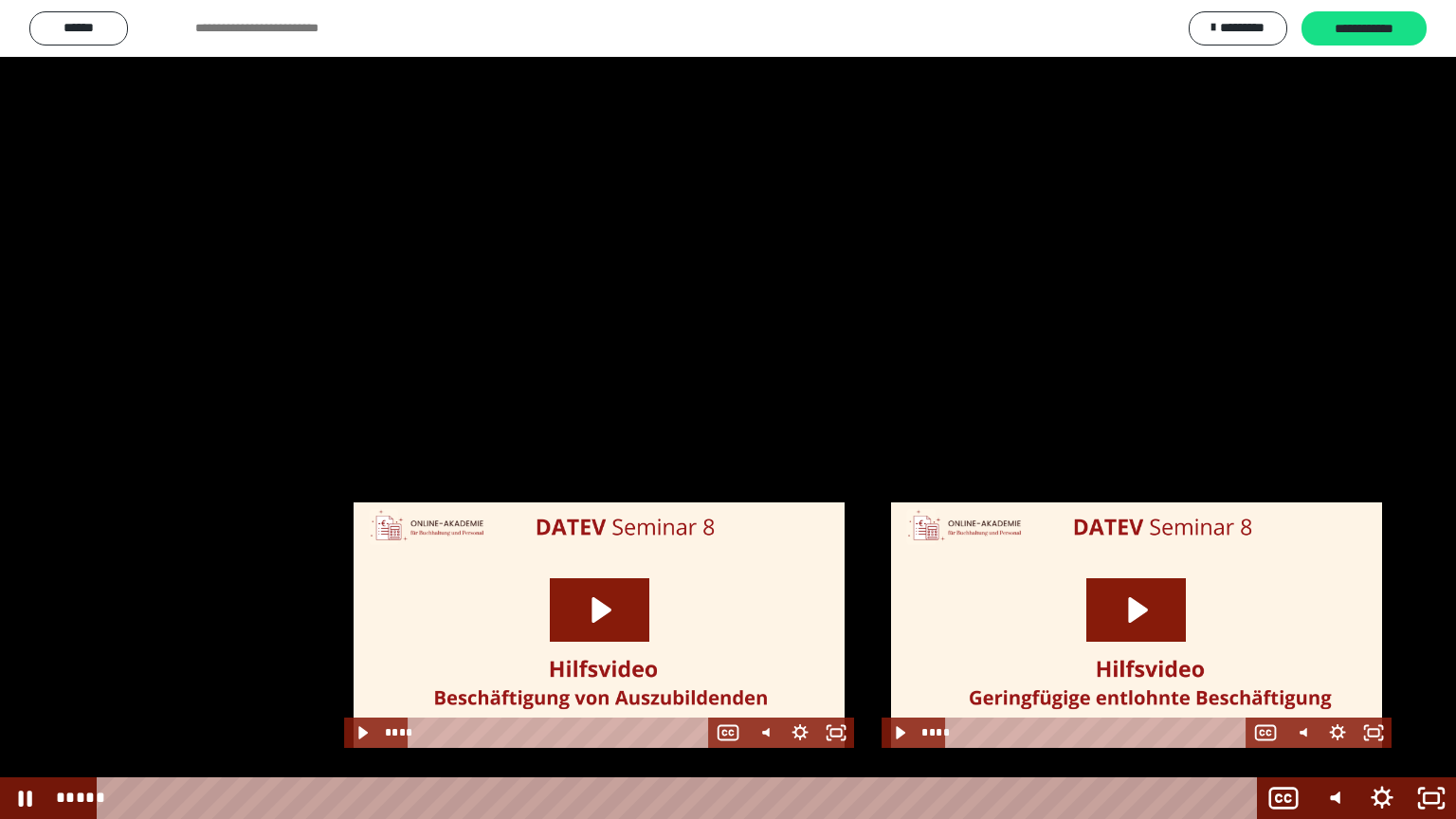 click at bounding box center [728, 410] 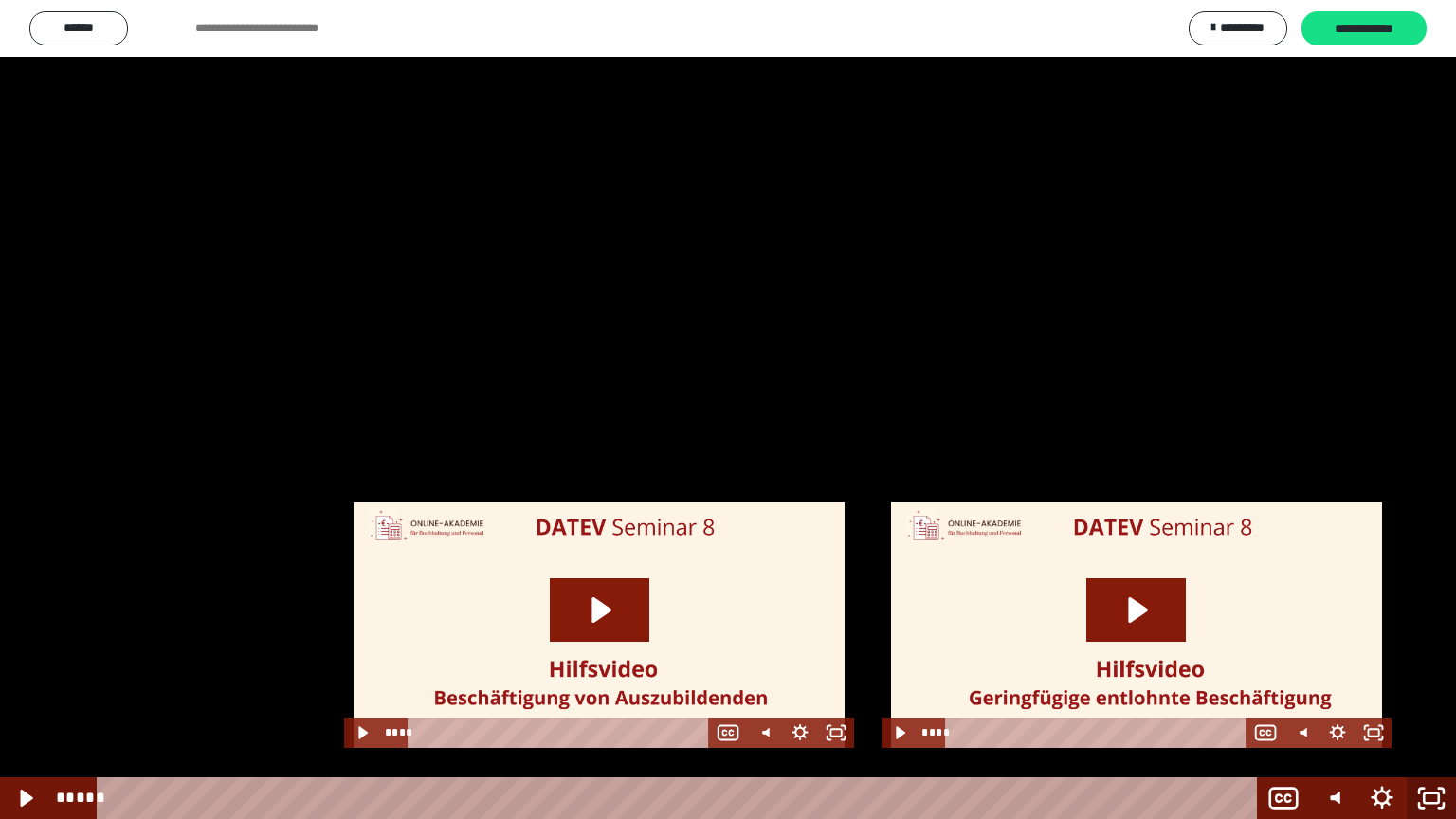 click 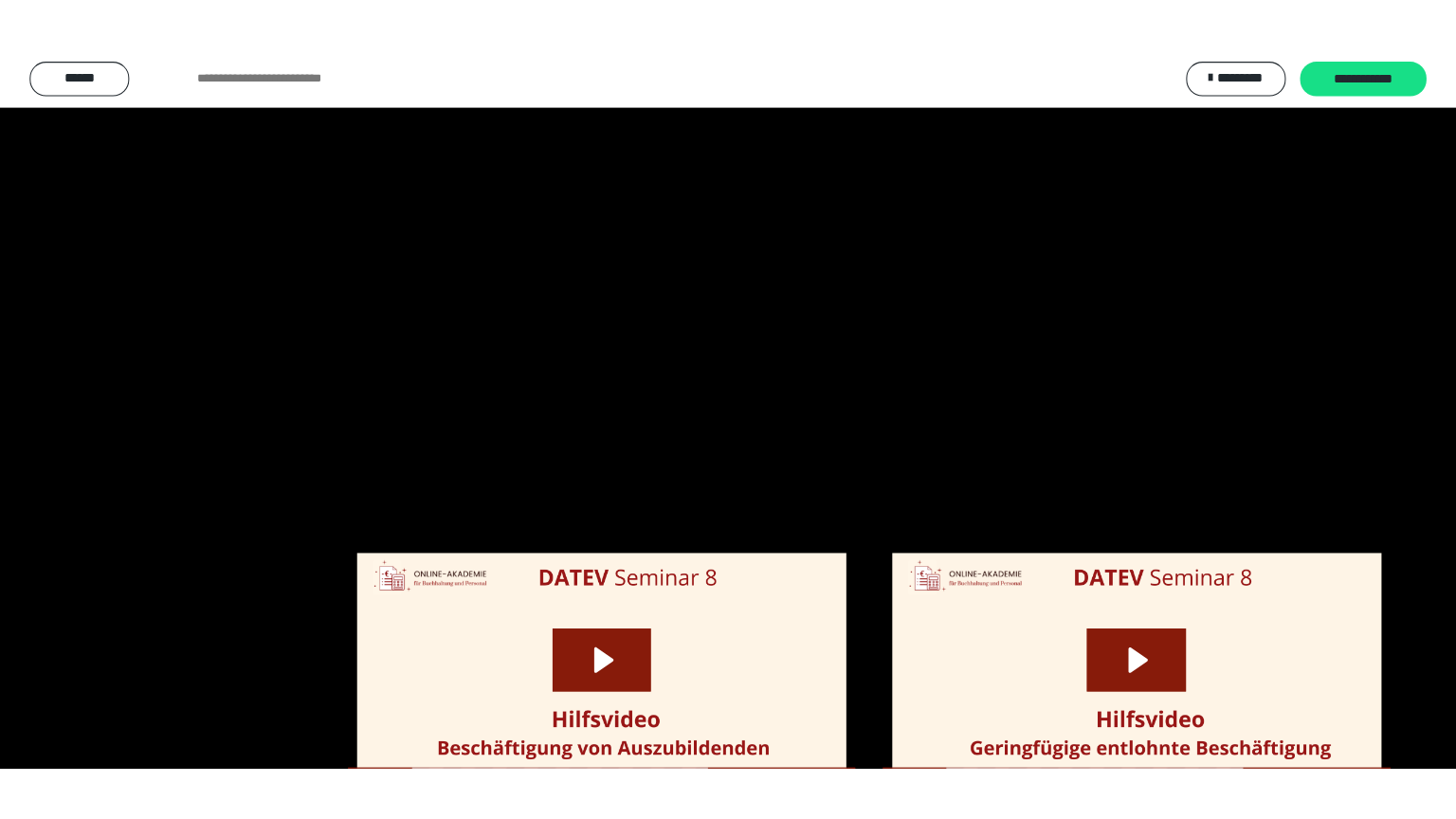 scroll, scrollTop: 2206, scrollLeft: 0, axis: vertical 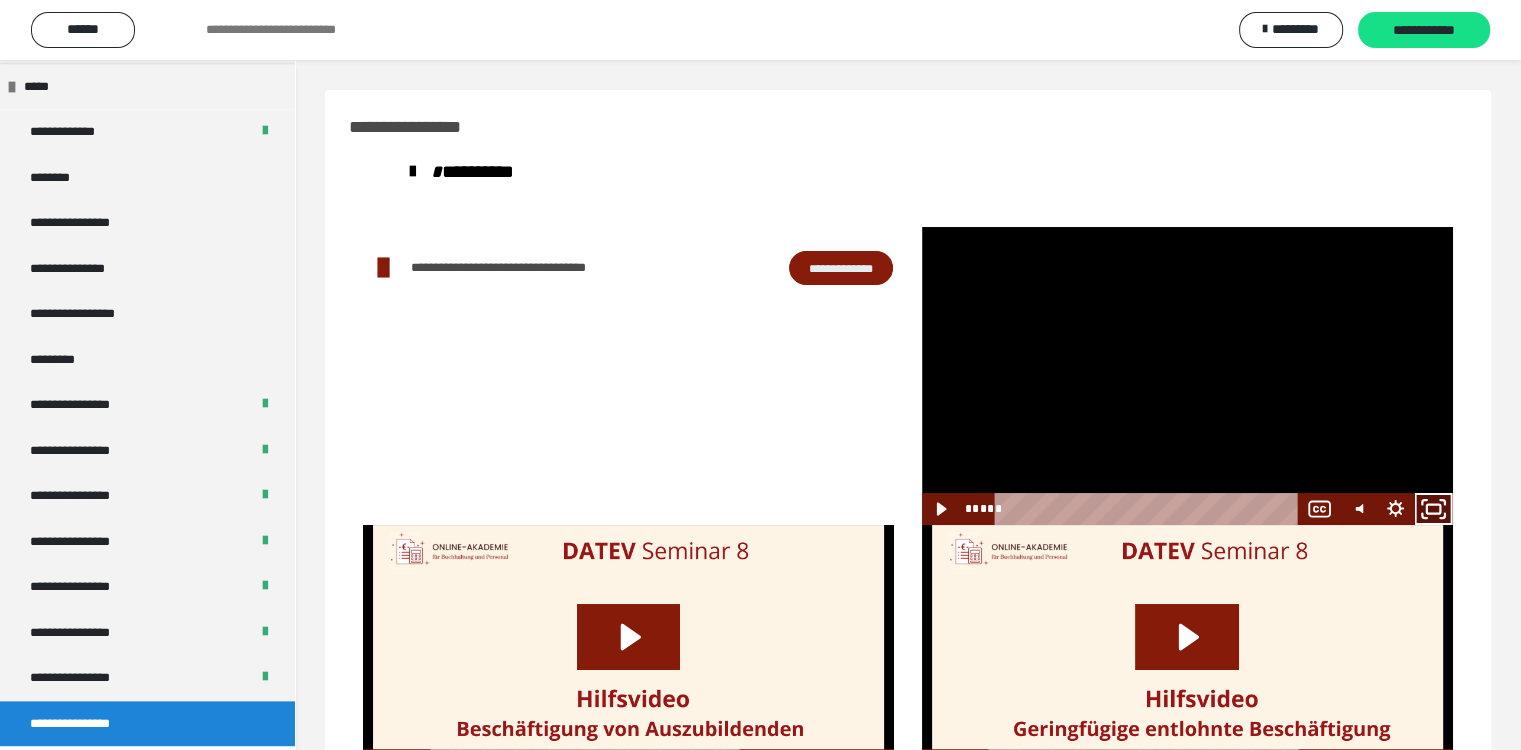 click 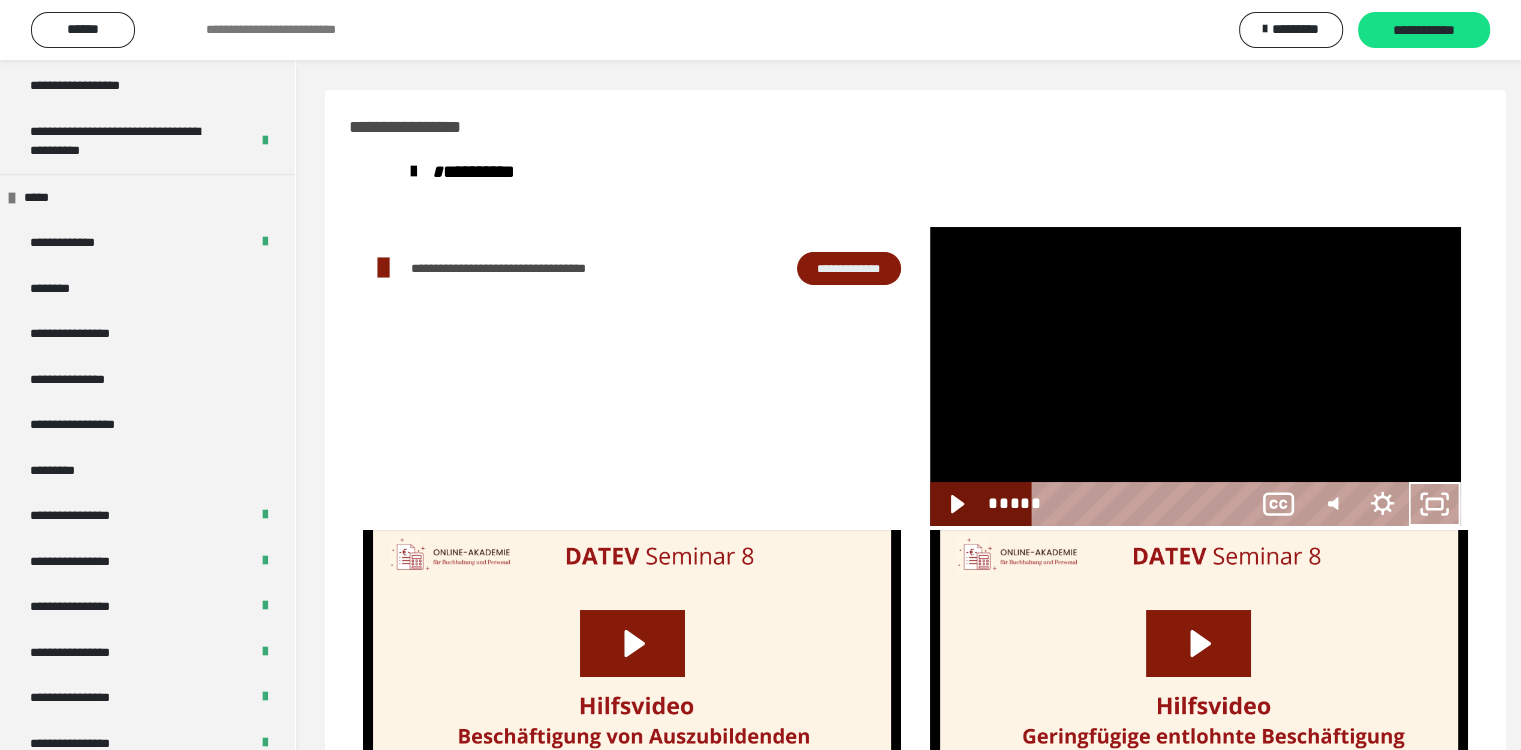 scroll, scrollTop: 2212, scrollLeft: 0, axis: vertical 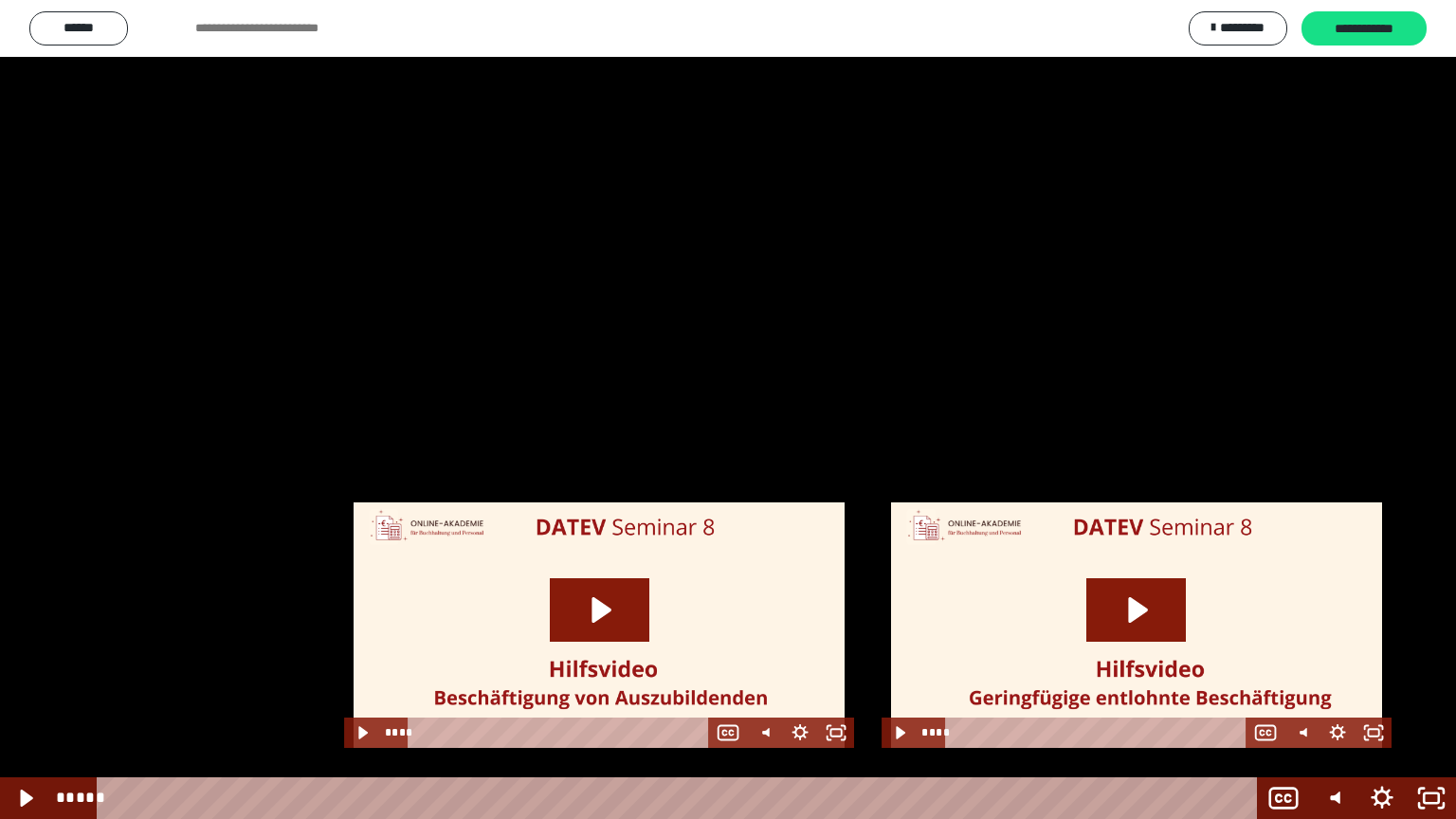click at bounding box center [728, 410] 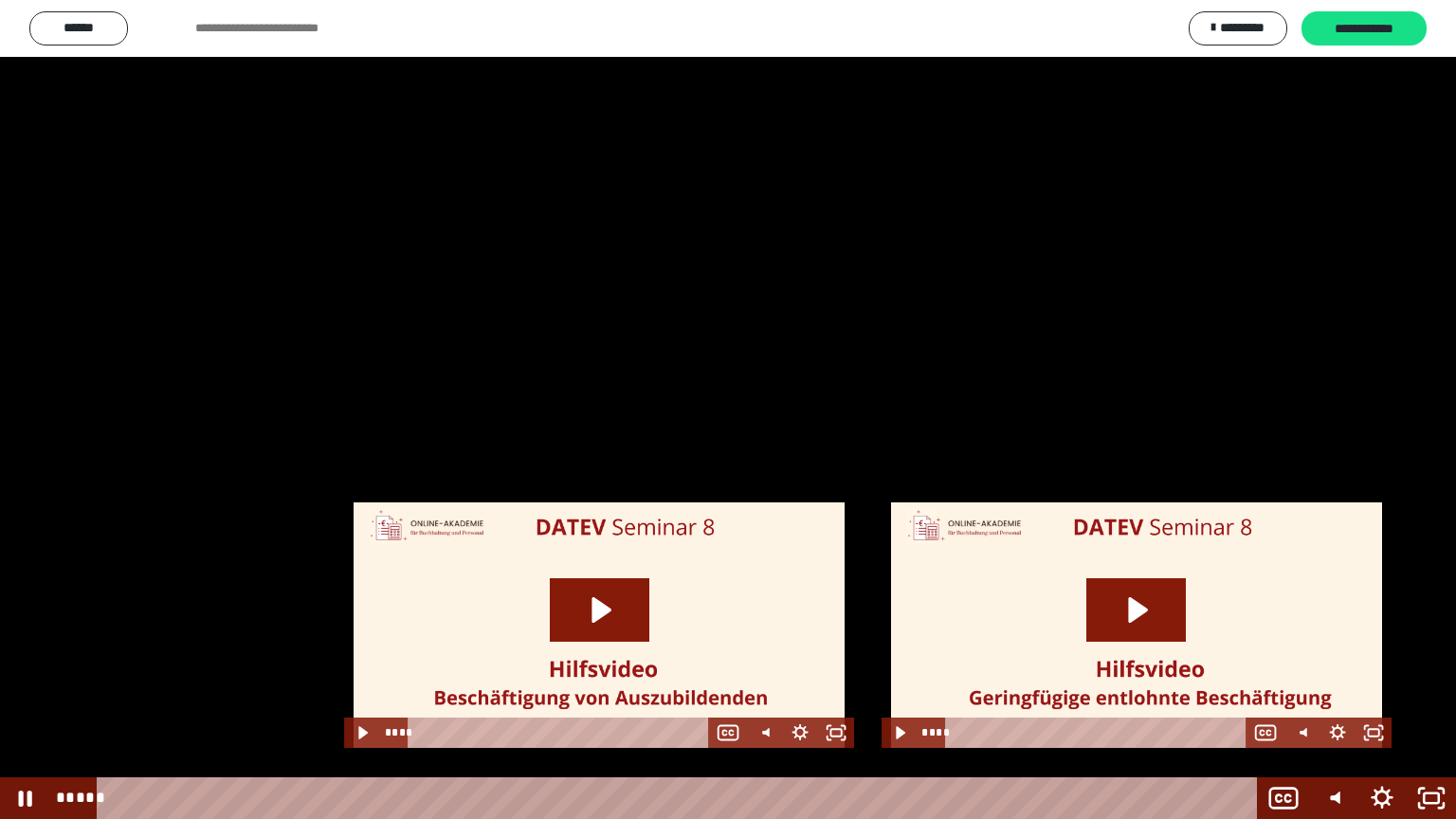 click at bounding box center (728, 410) 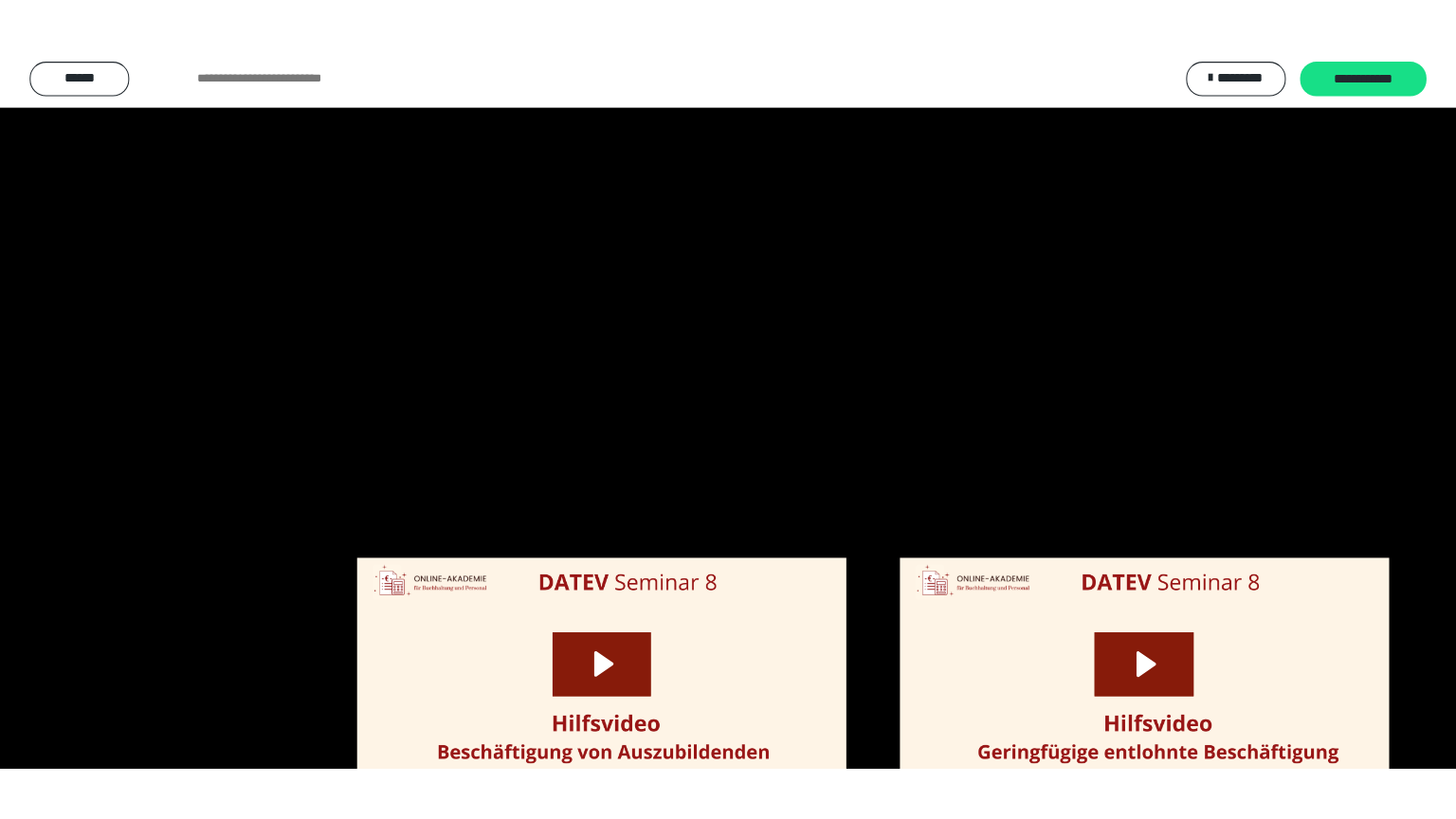scroll, scrollTop: 2206, scrollLeft: 0, axis: vertical 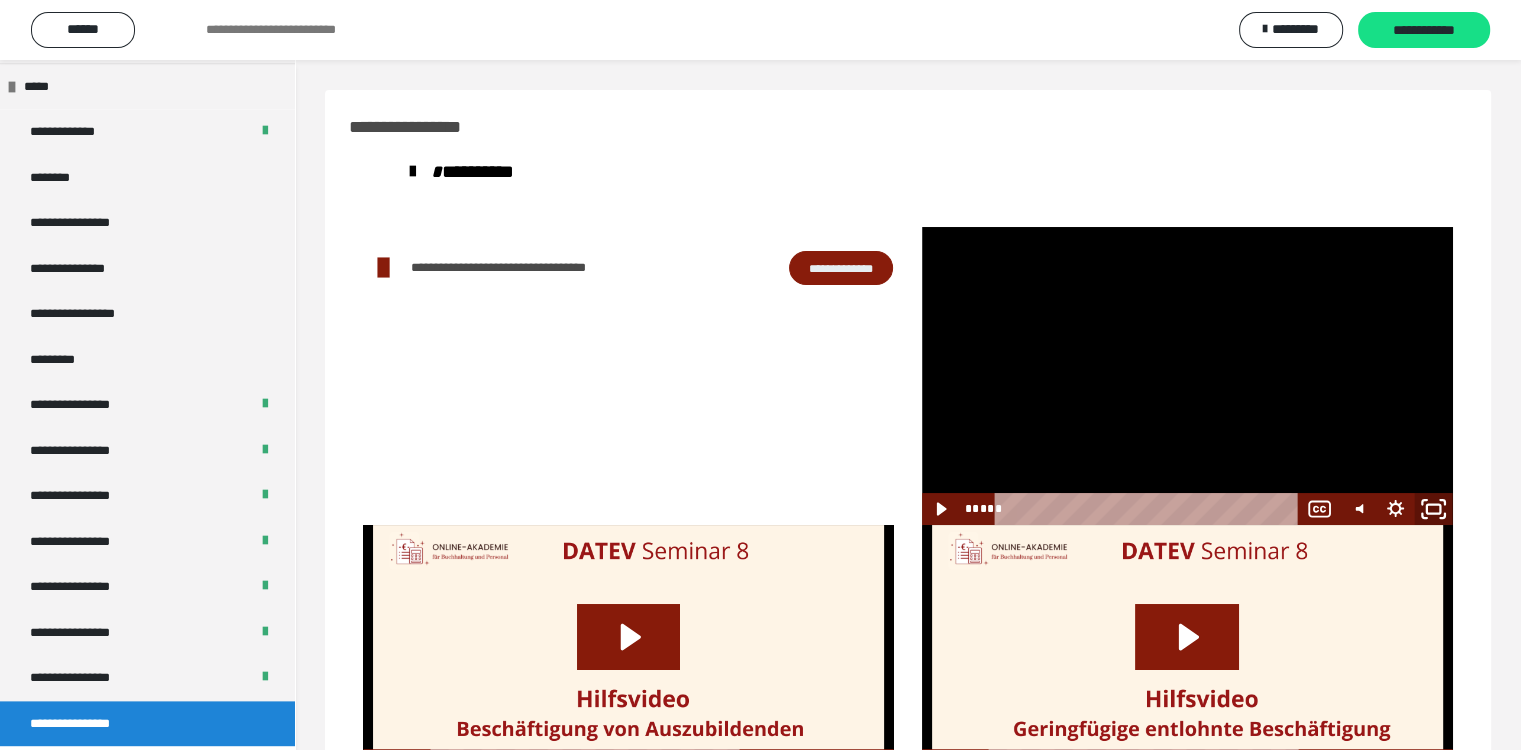 click 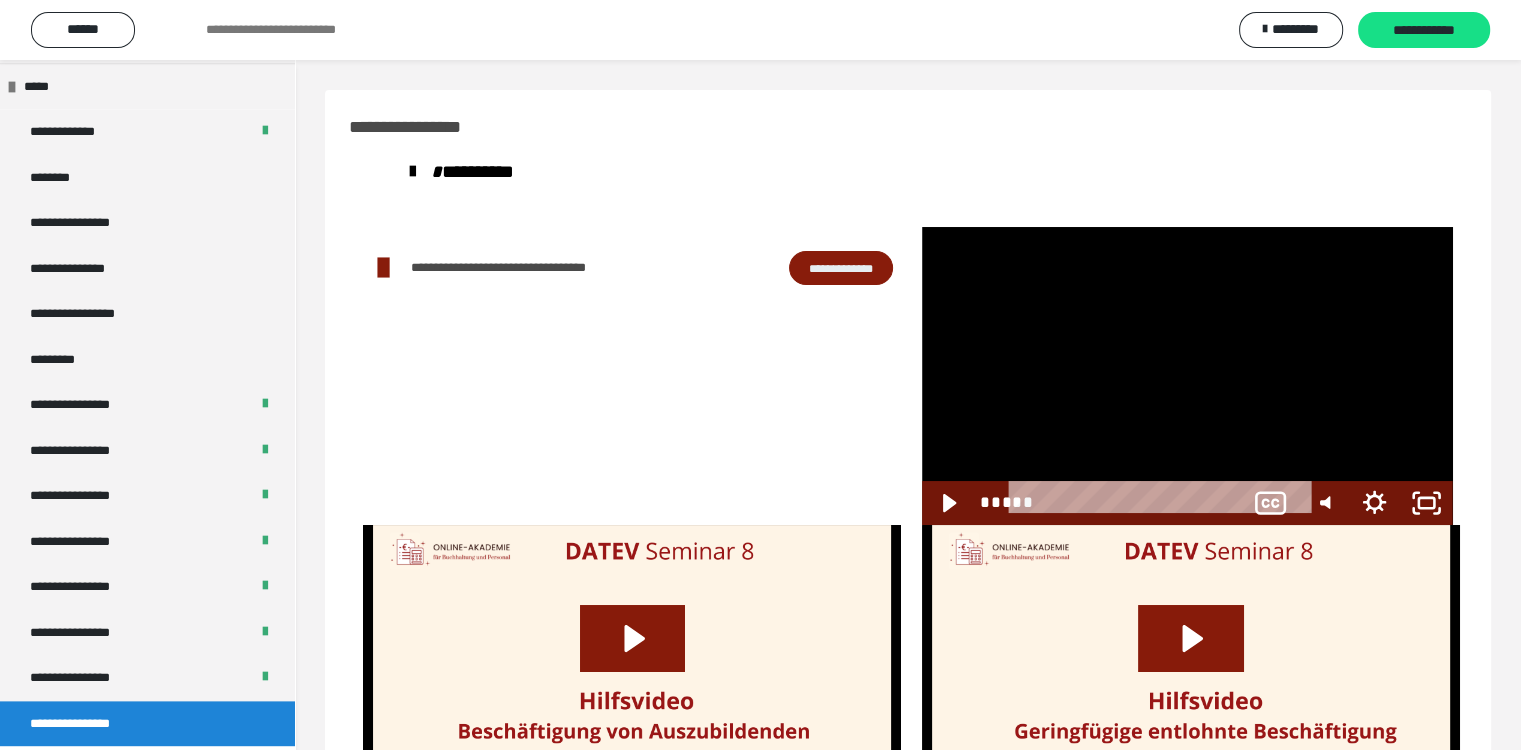 scroll, scrollTop: 2212, scrollLeft: 0, axis: vertical 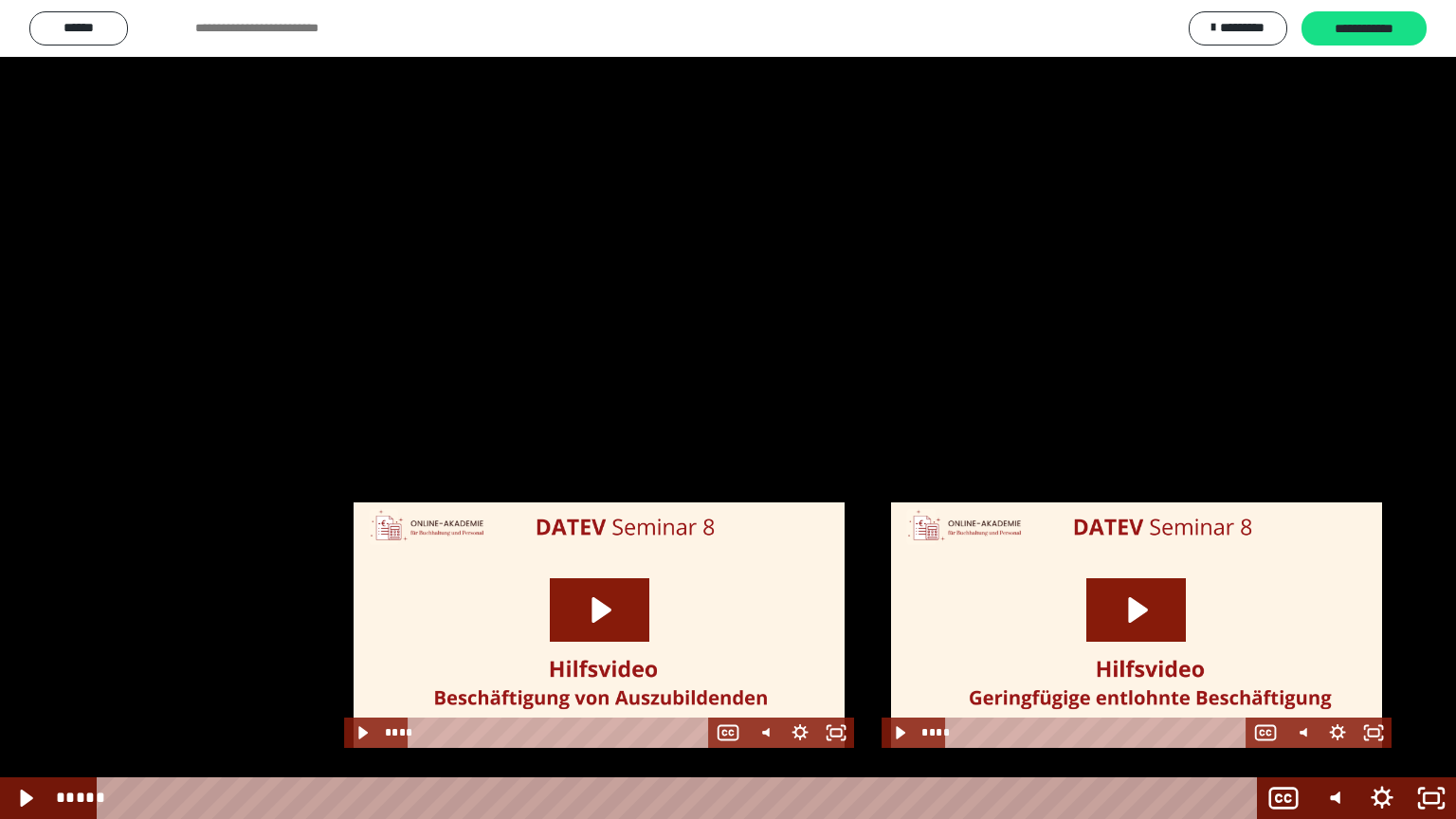 click at bounding box center (728, 410) 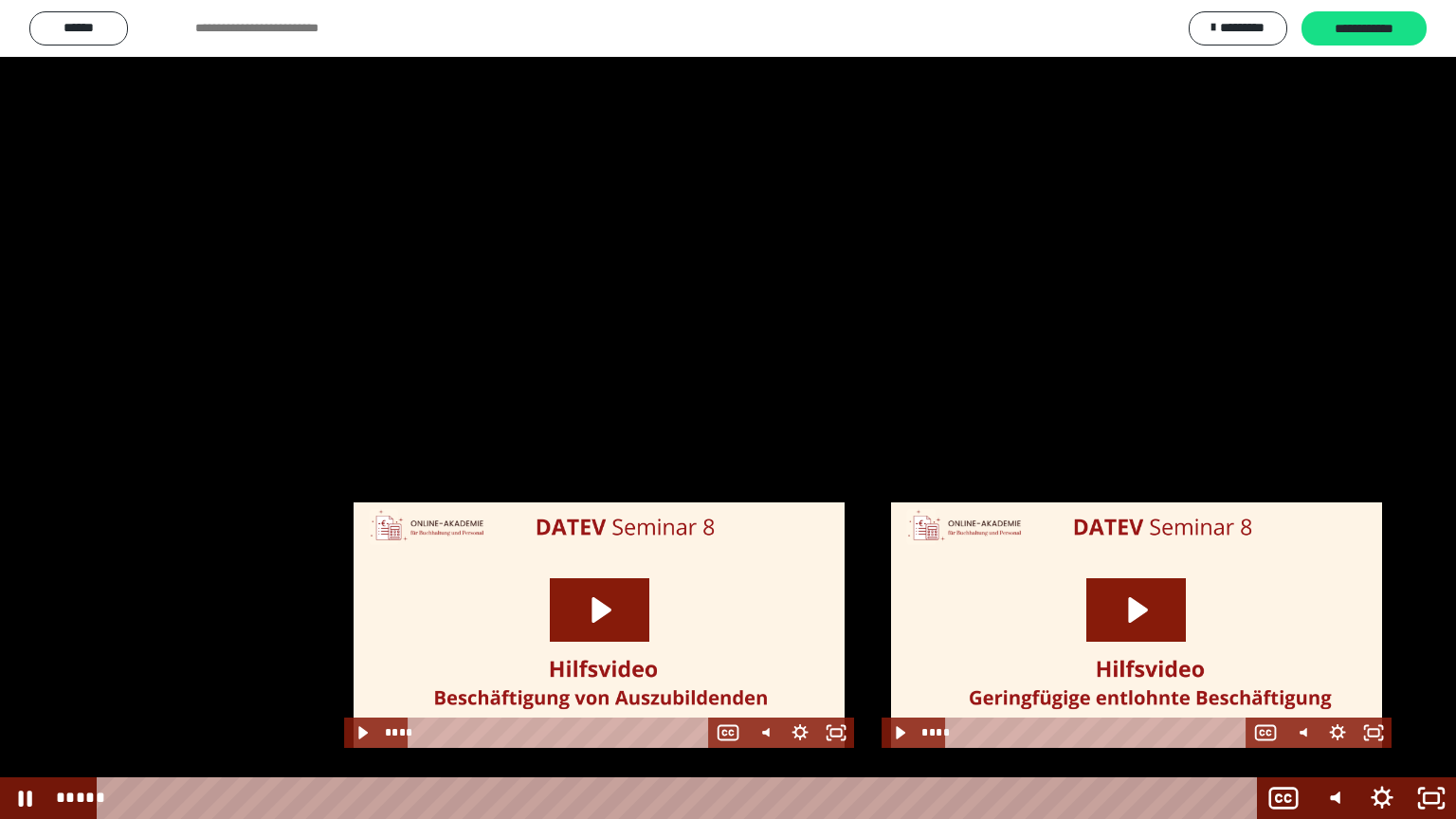 click at bounding box center (728, 410) 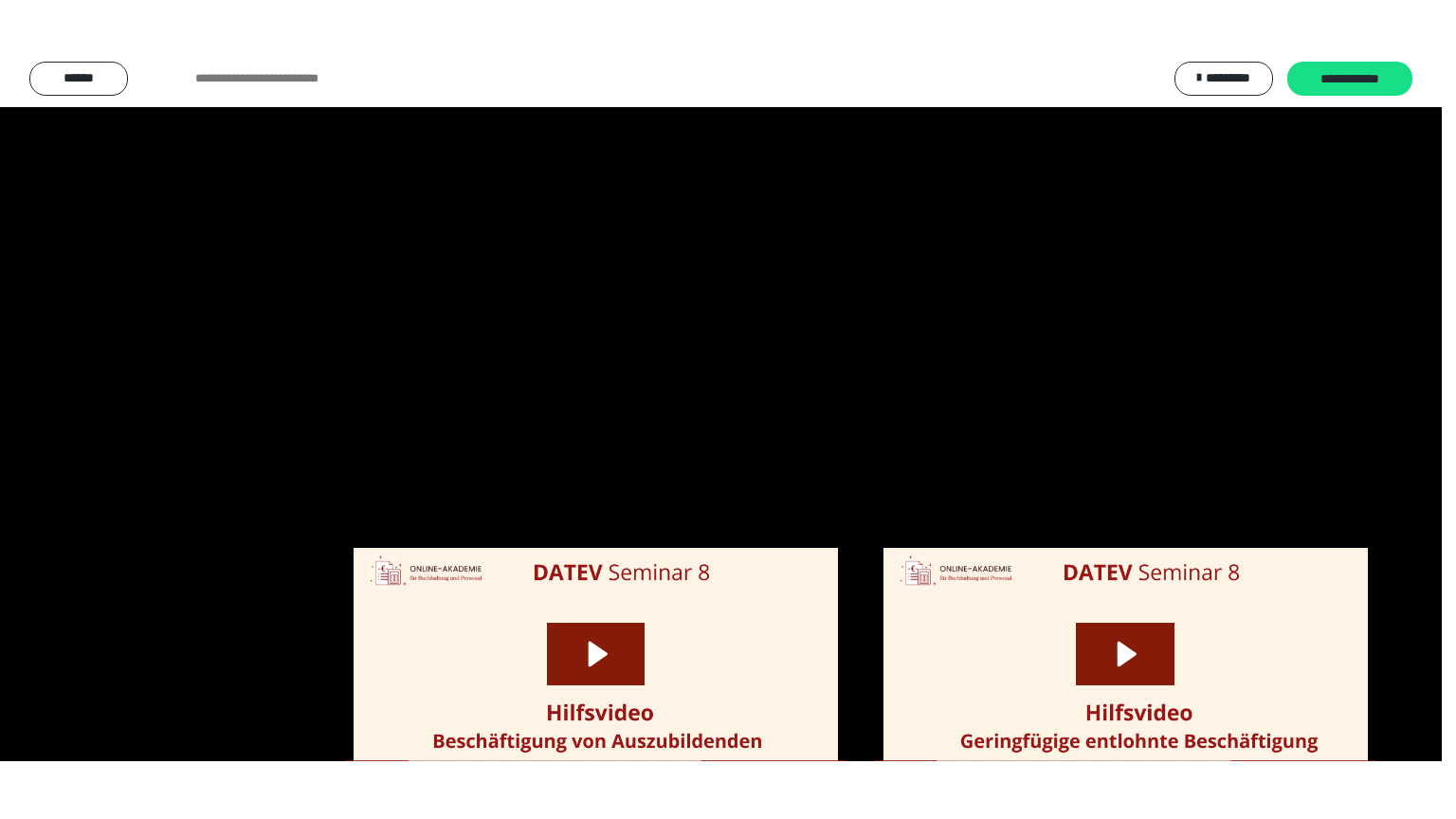 scroll, scrollTop: 2206, scrollLeft: 0, axis: vertical 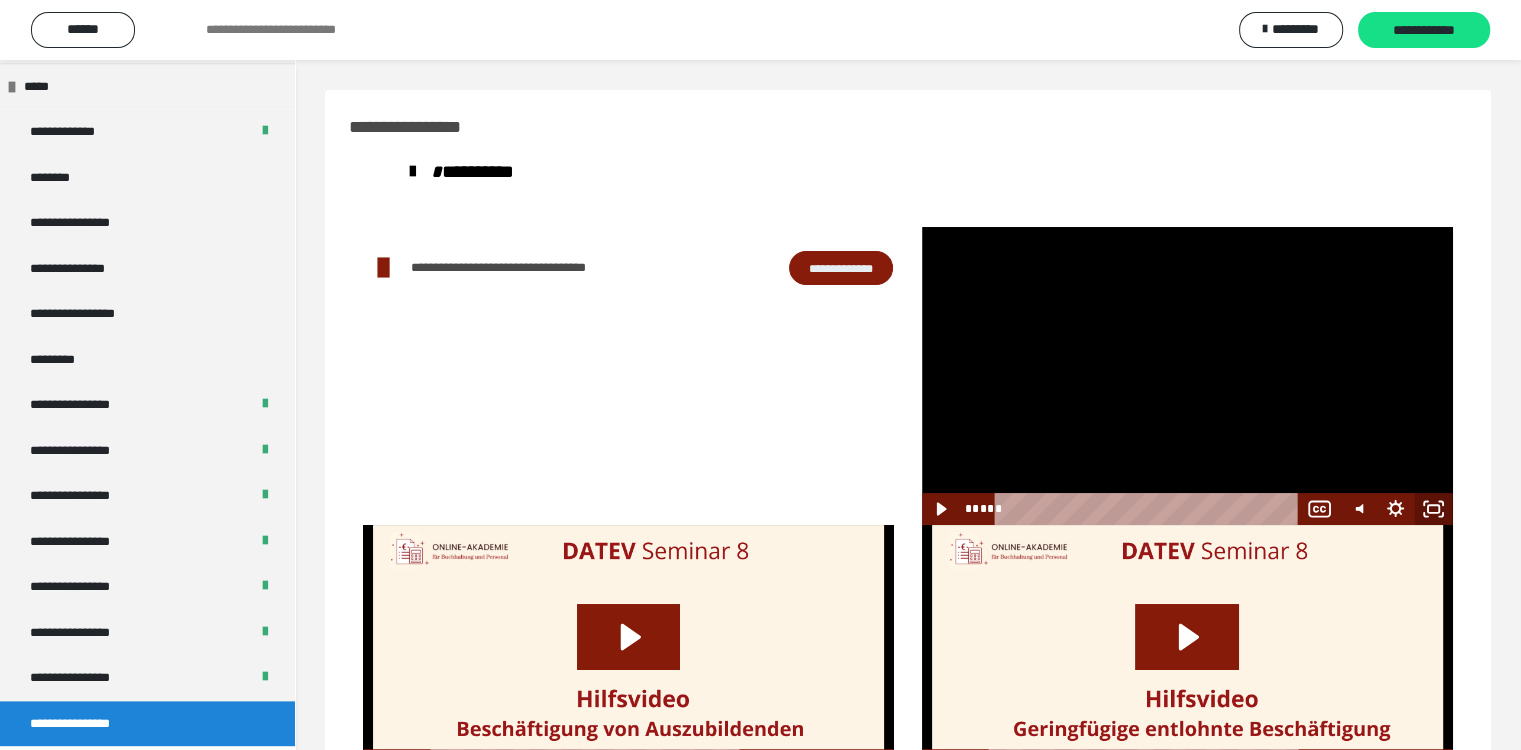 click 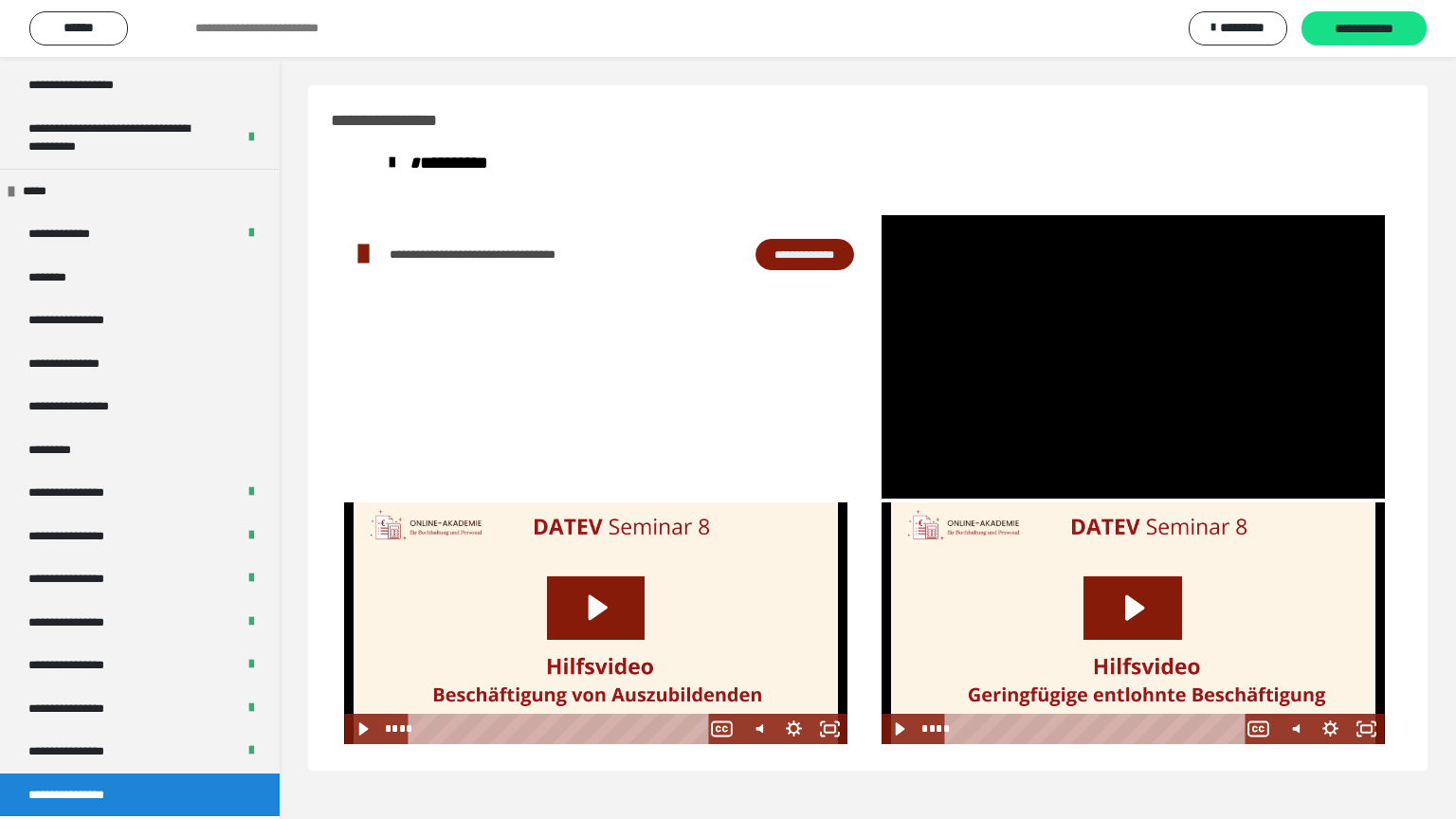 scroll, scrollTop: 2206, scrollLeft: 0, axis: vertical 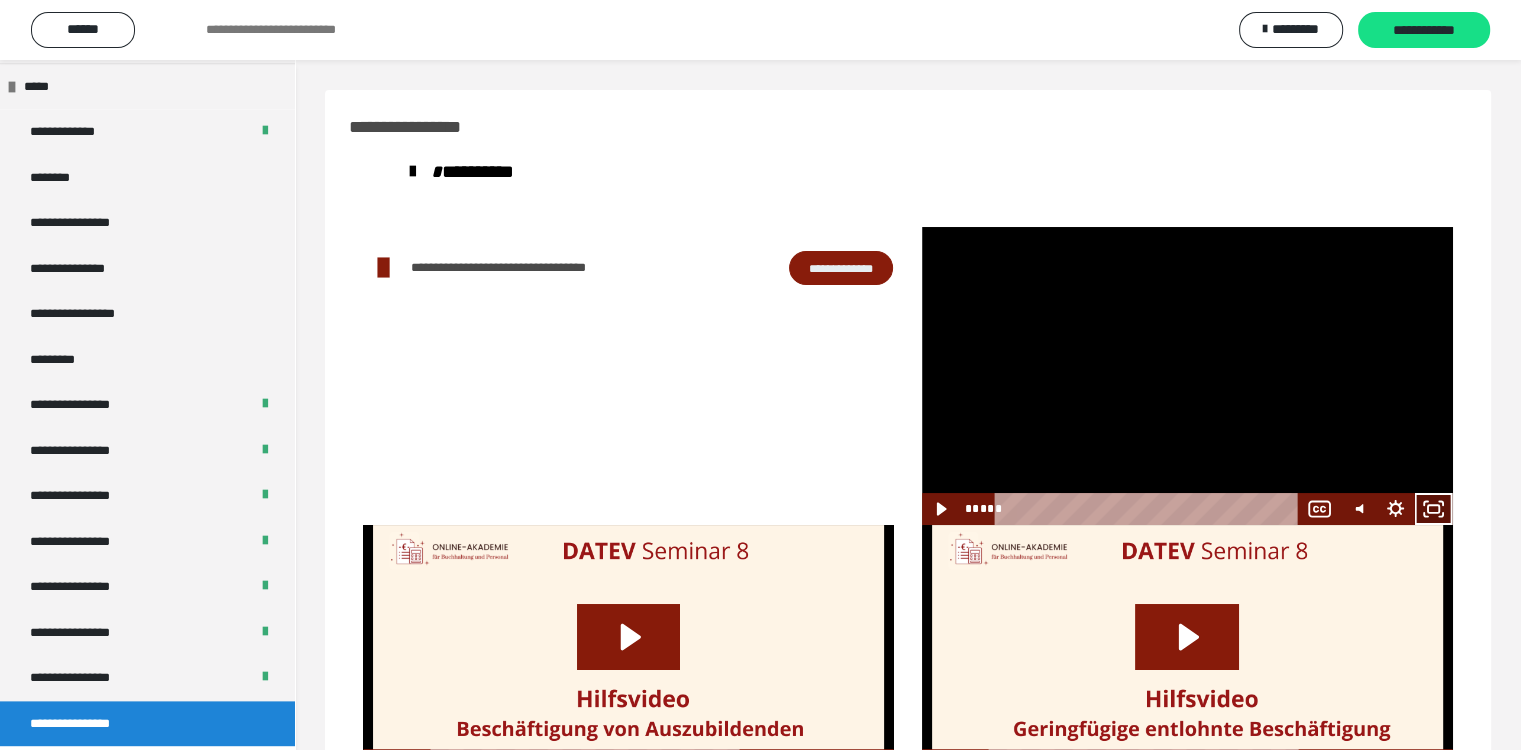 click 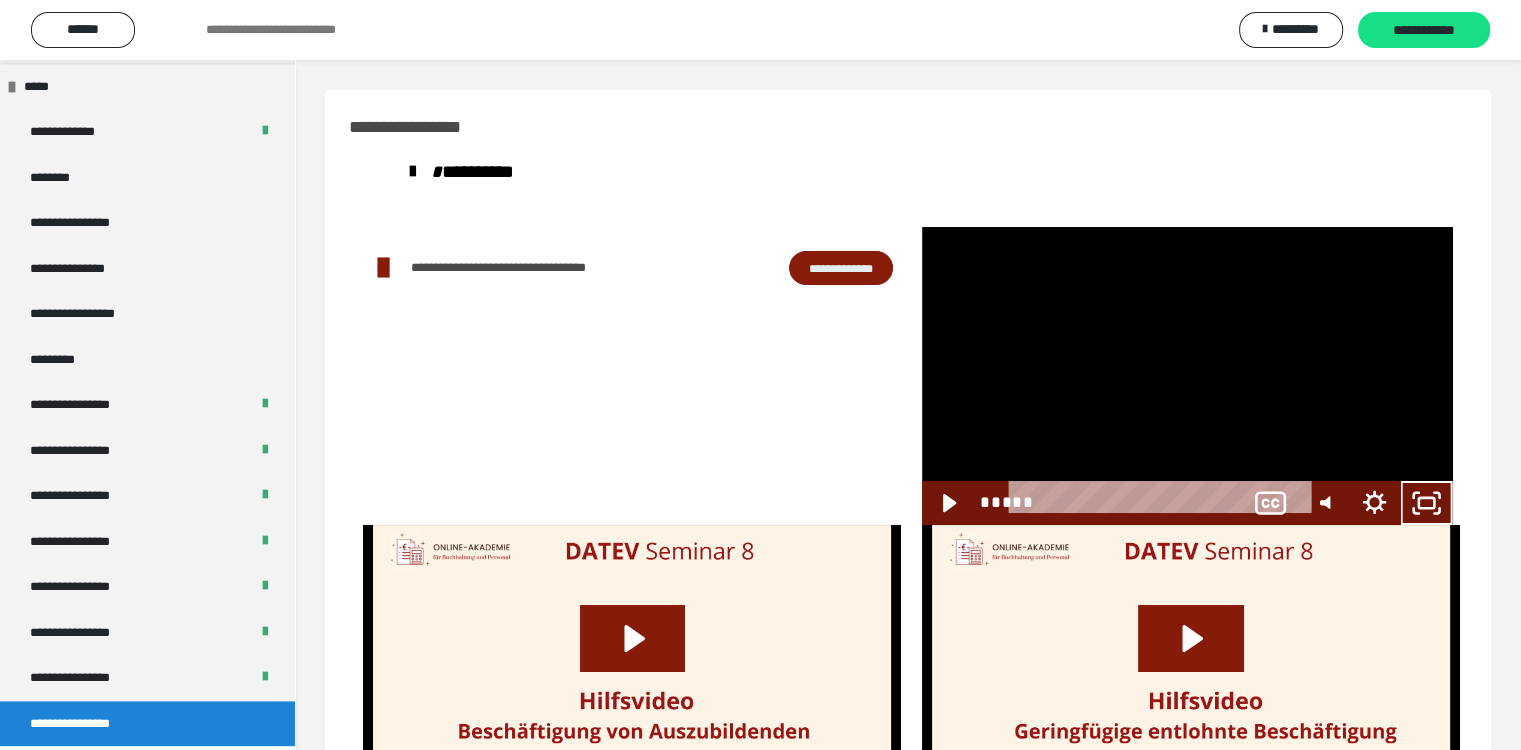 scroll, scrollTop: 2212, scrollLeft: 0, axis: vertical 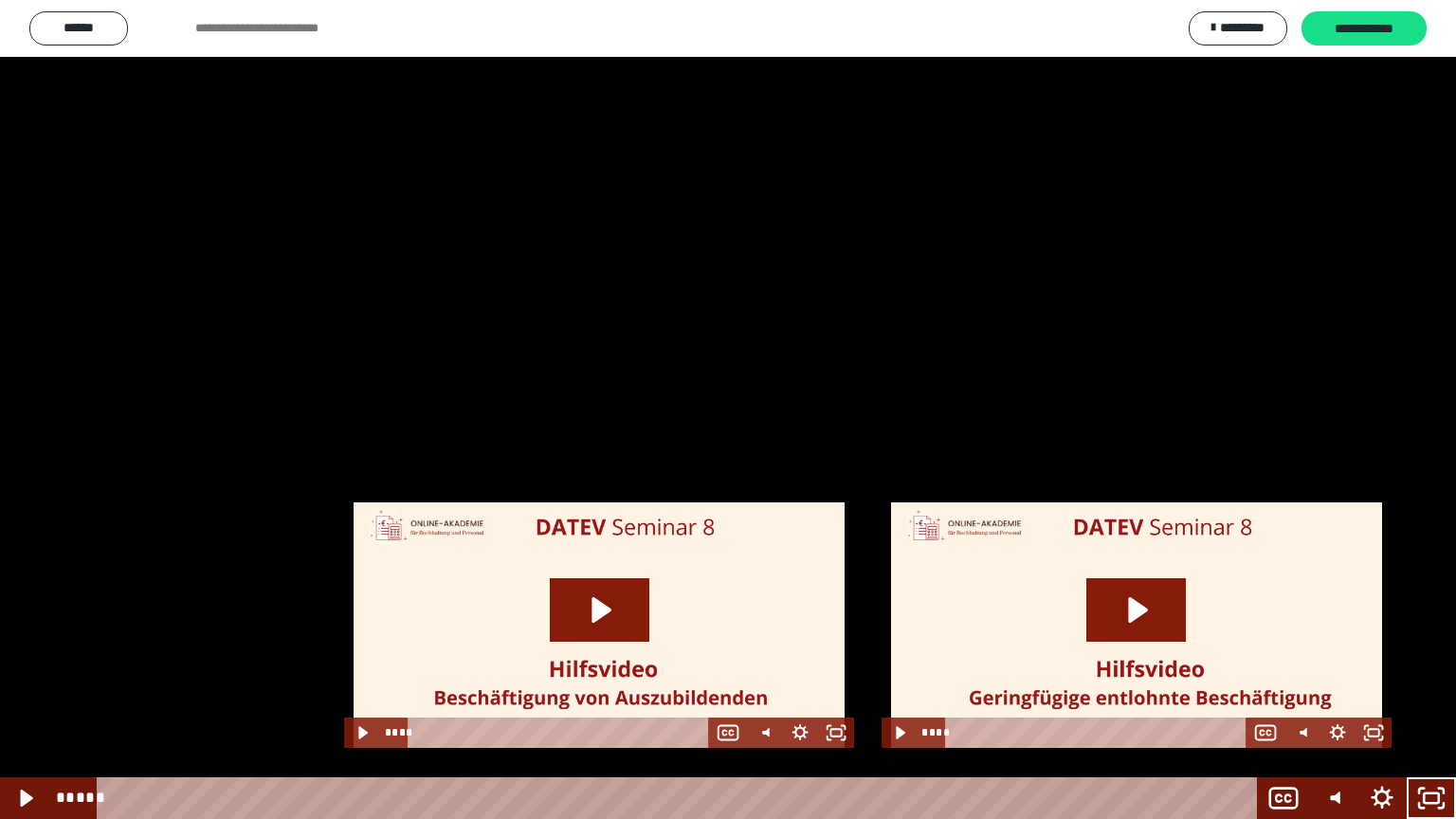 click at bounding box center (728, 410) 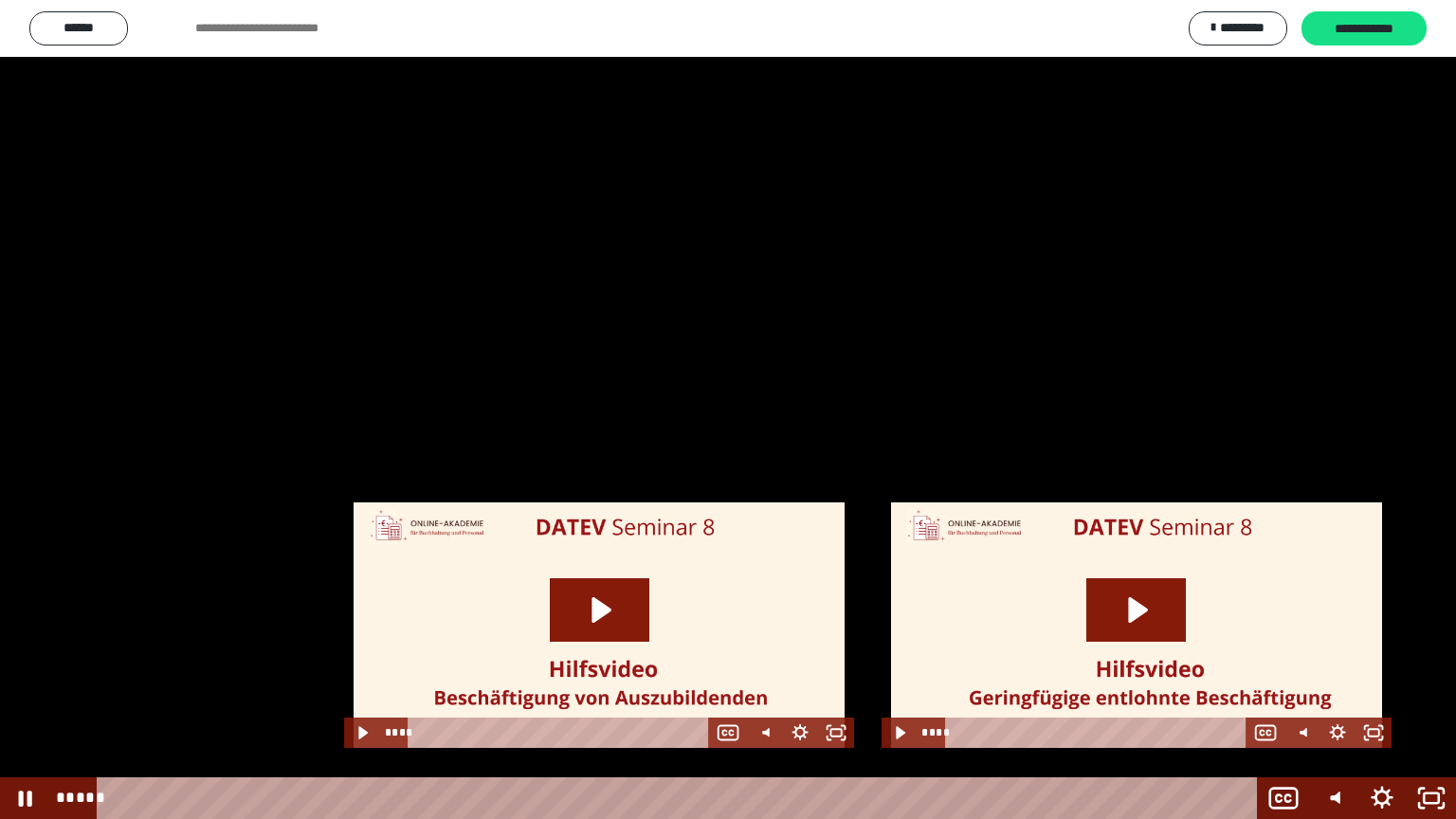 click at bounding box center [728, 410] 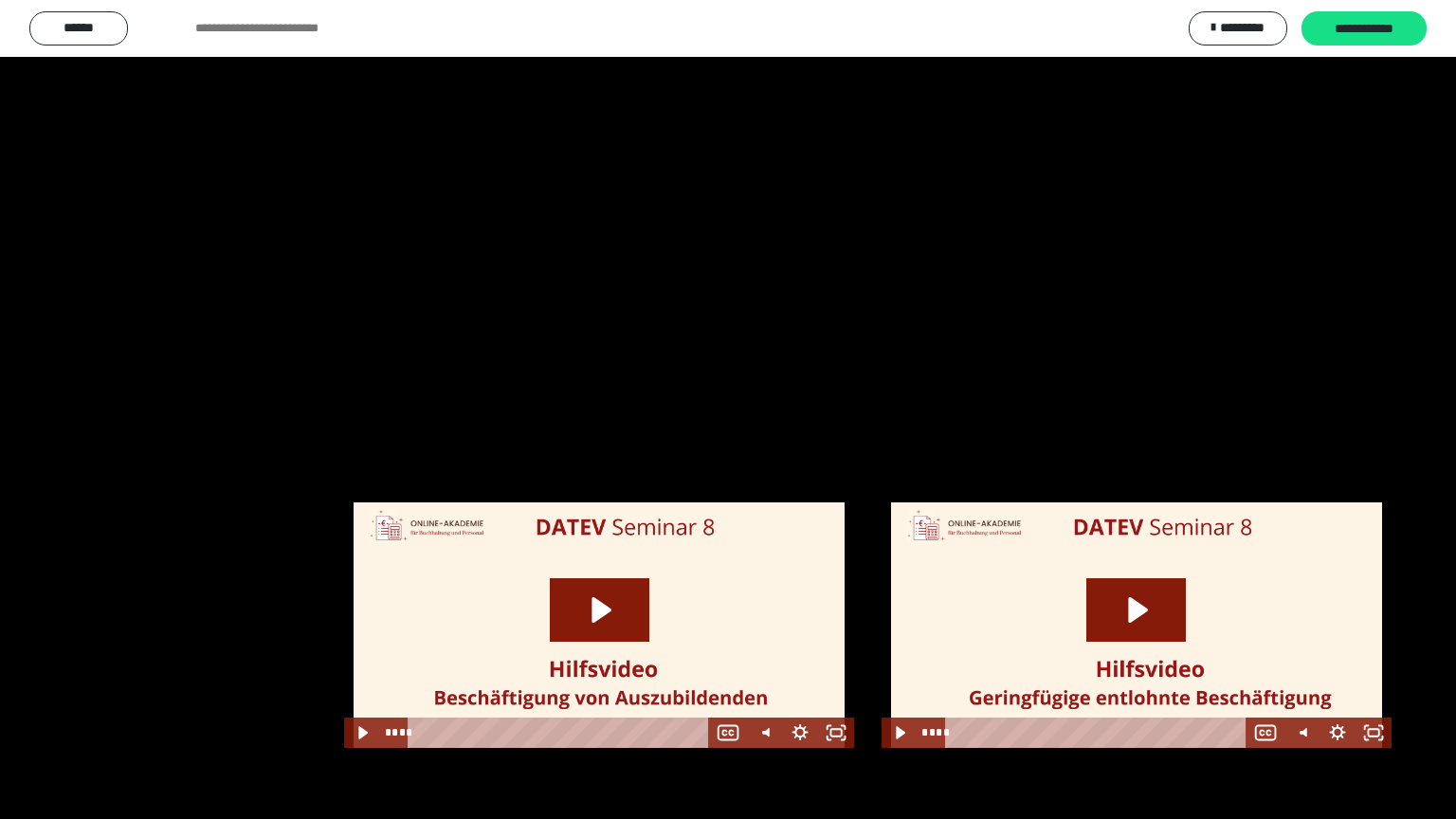 click at bounding box center (728, 410) 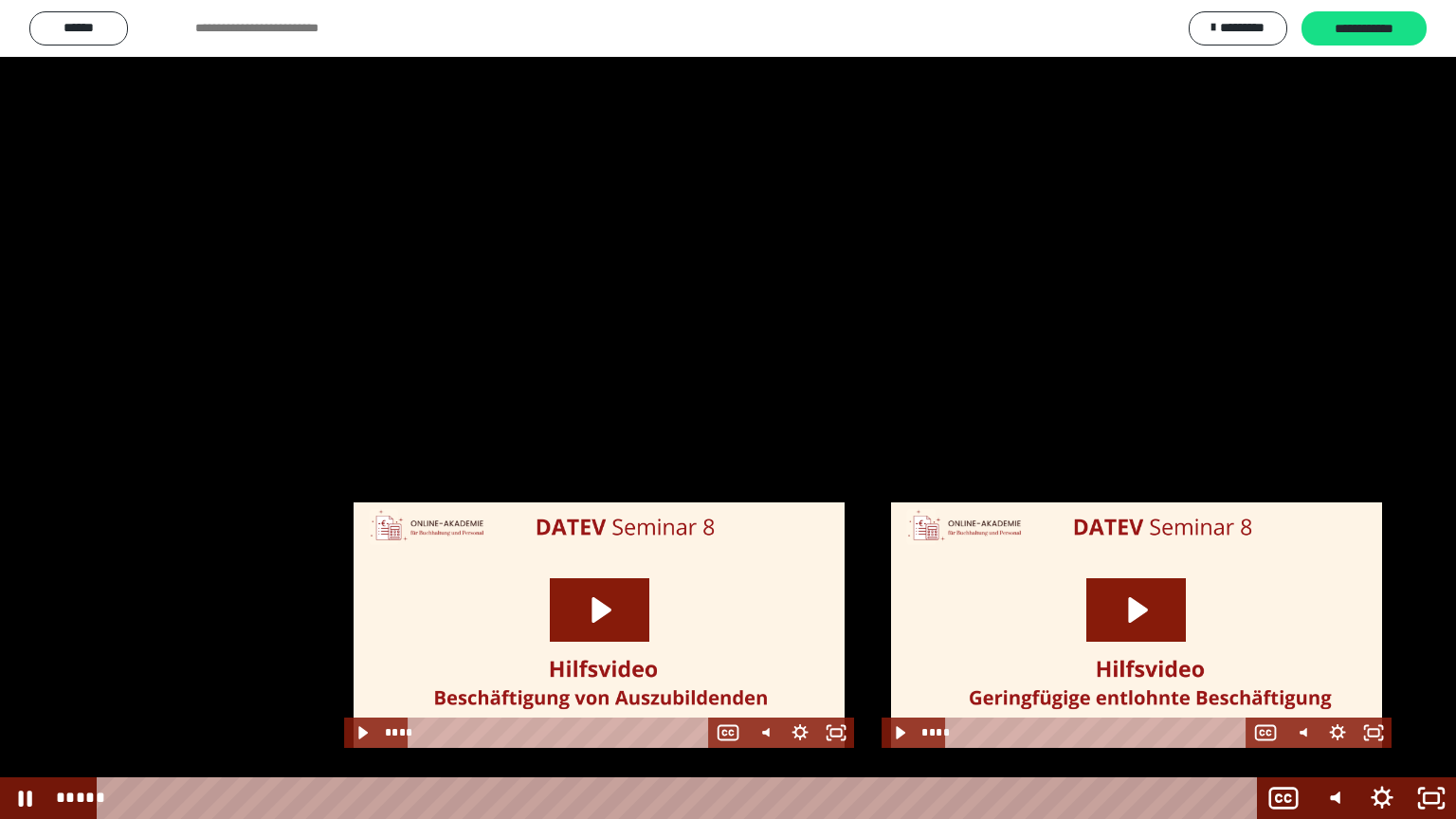 click at bounding box center [728, 410] 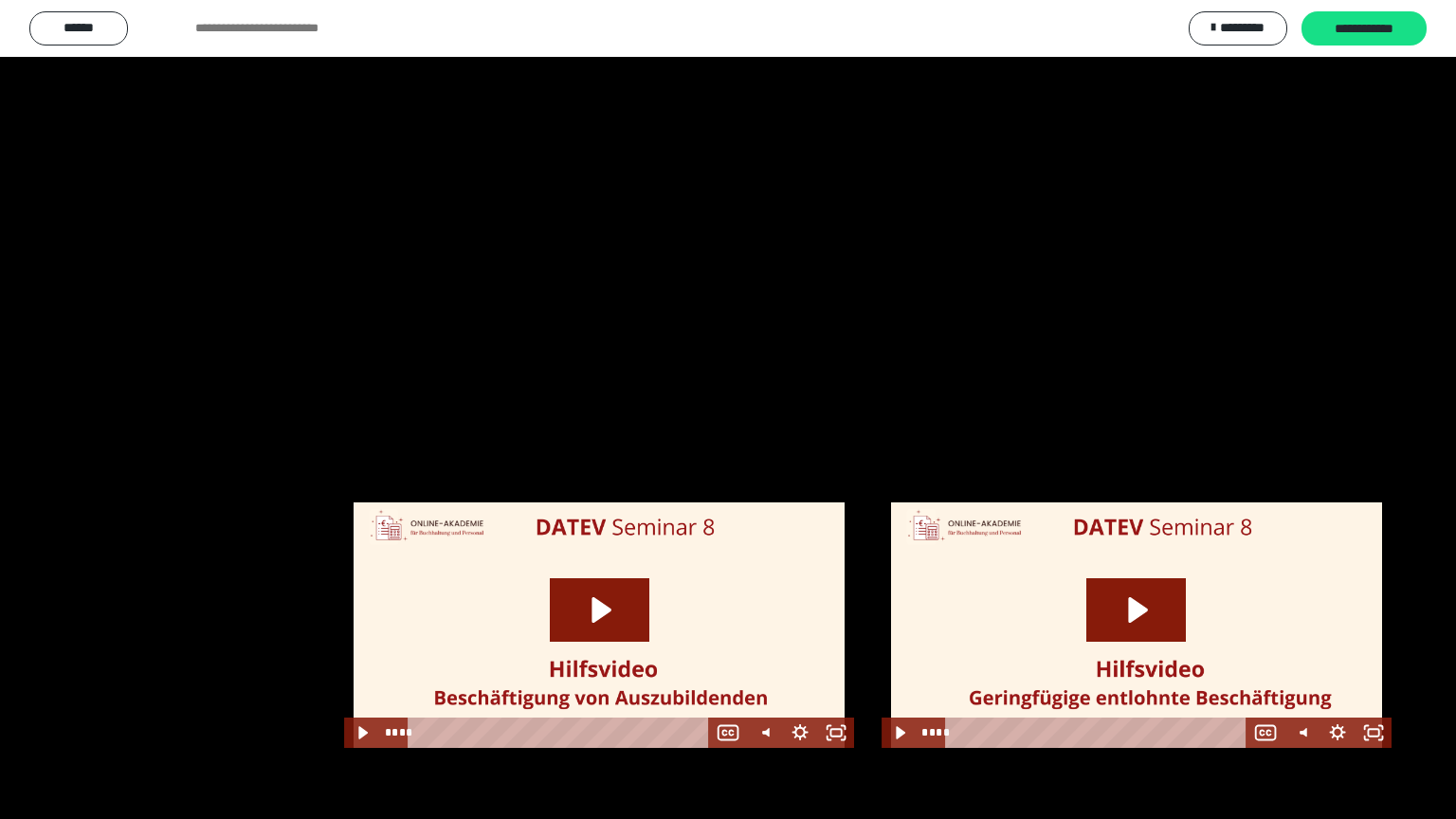 click at bounding box center (728, 410) 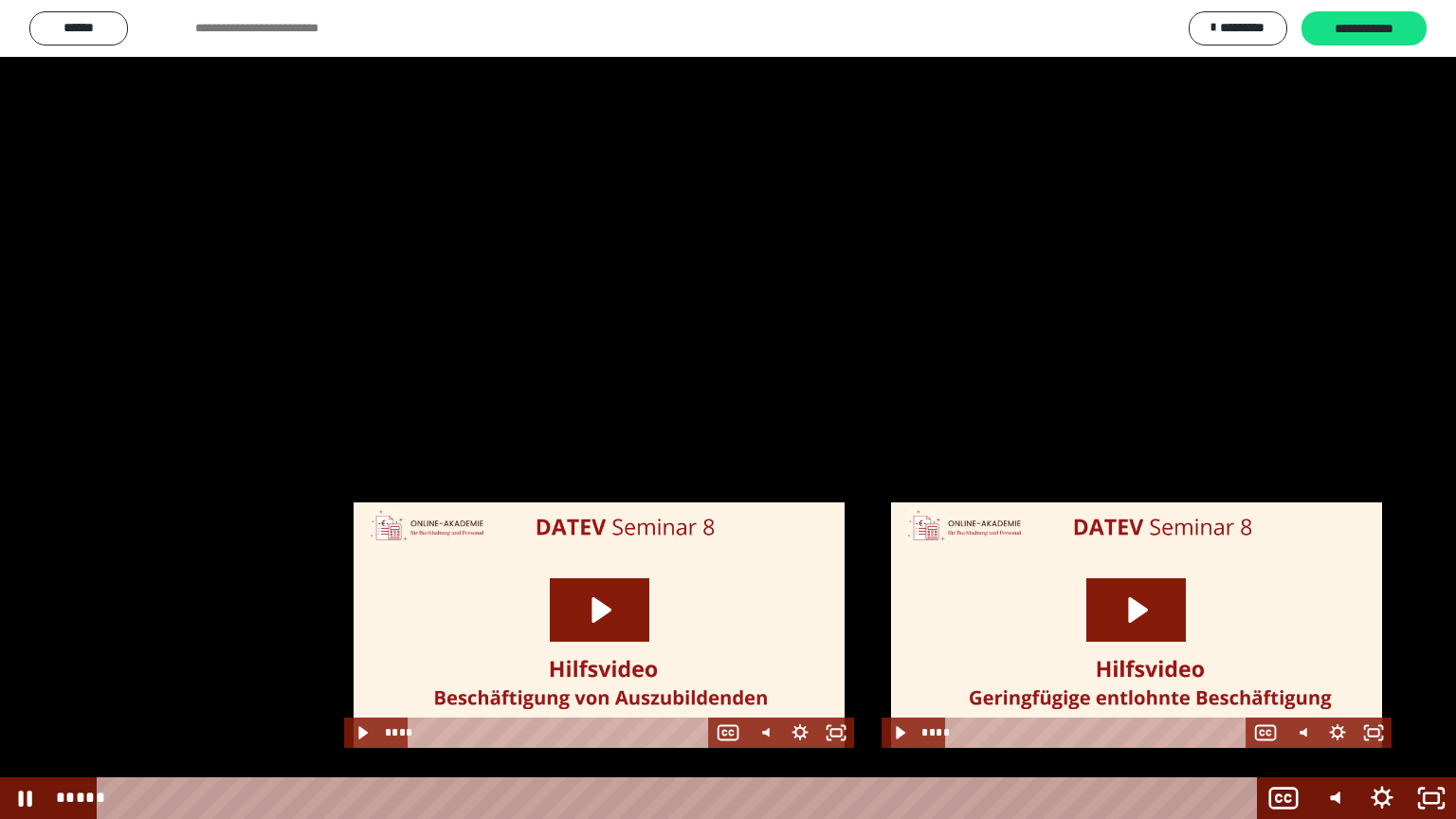 click at bounding box center [728, 410] 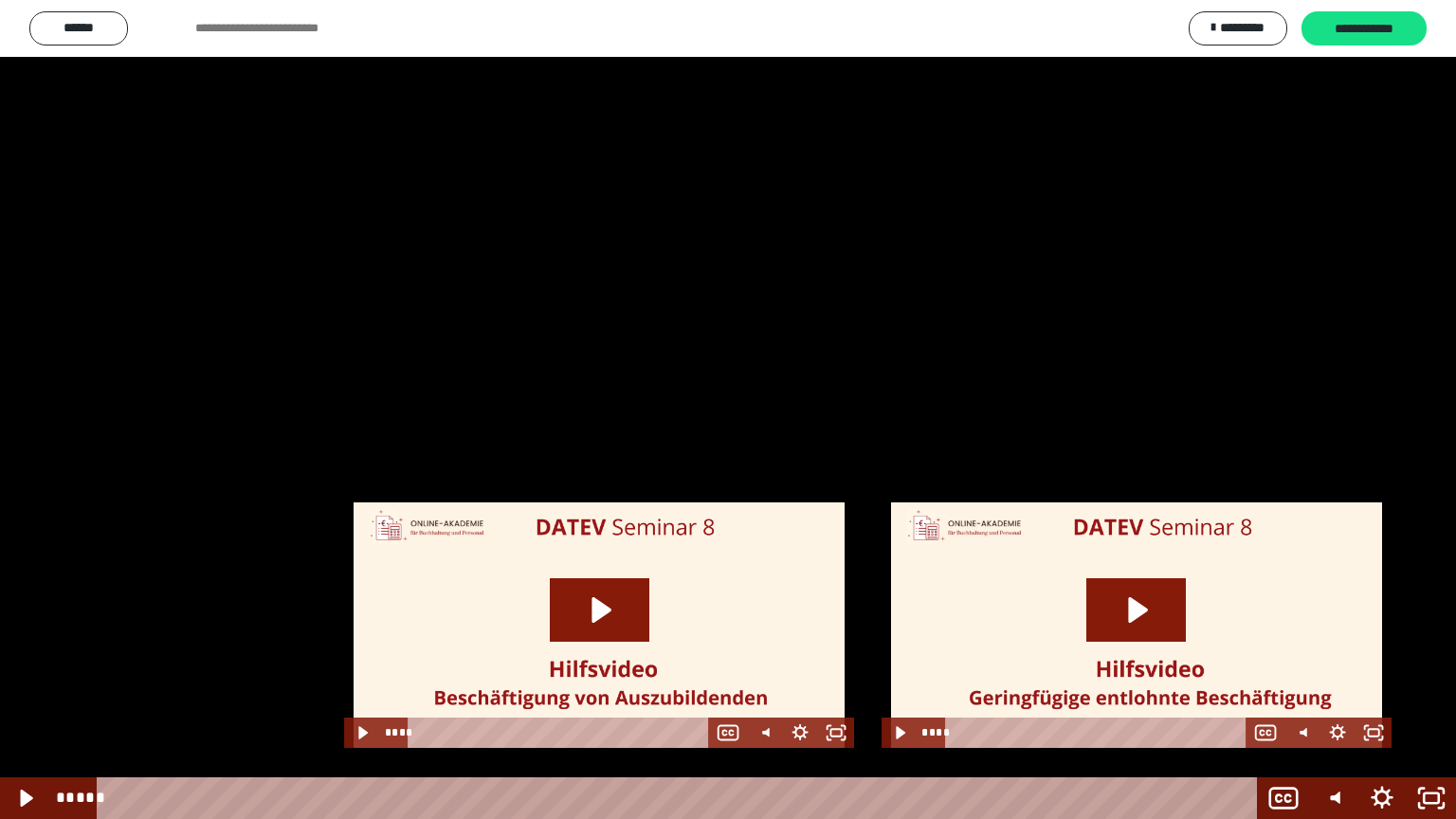 click at bounding box center (728, 410) 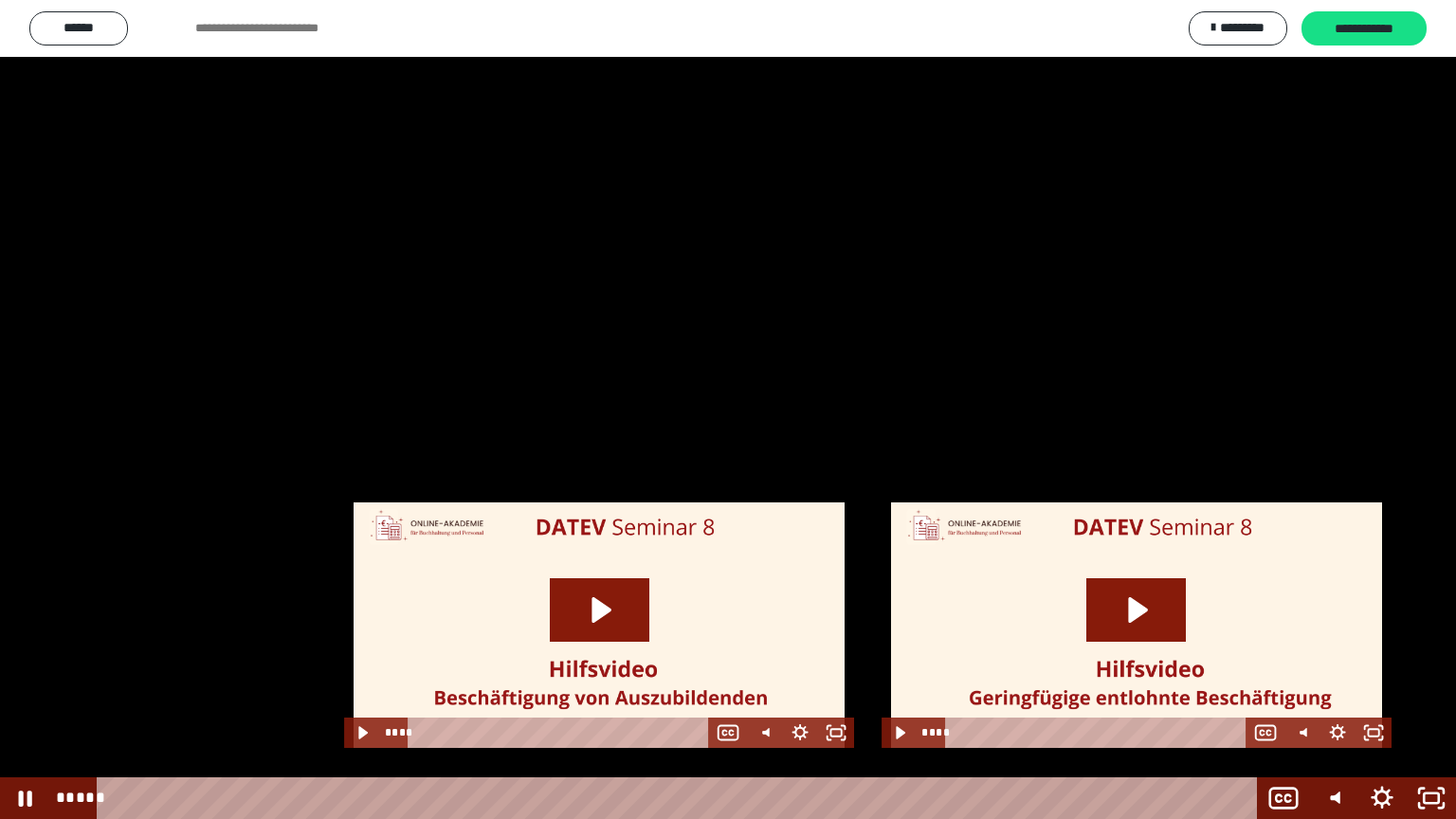 click at bounding box center [728, 410] 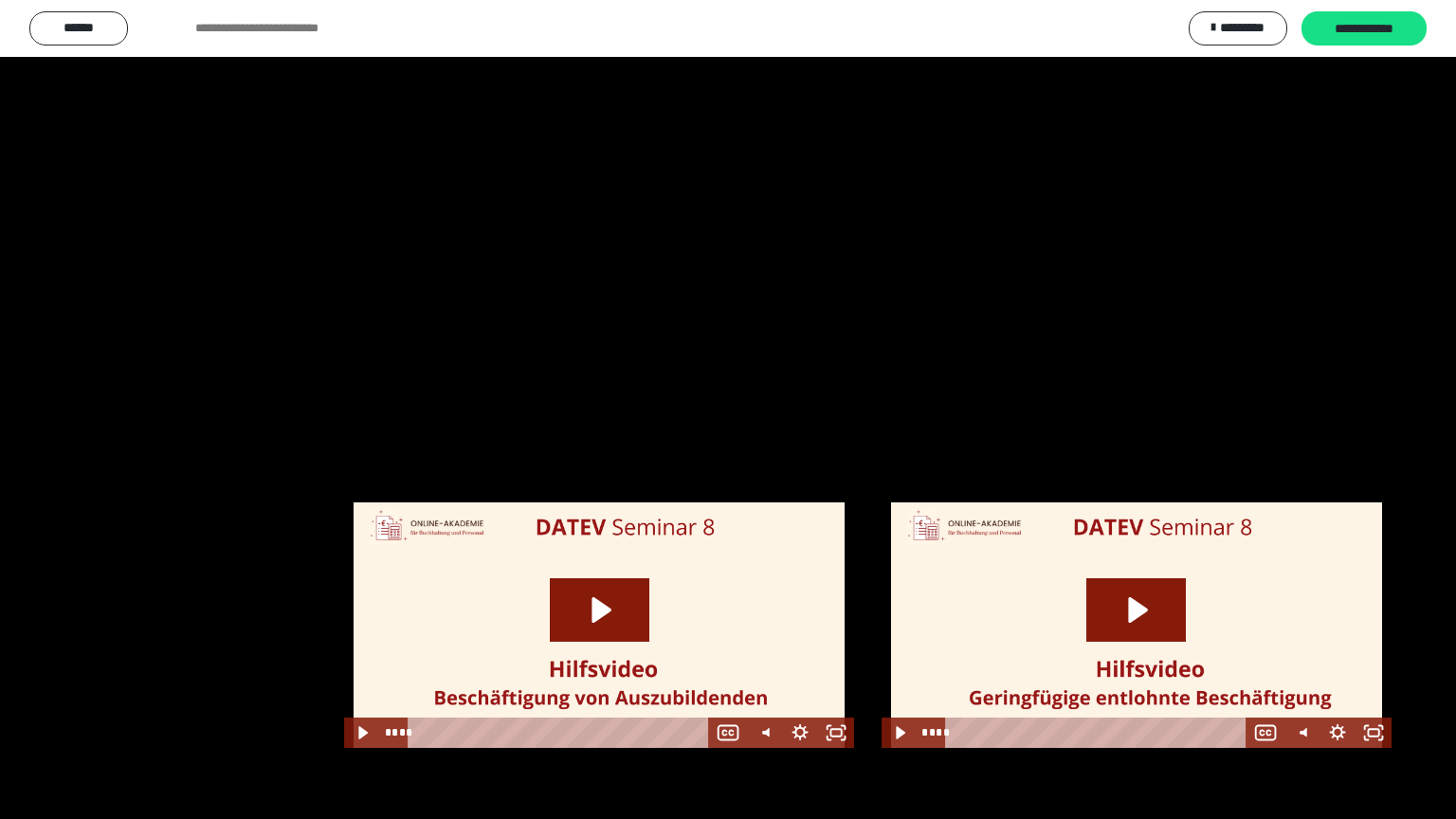 click at bounding box center (728, 410) 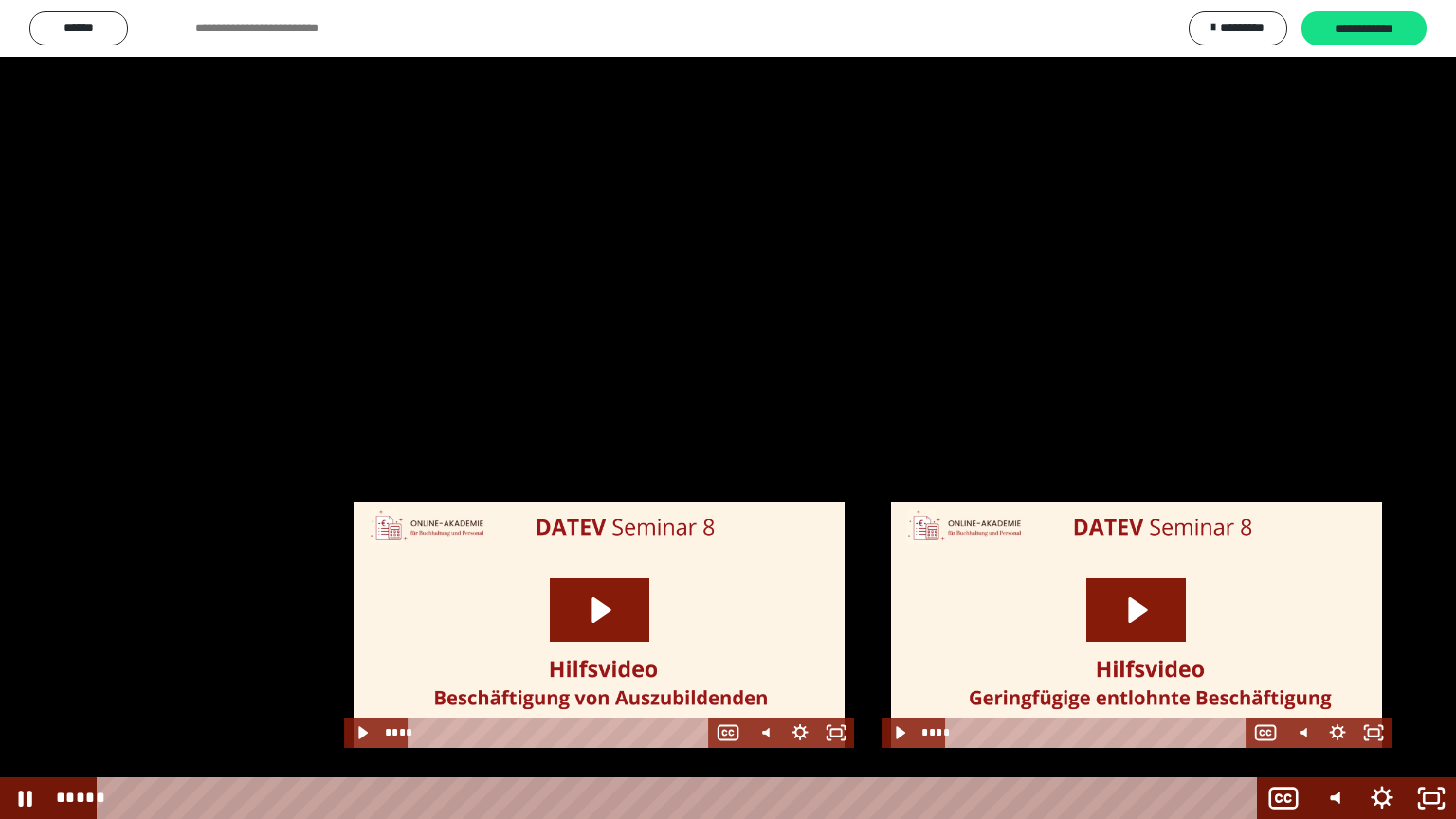 click at bounding box center (728, 410) 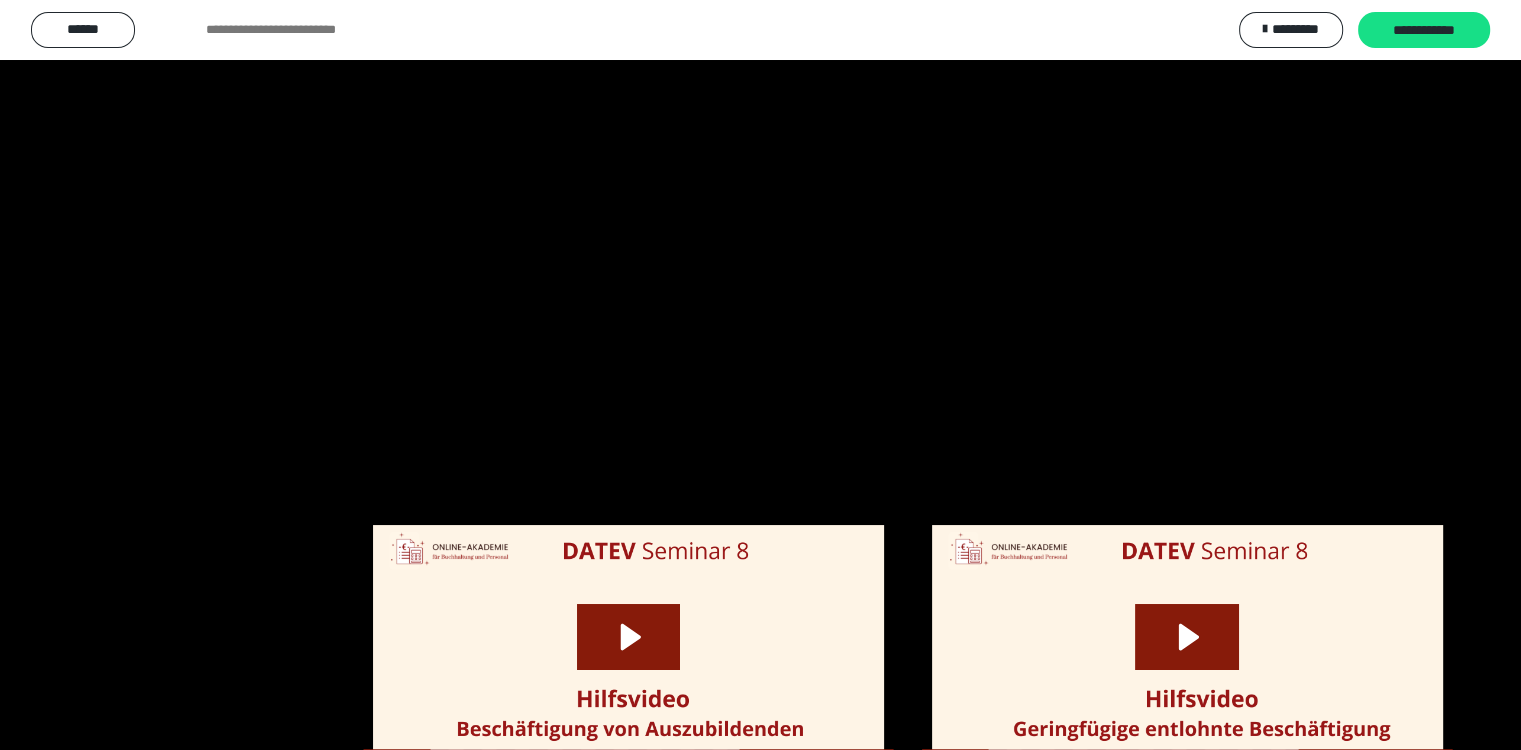 scroll, scrollTop: 2327, scrollLeft: 0, axis: vertical 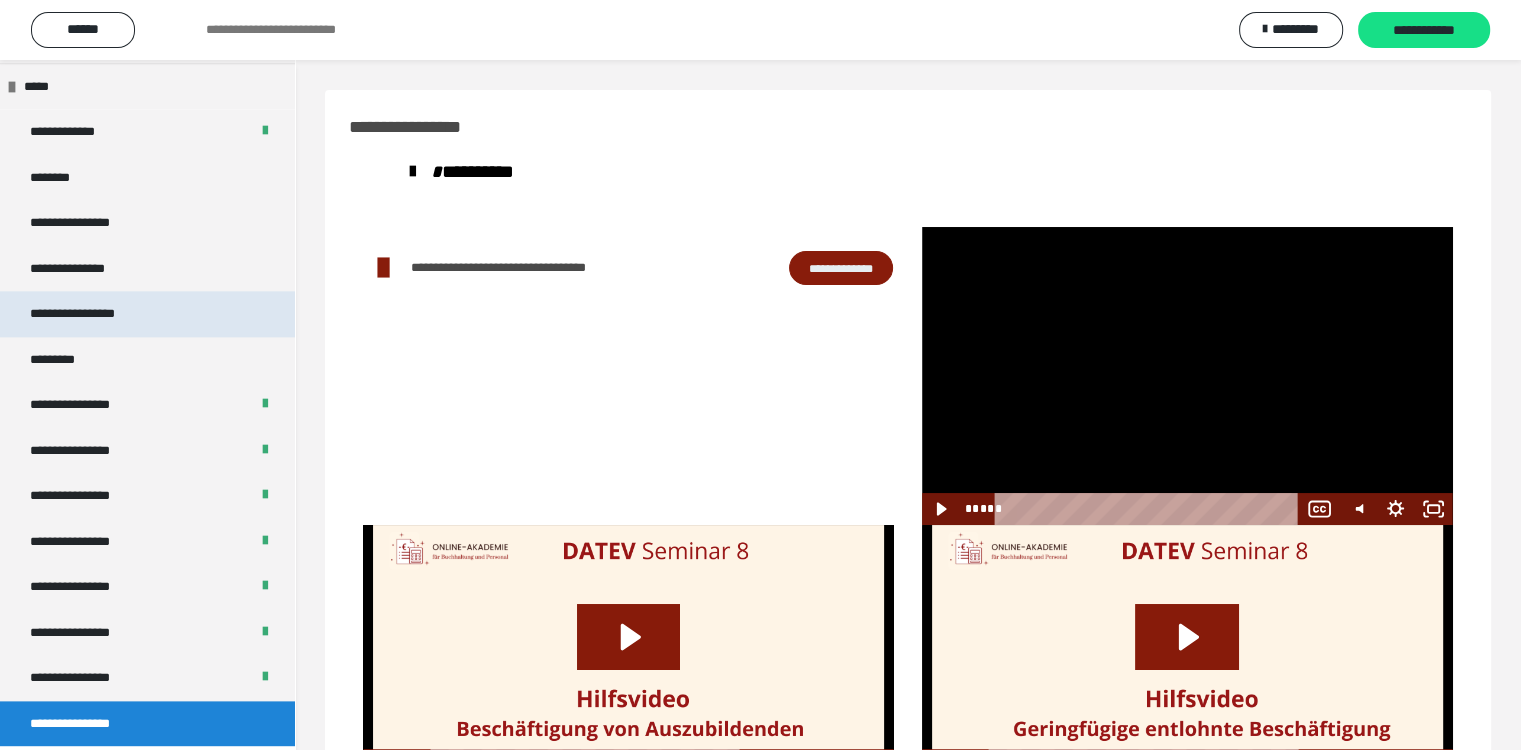 click on "**********" at bounding box center (93, 314) 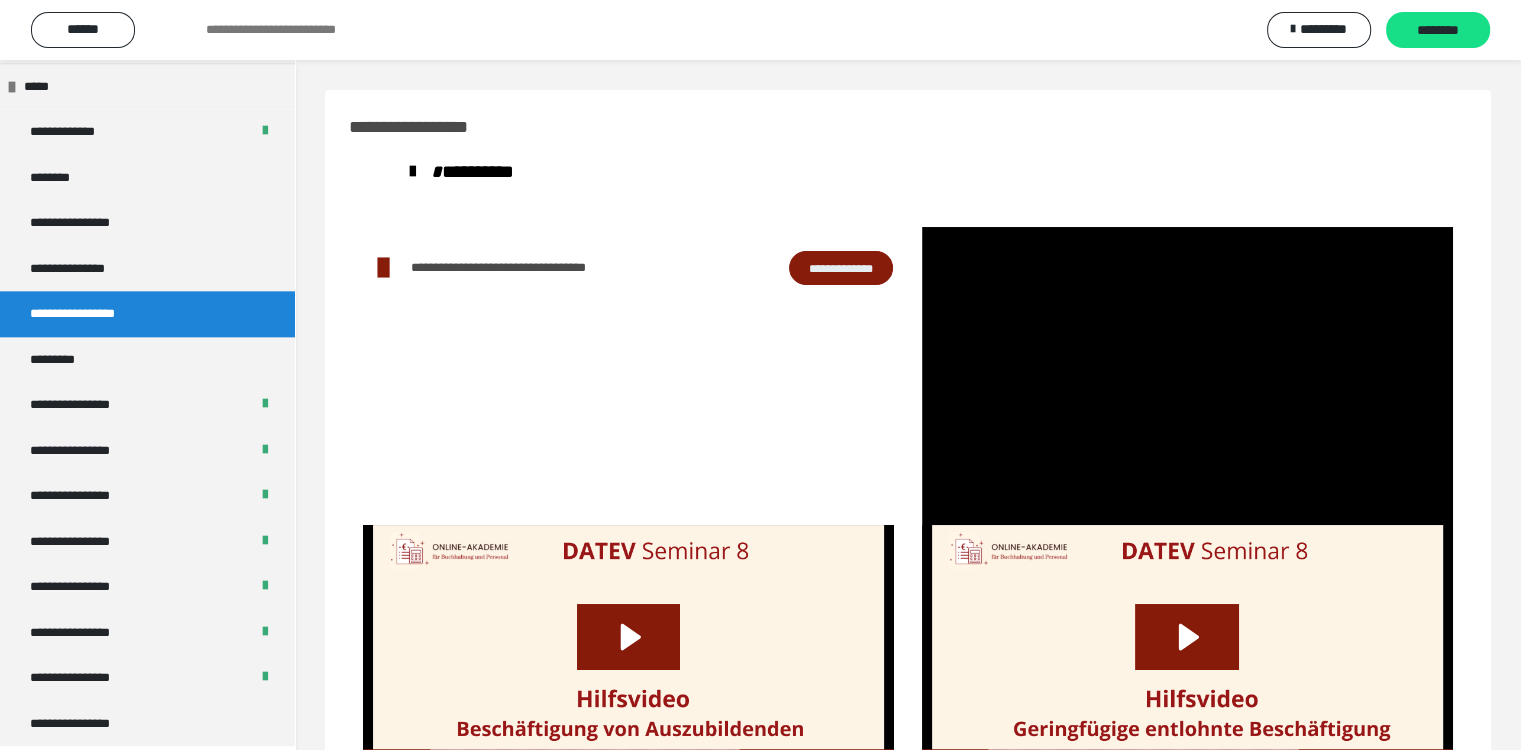 click on "**********" at bounding box center (93, 314) 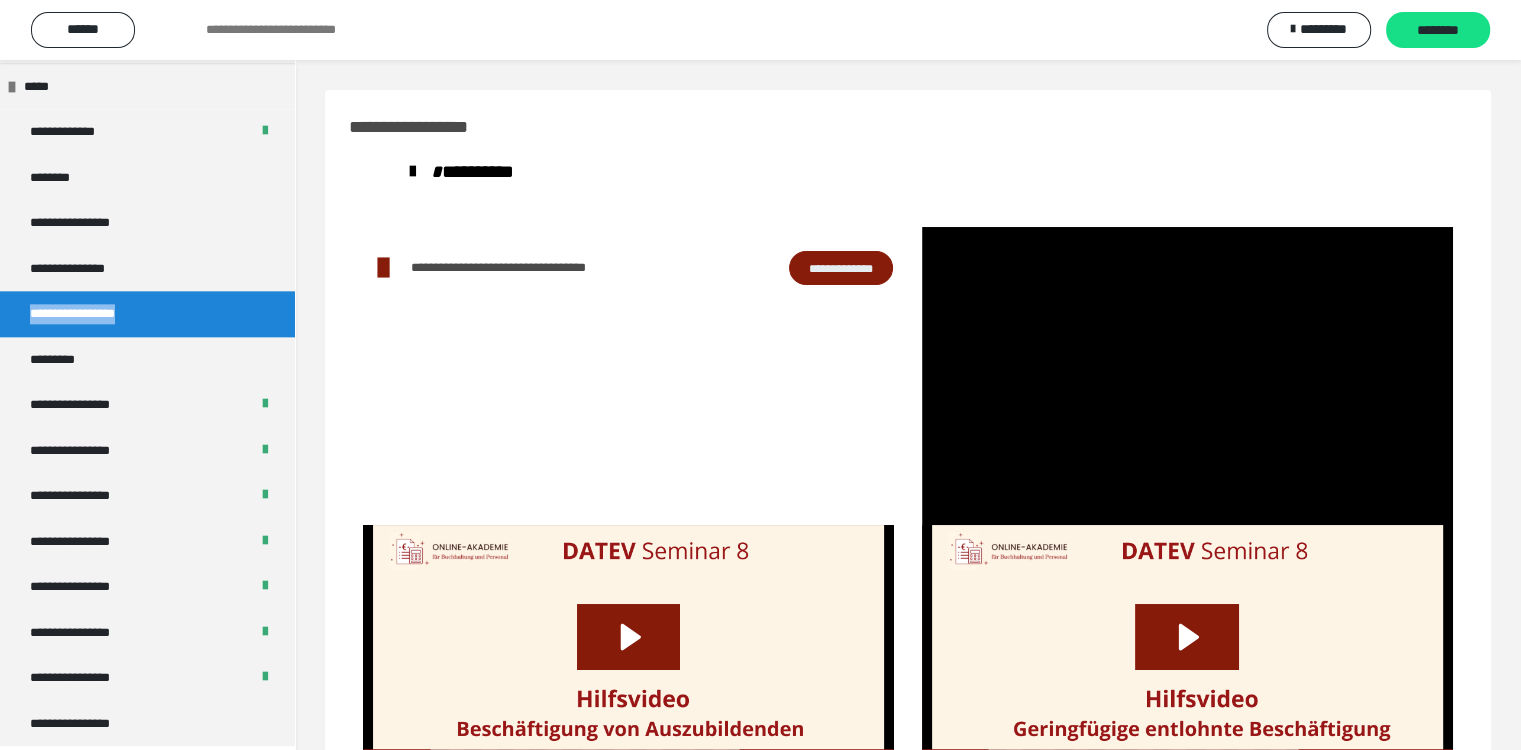 click on "**********" at bounding box center (93, 314) 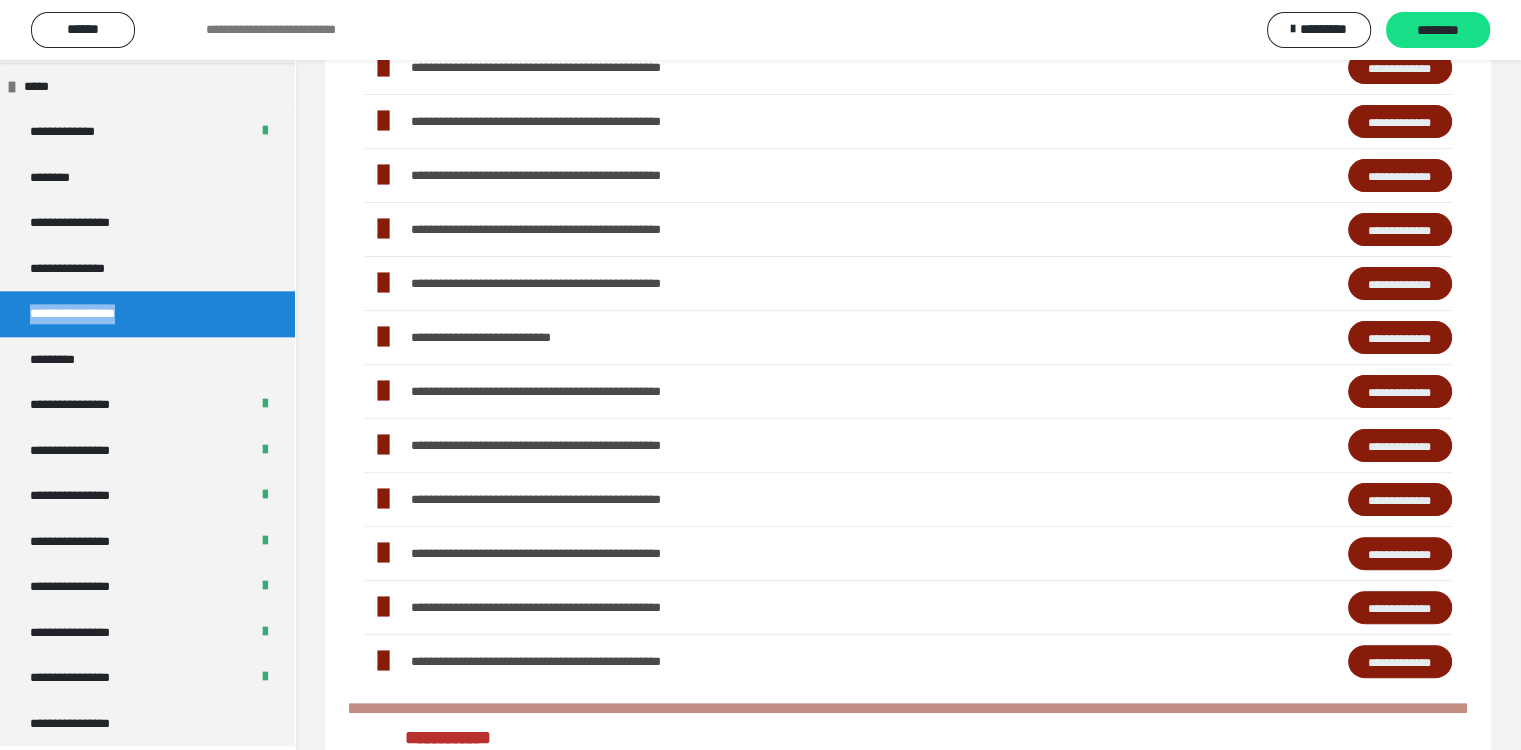 scroll, scrollTop: 500, scrollLeft: 0, axis: vertical 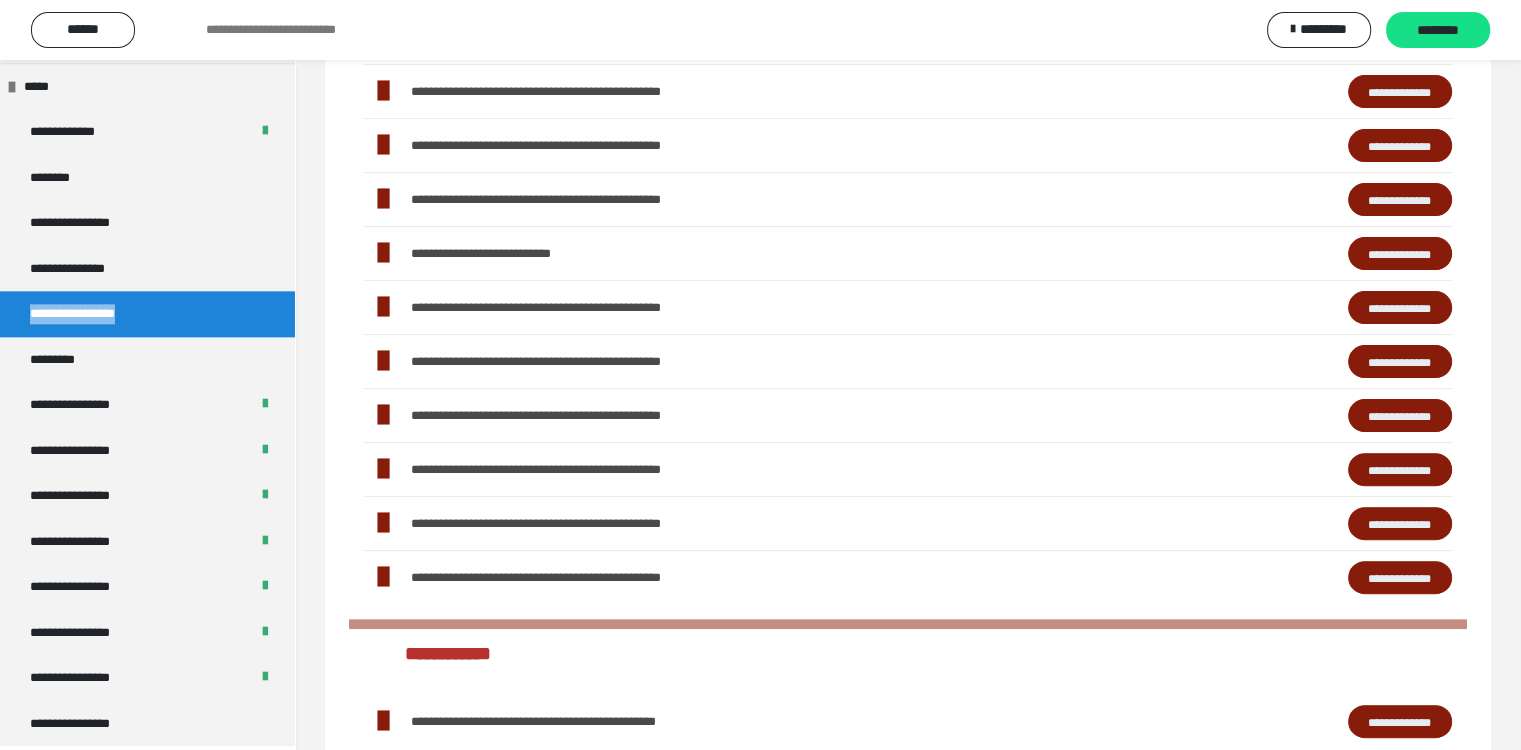 click on "**********" at bounding box center (1400, 362) 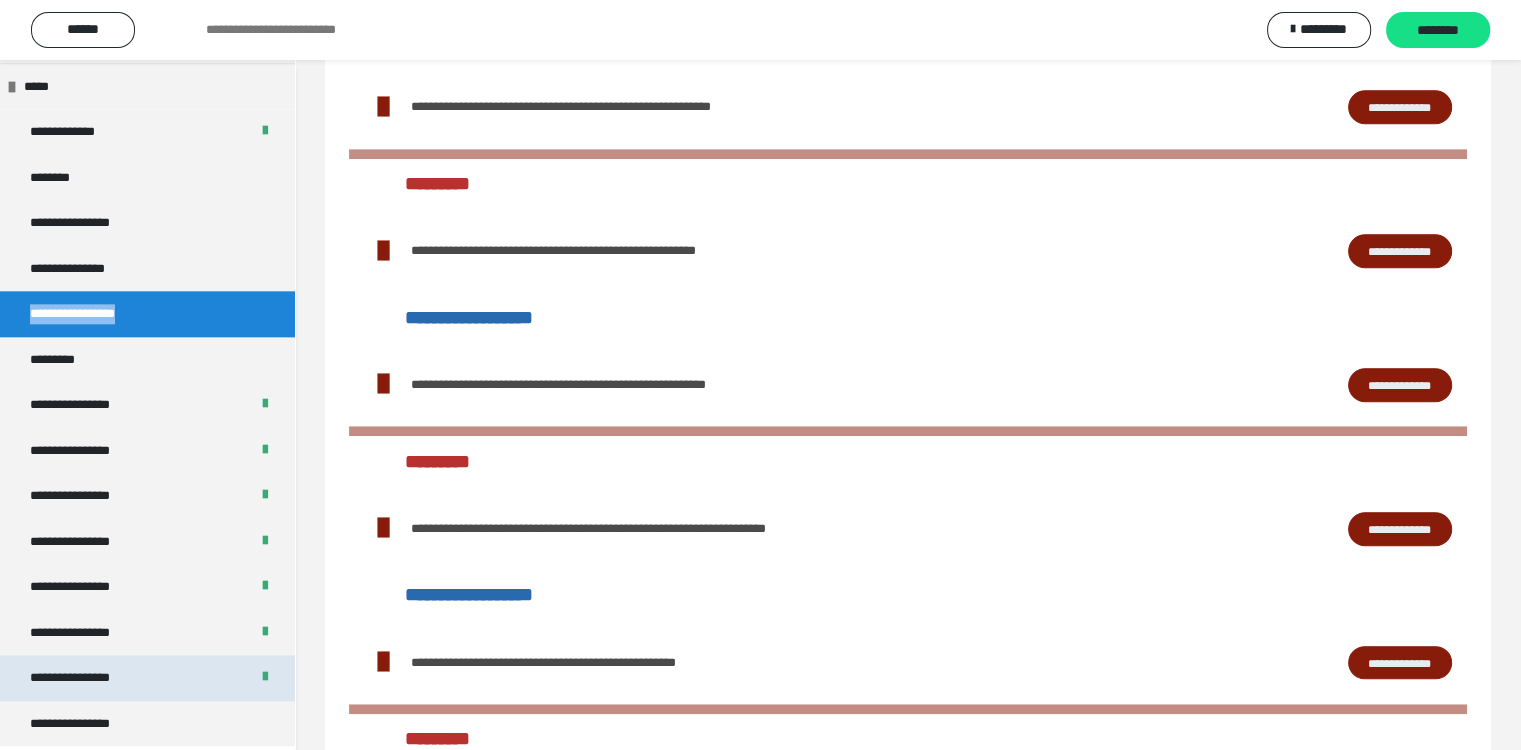 scroll, scrollTop: 1400, scrollLeft: 0, axis: vertical 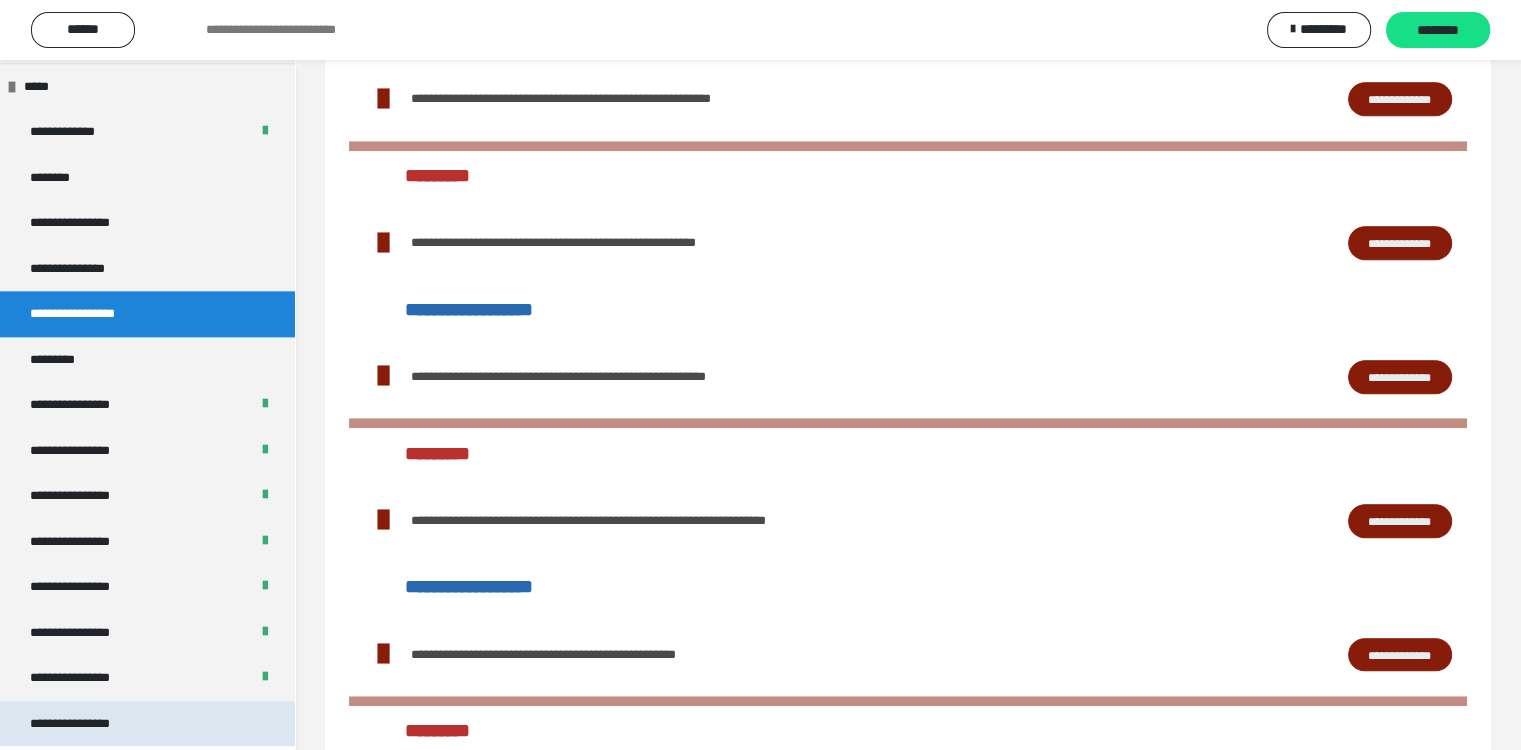 click on "**********" at bounding box center (87, 724) 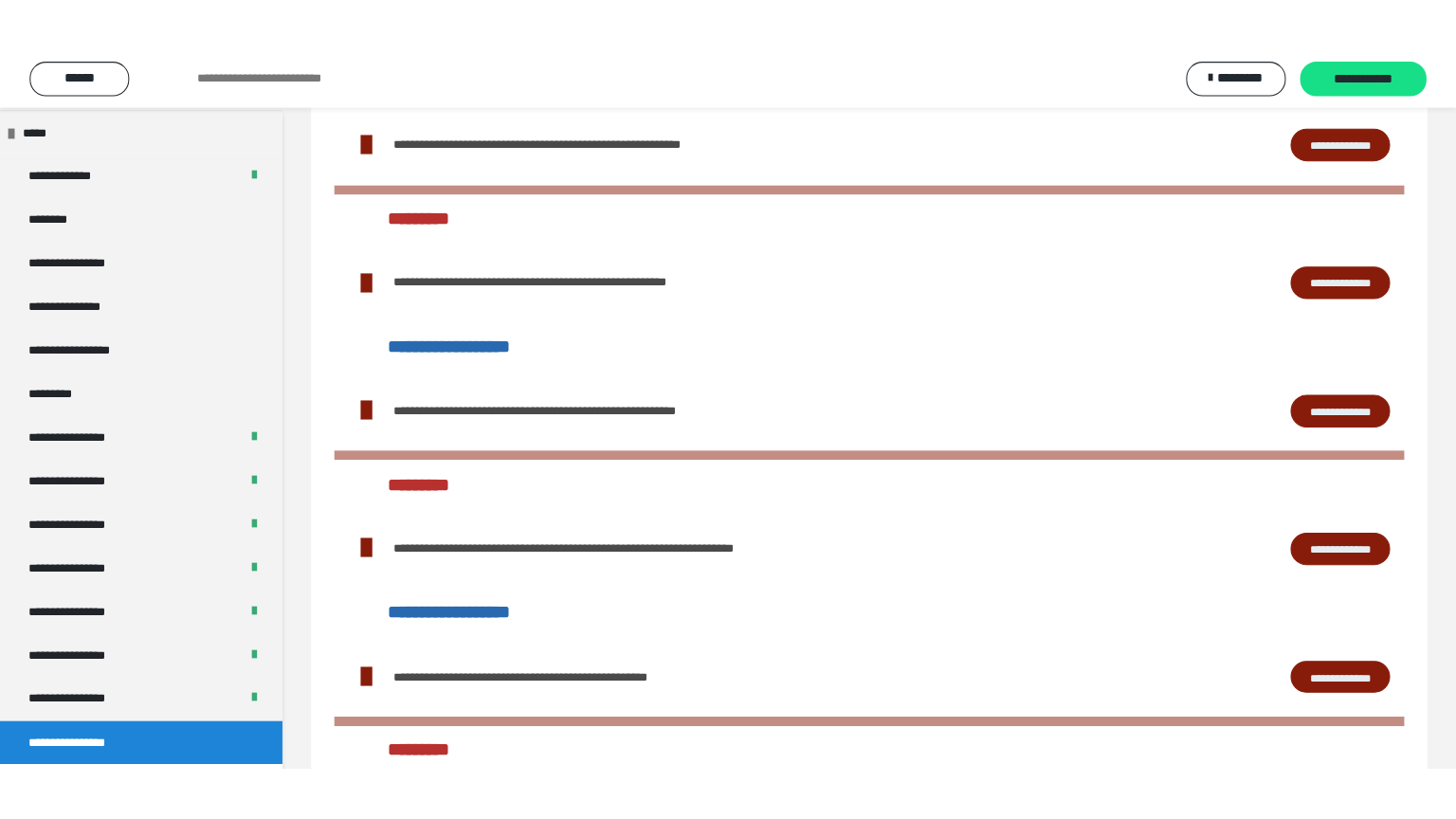 scroll, scrollTop: 57, scrollLeft: 0, axis: vertical 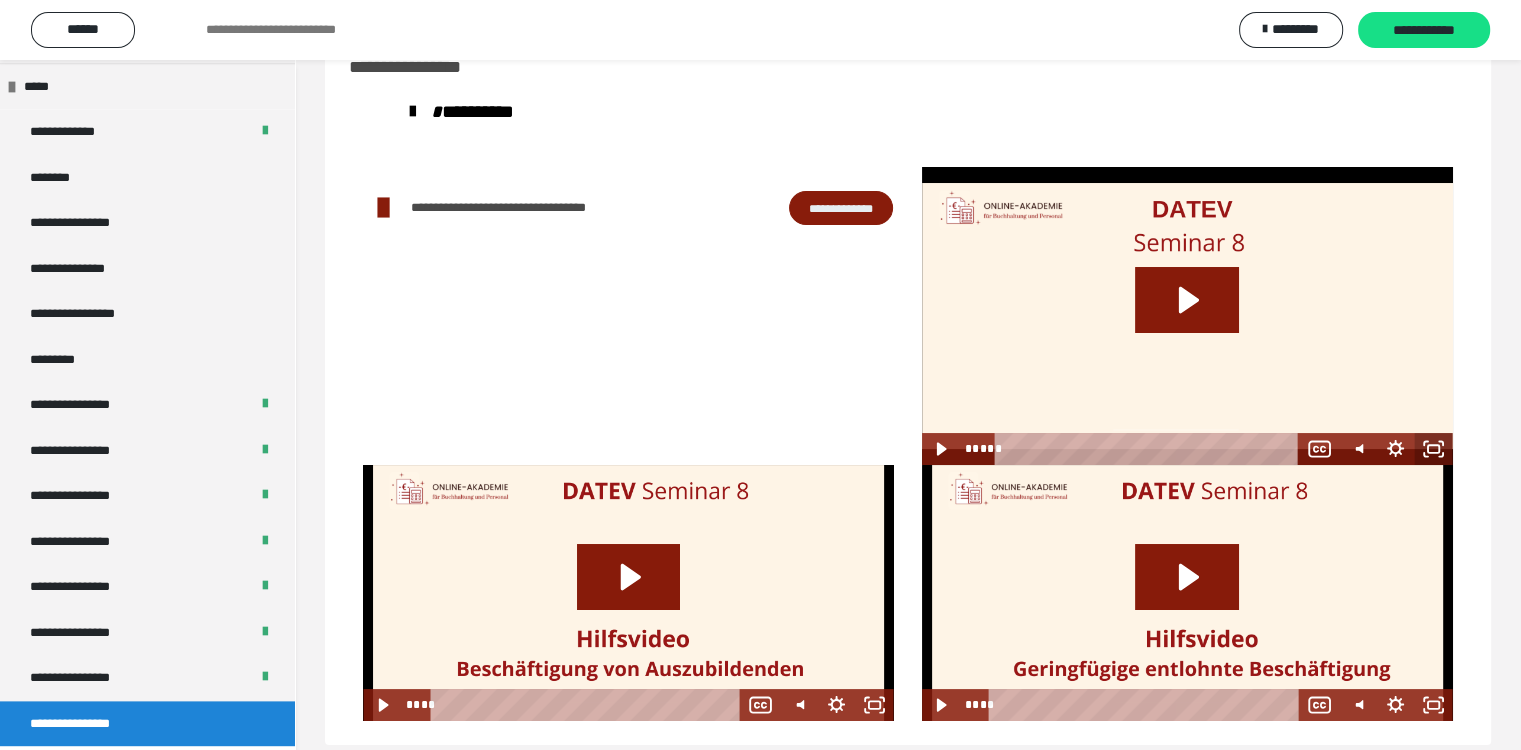 click 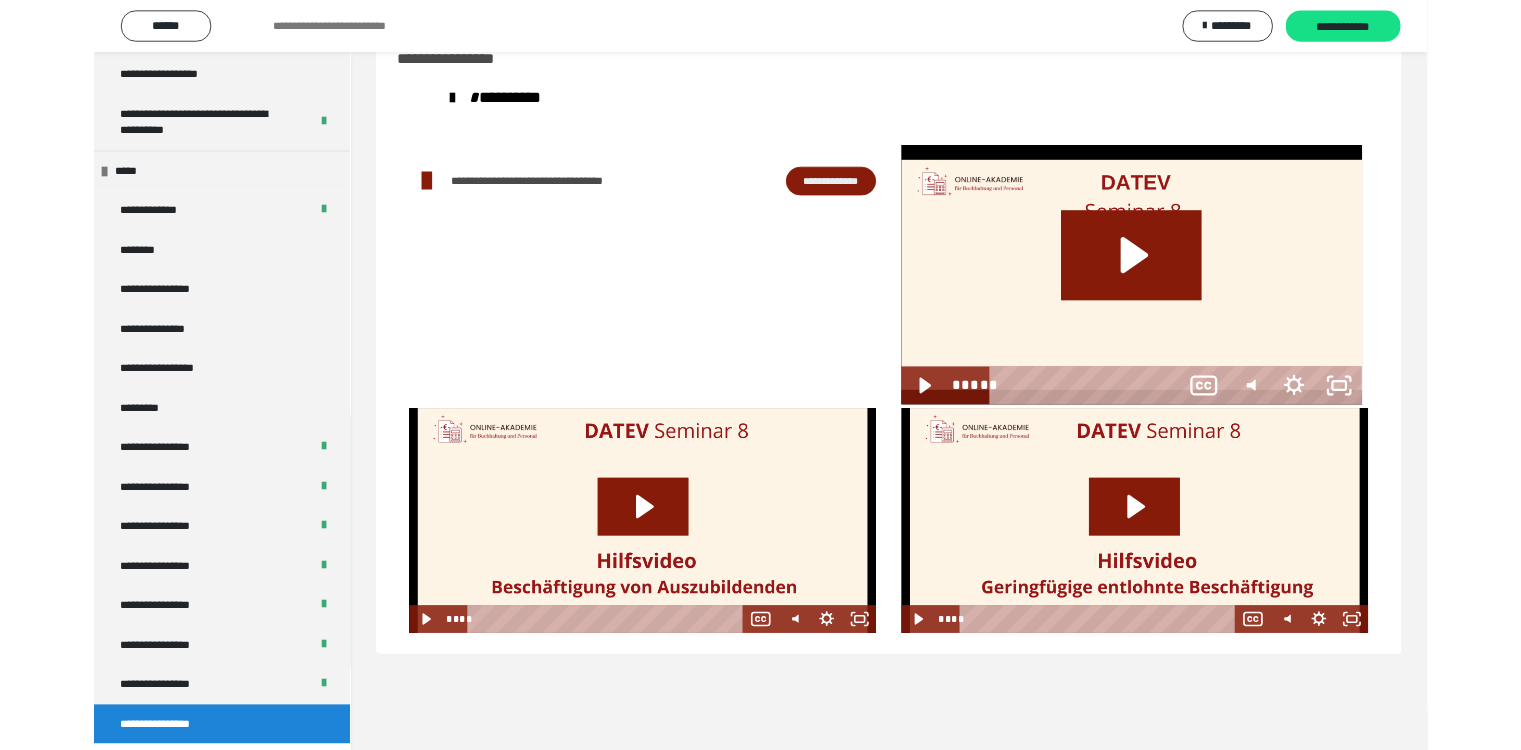 scroll, scrollTop: 2212, scrollLeft: 0, axis: vertical 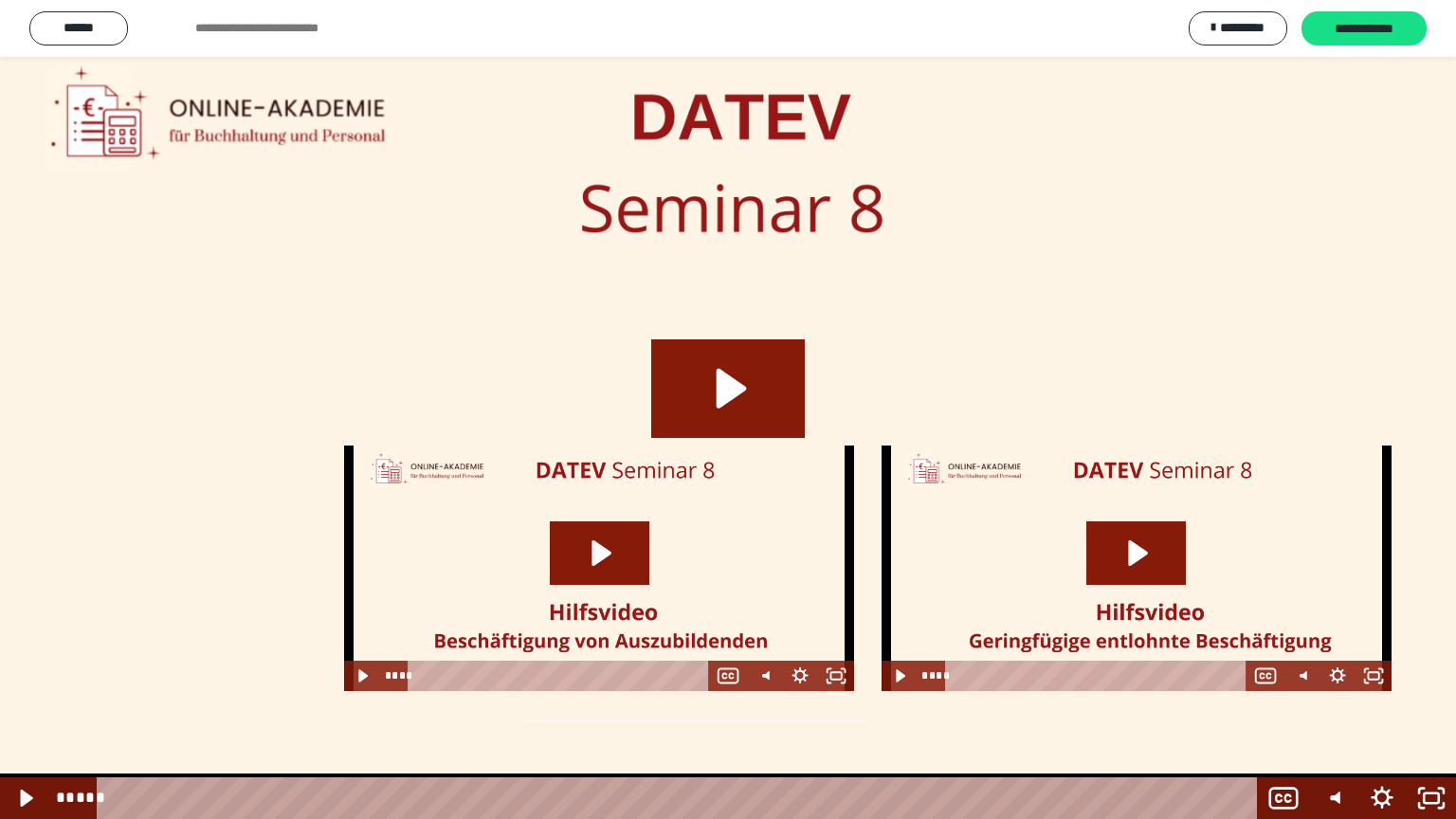 click at bounding box center [728, 410] 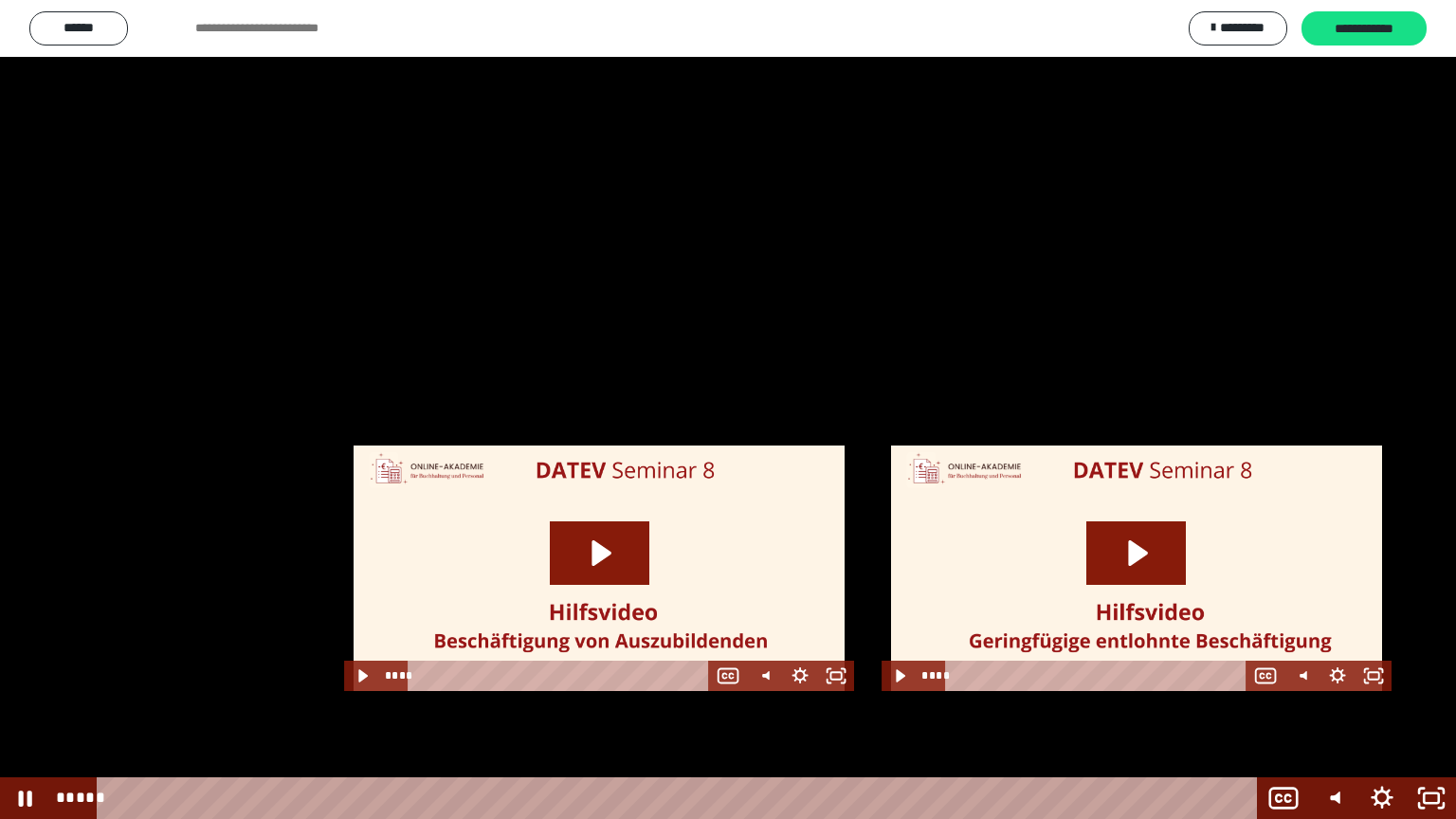 click at bounding box center (728, 410) 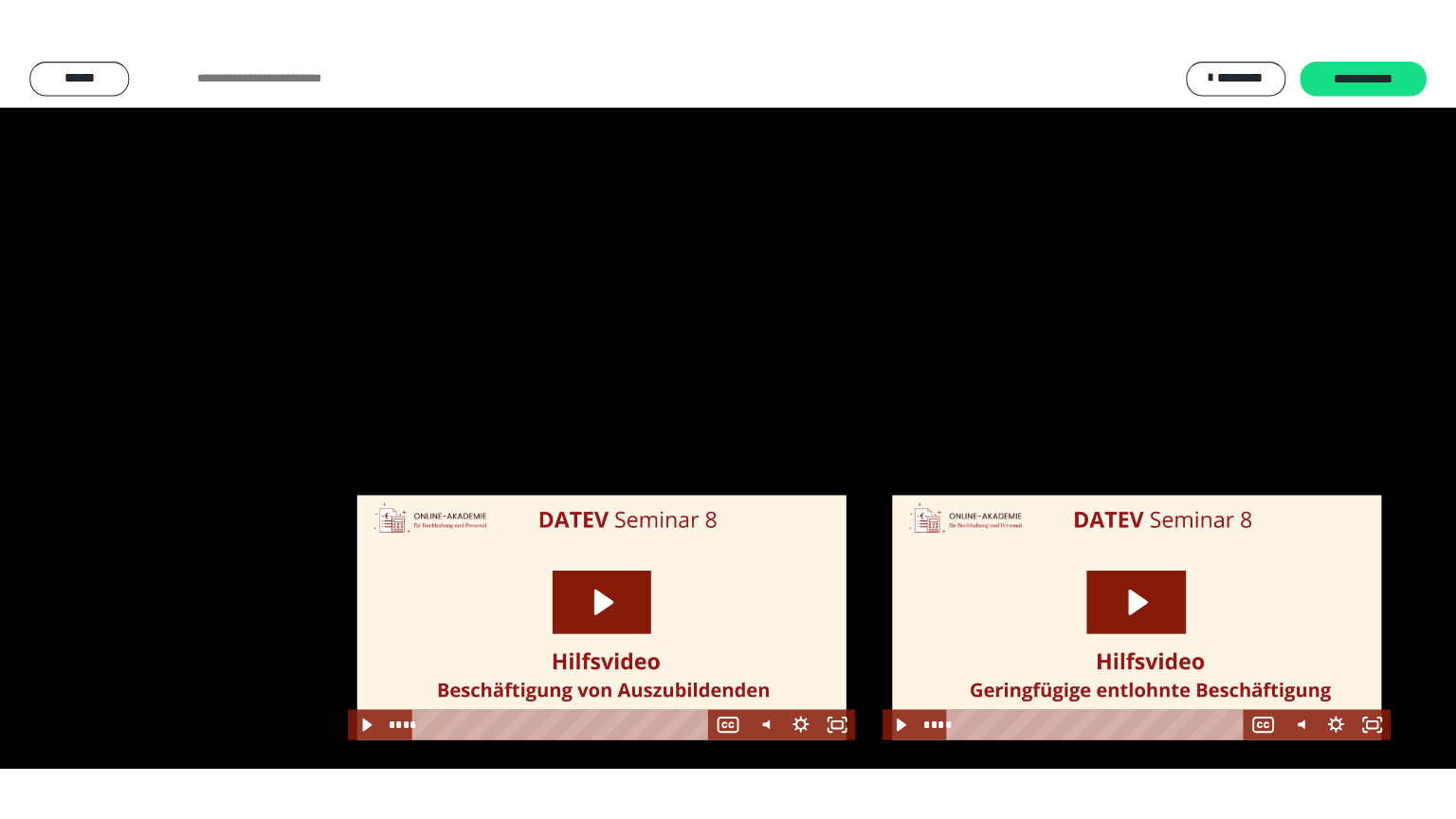 scroll, scrollTop: 2206, scrollLeft: 0, axis: vertical 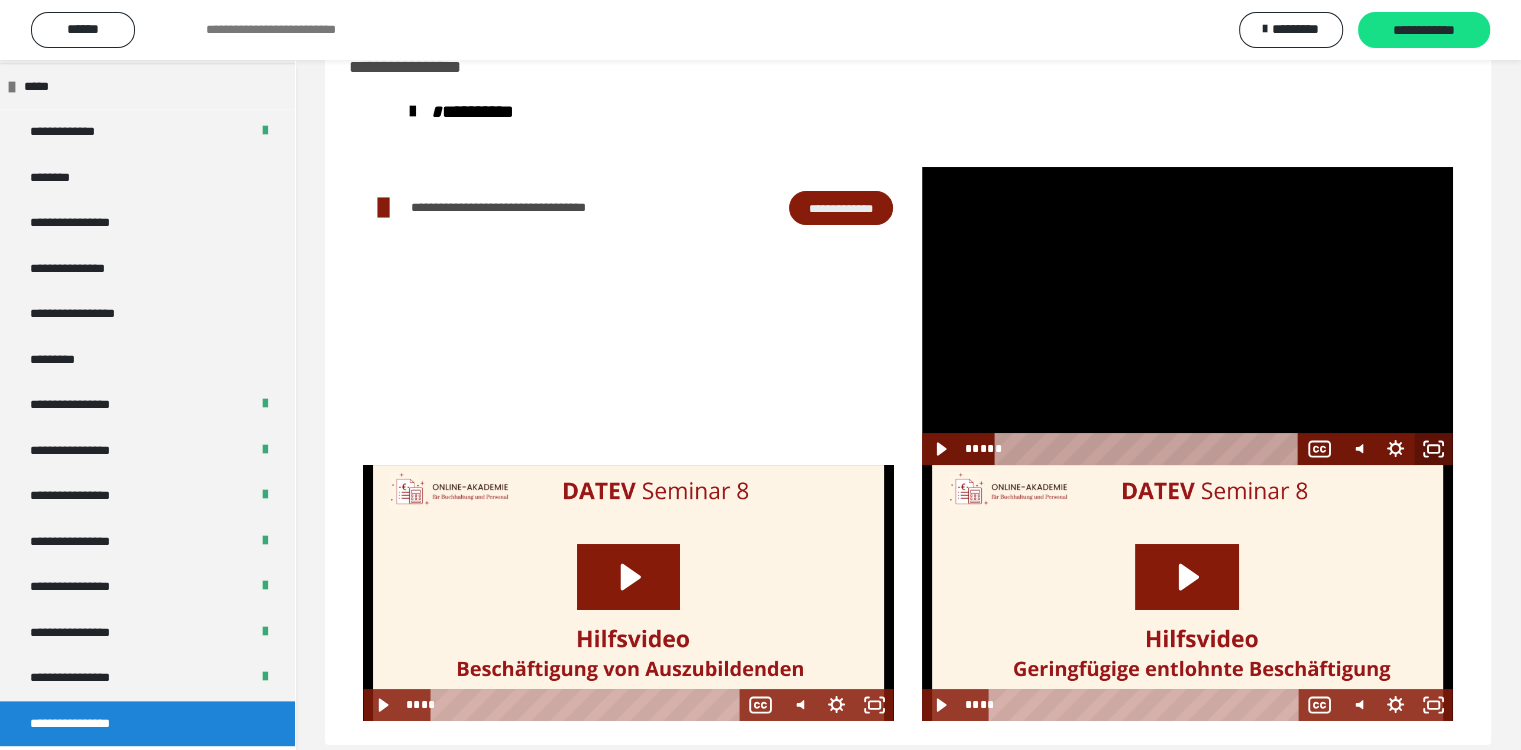 click 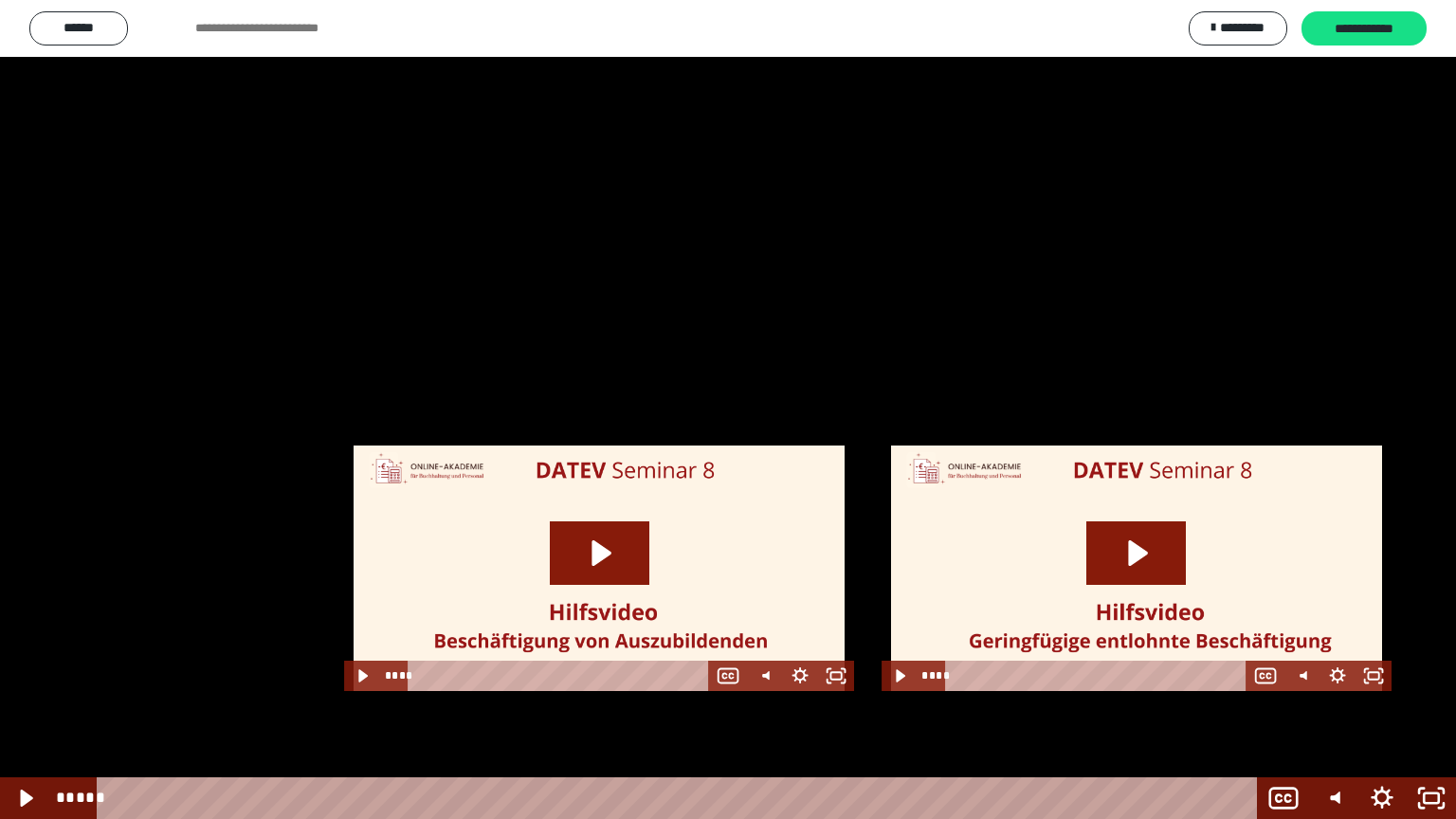 click at bounding box center [728, 410] 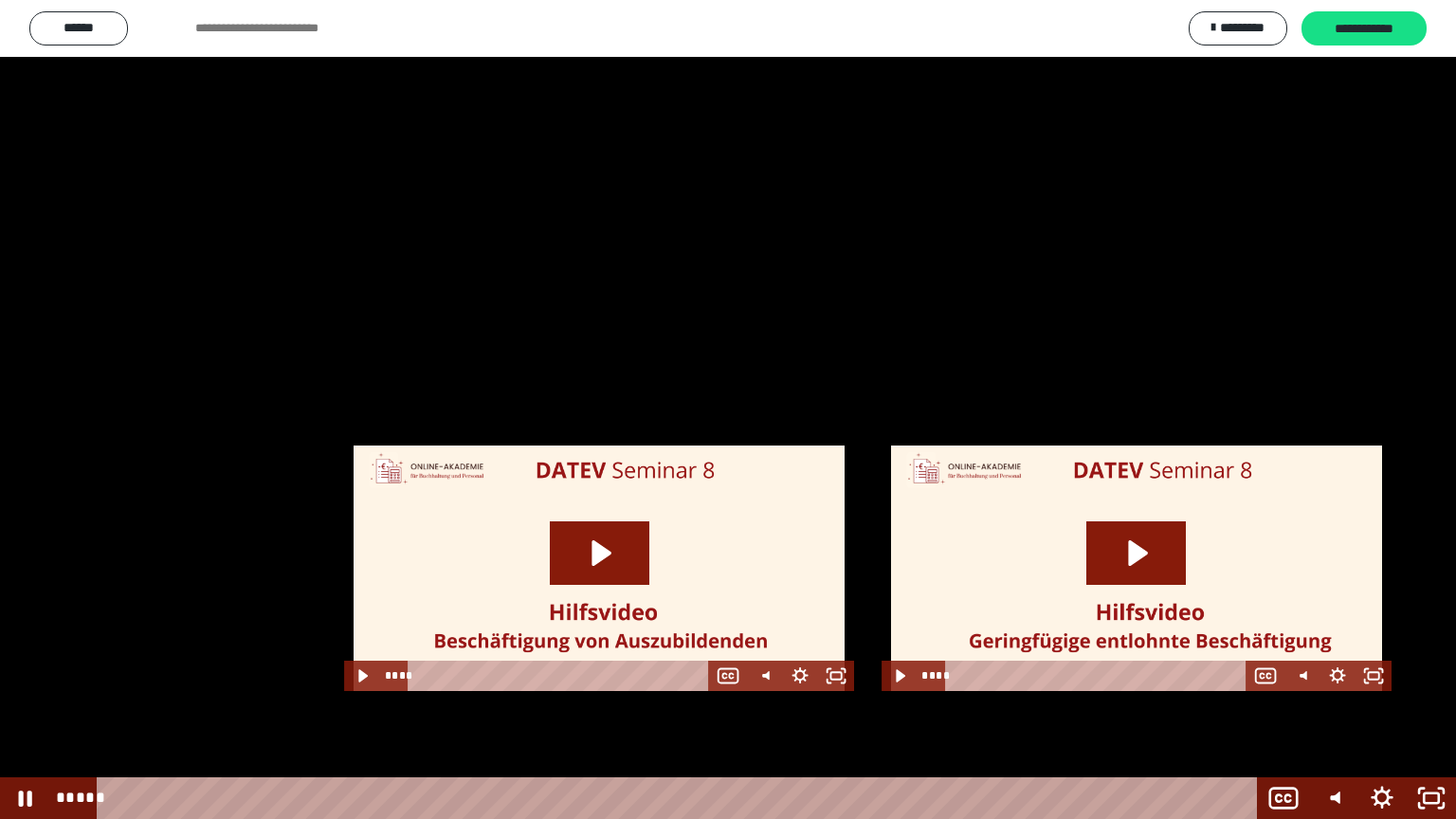 click at bounding box center [728, 410] 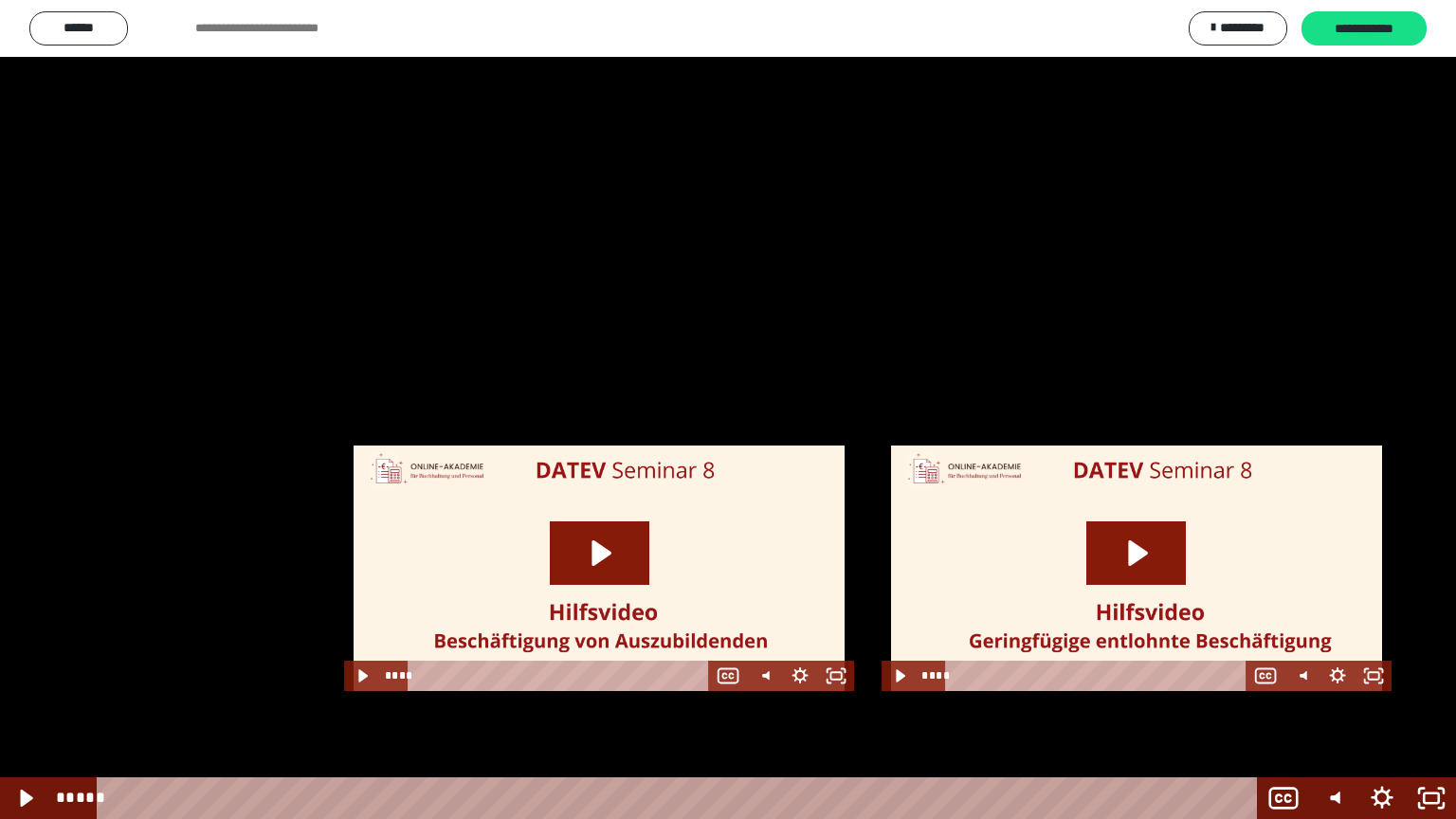 click at bounding box center (728, 410) 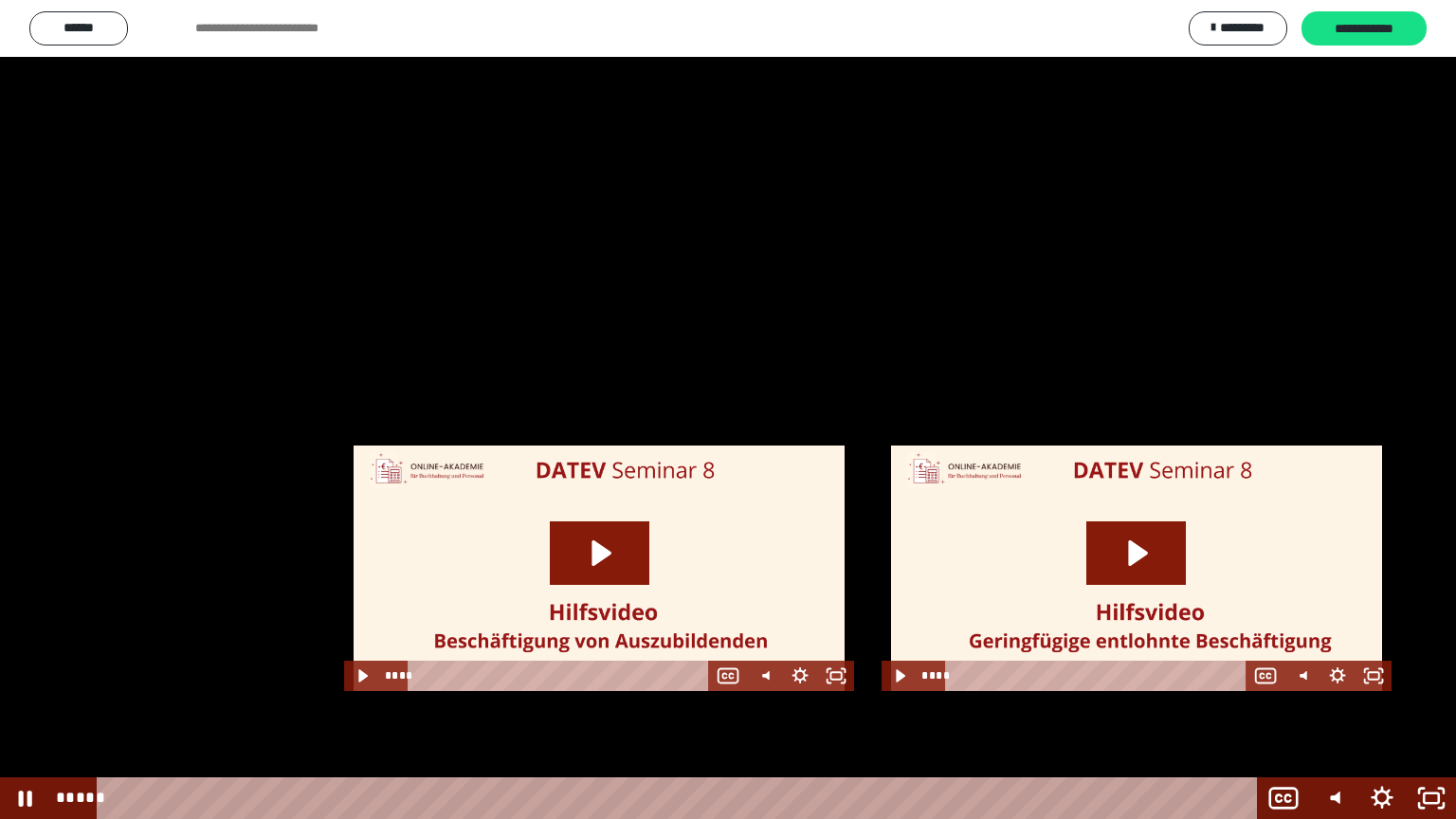 click at bounding box center [728, 410] 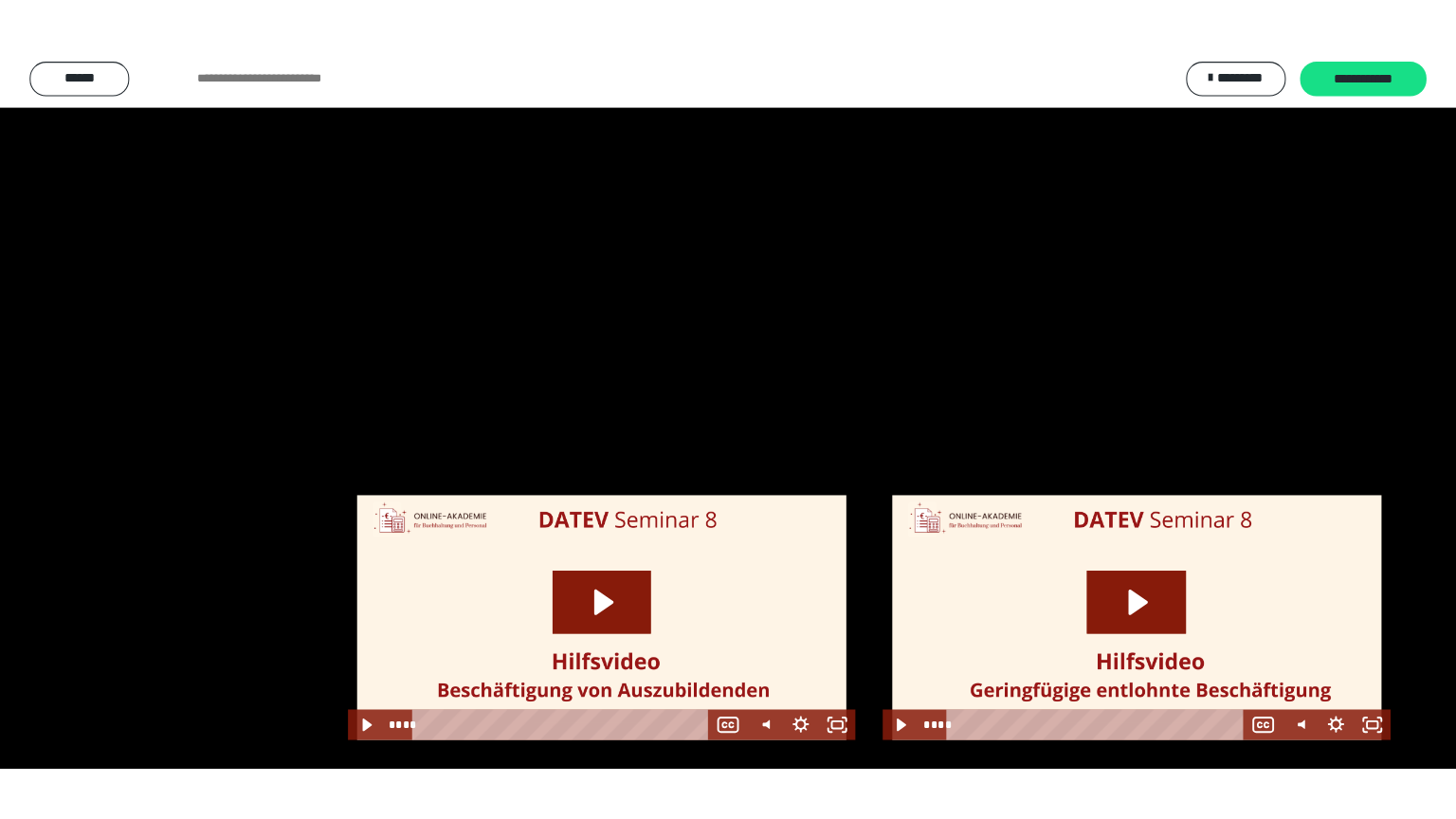 scroll, scrollTop: 2206, scrollLeft: 0, axis: vertical 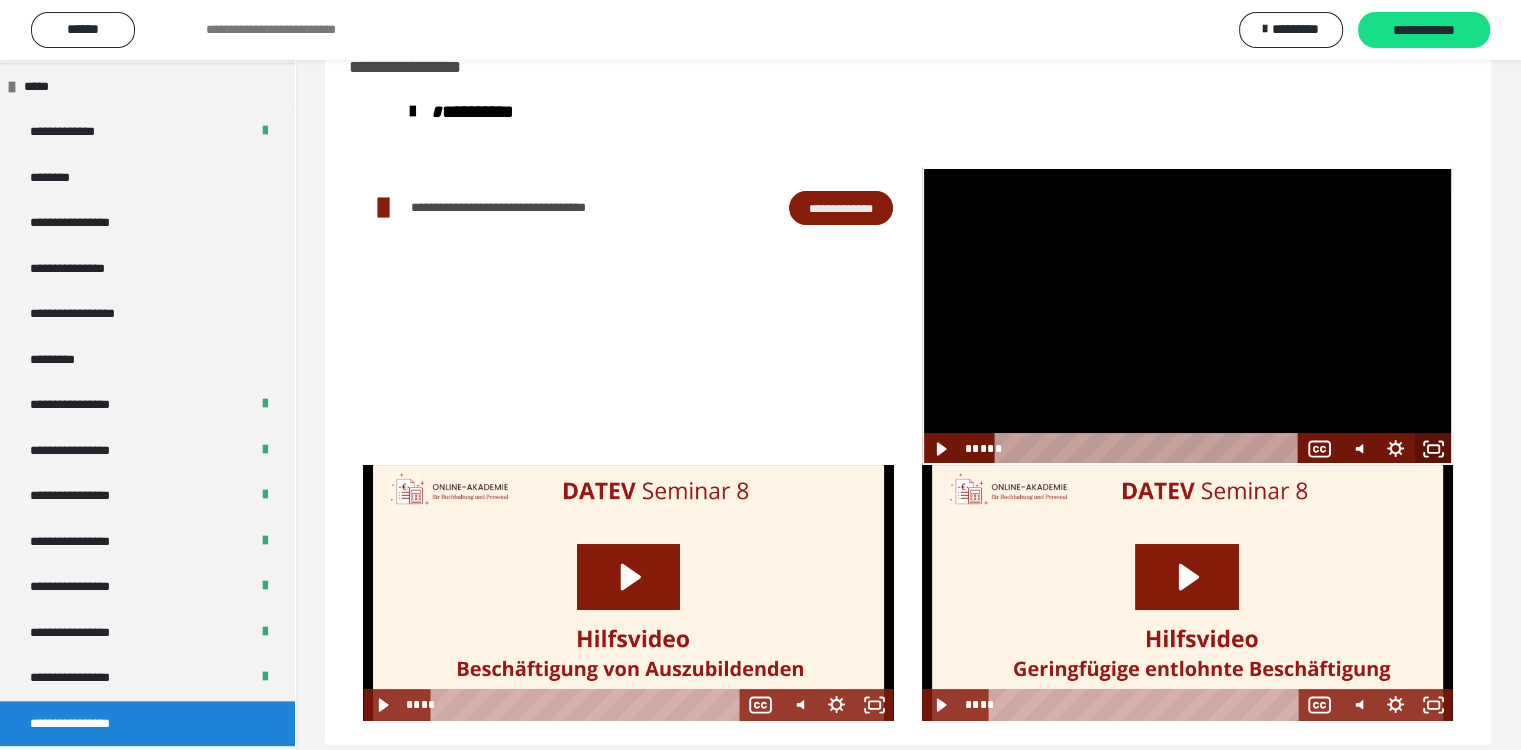 click 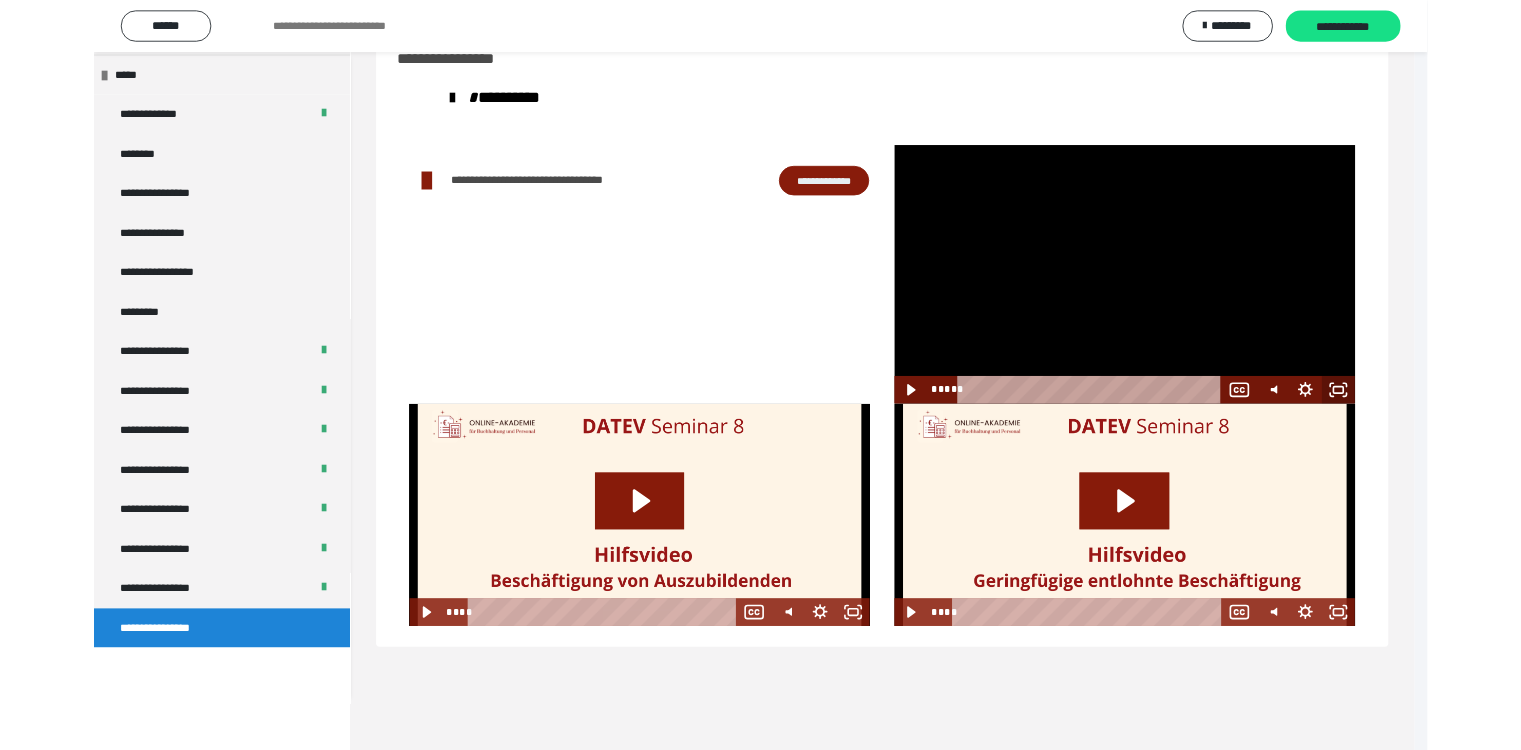 scroll, scrollTop: 2212, scrollLeft: 0, axis: vertical 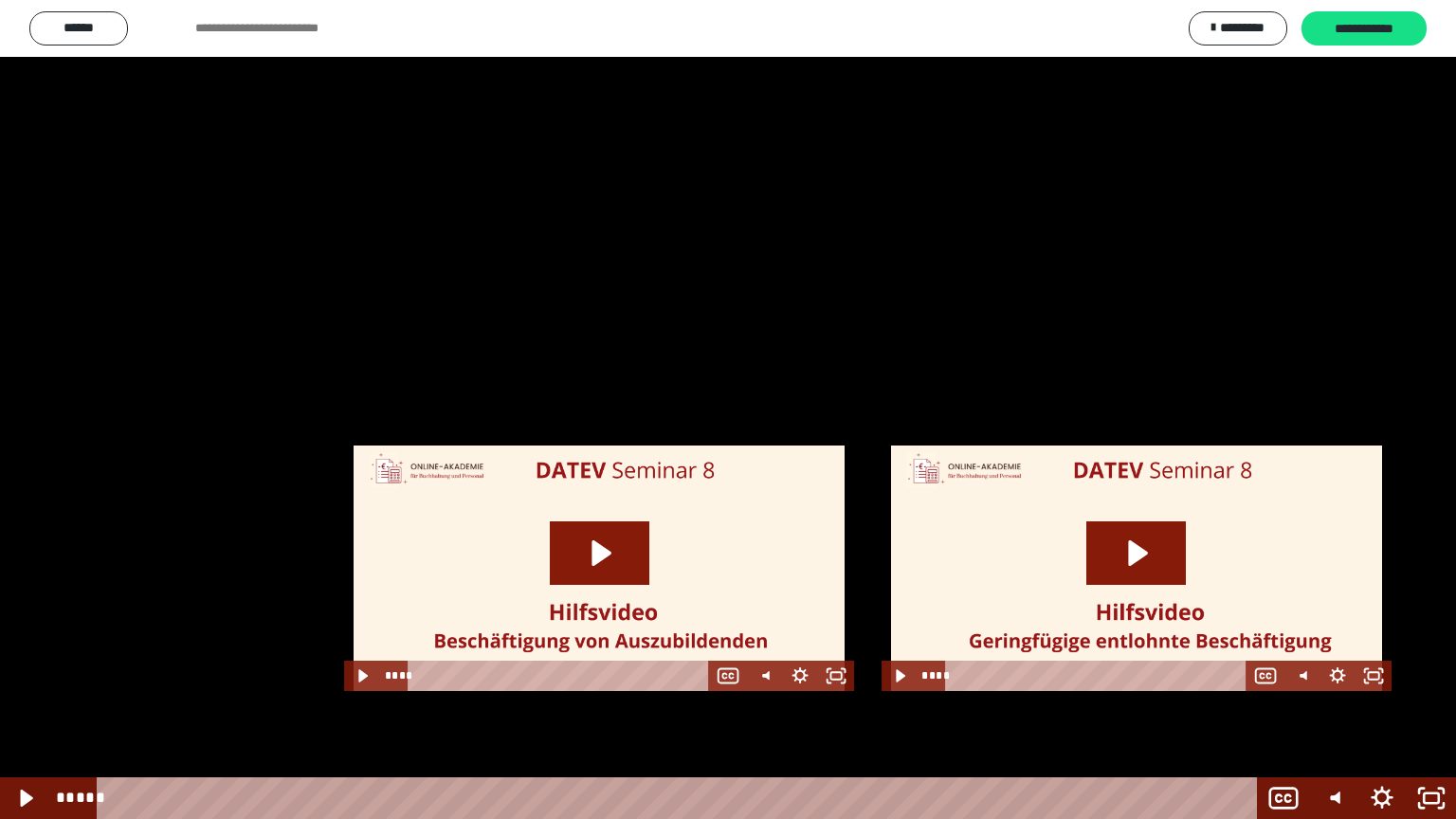 click at bounding box center [728, 410] 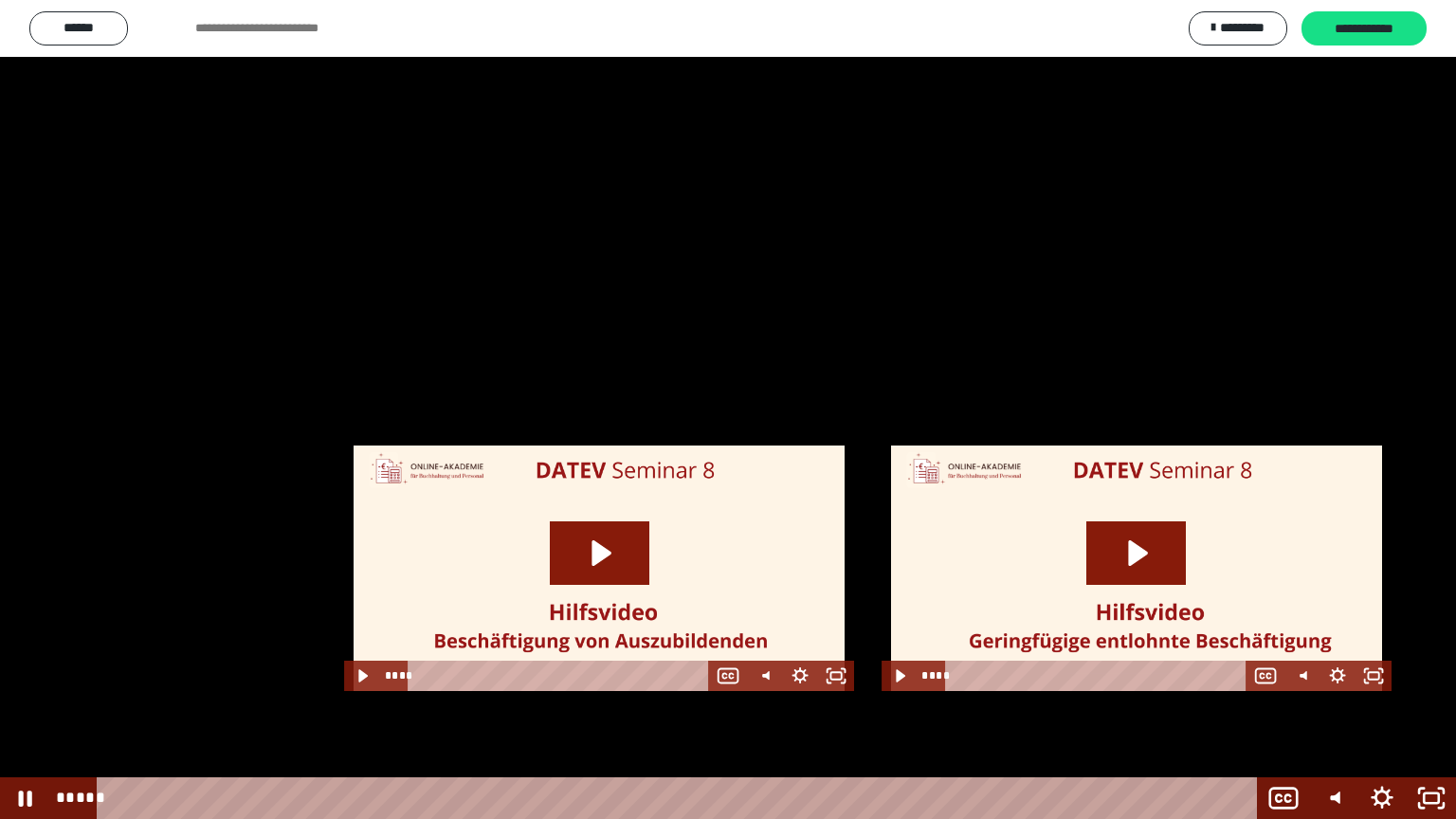 click at bounding box center (728, 410) 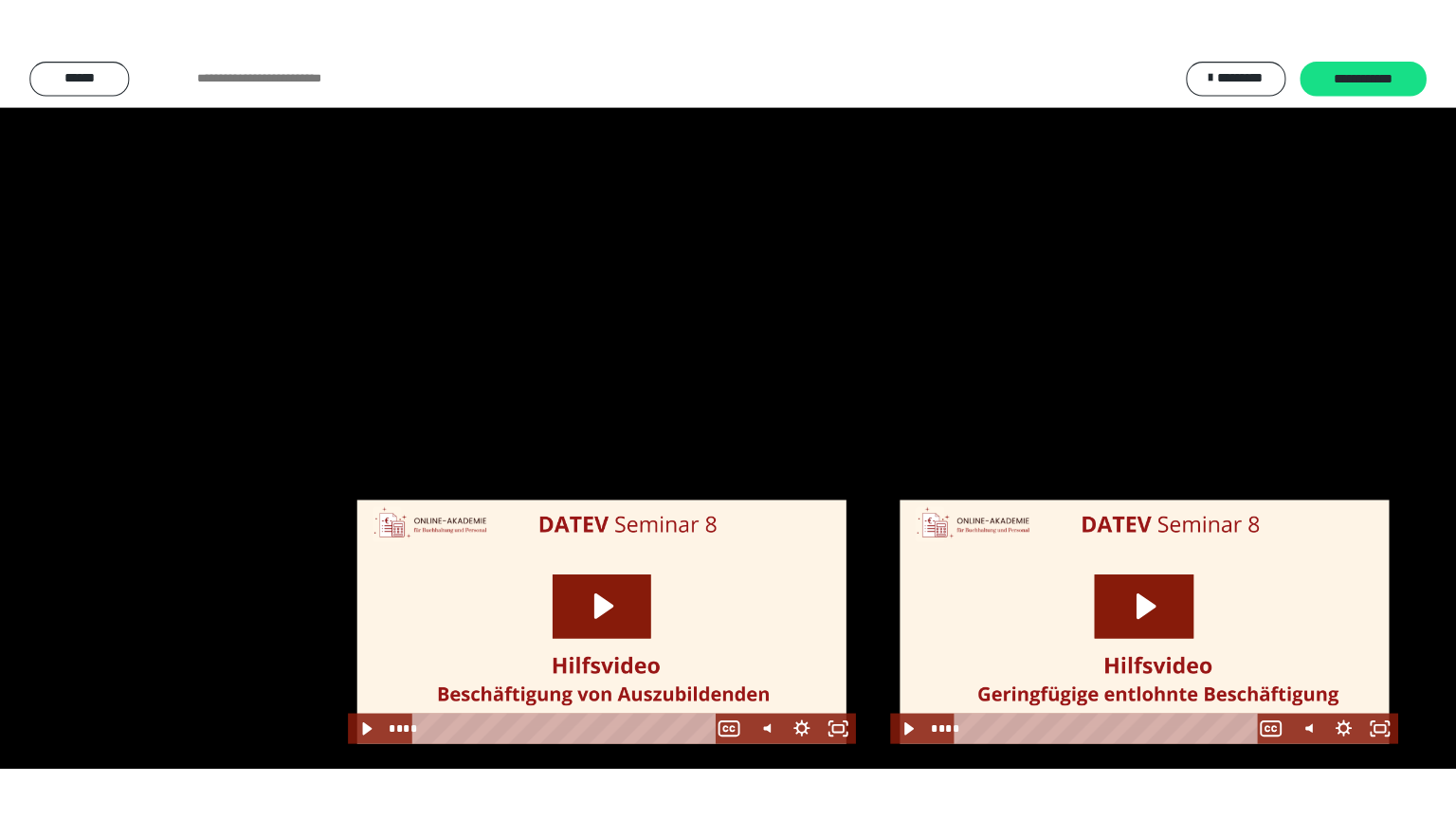 scroll, scrollTop: 2206, scrollLeft: 0, axis: vertical 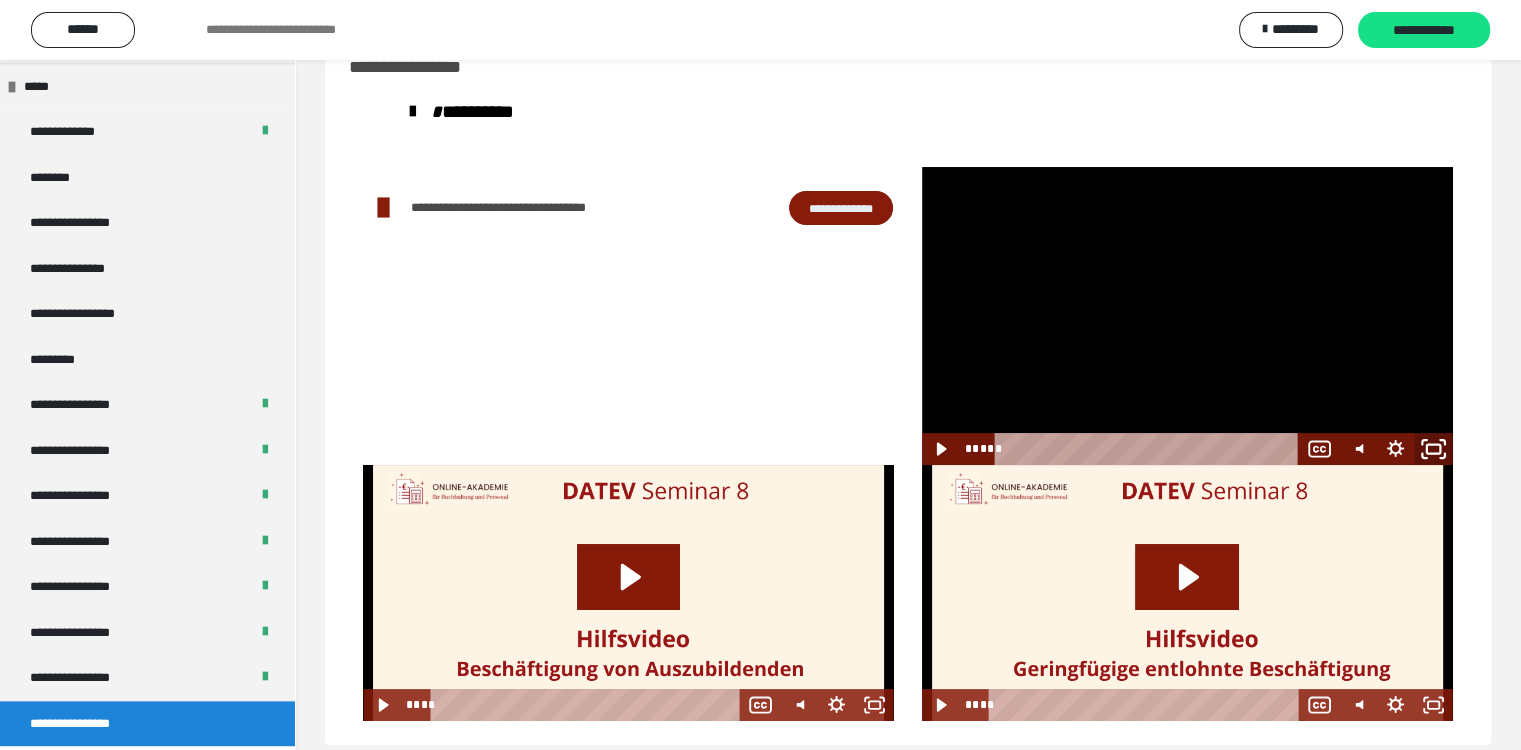 click 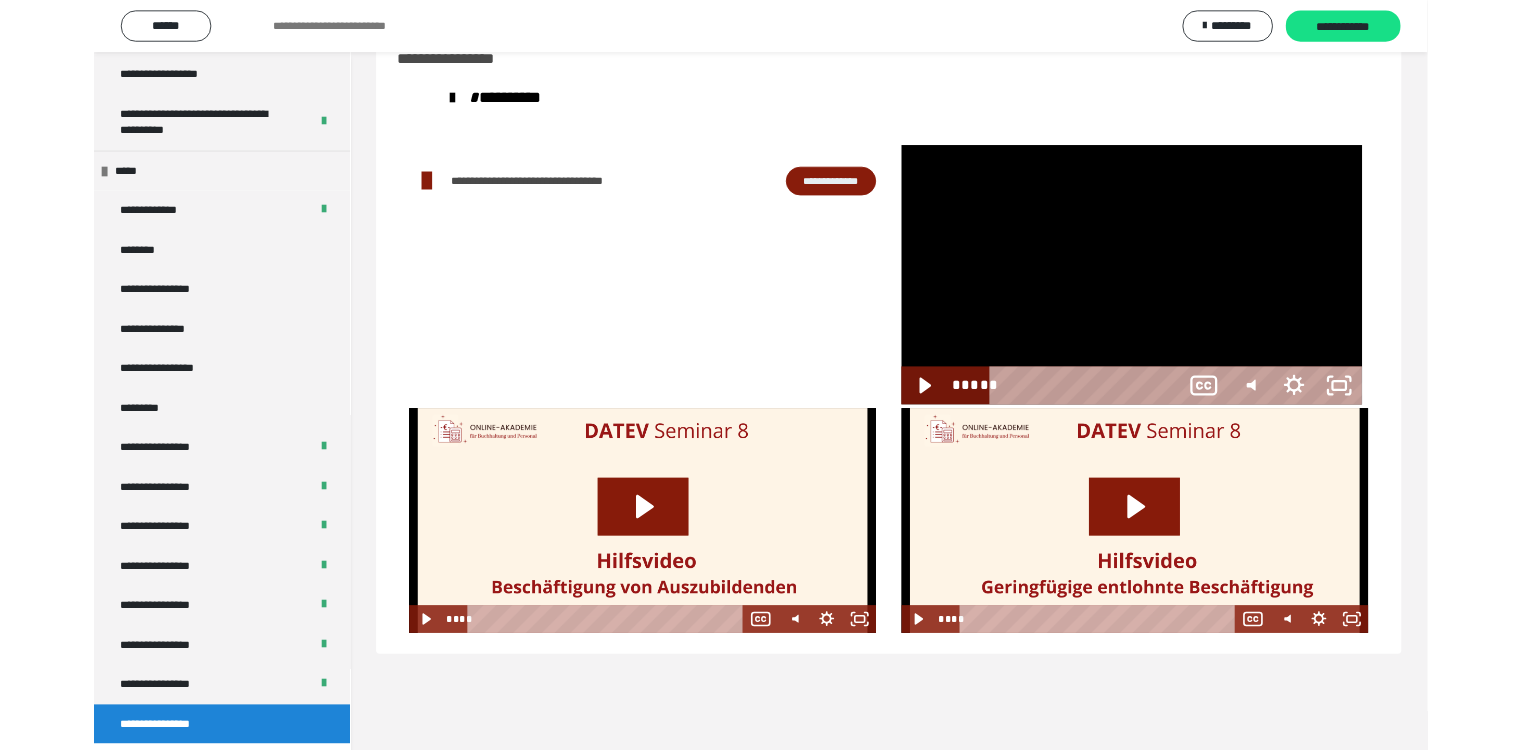 scroll, scrollTop: 2212, scrollLeft: 0, axis: vertical 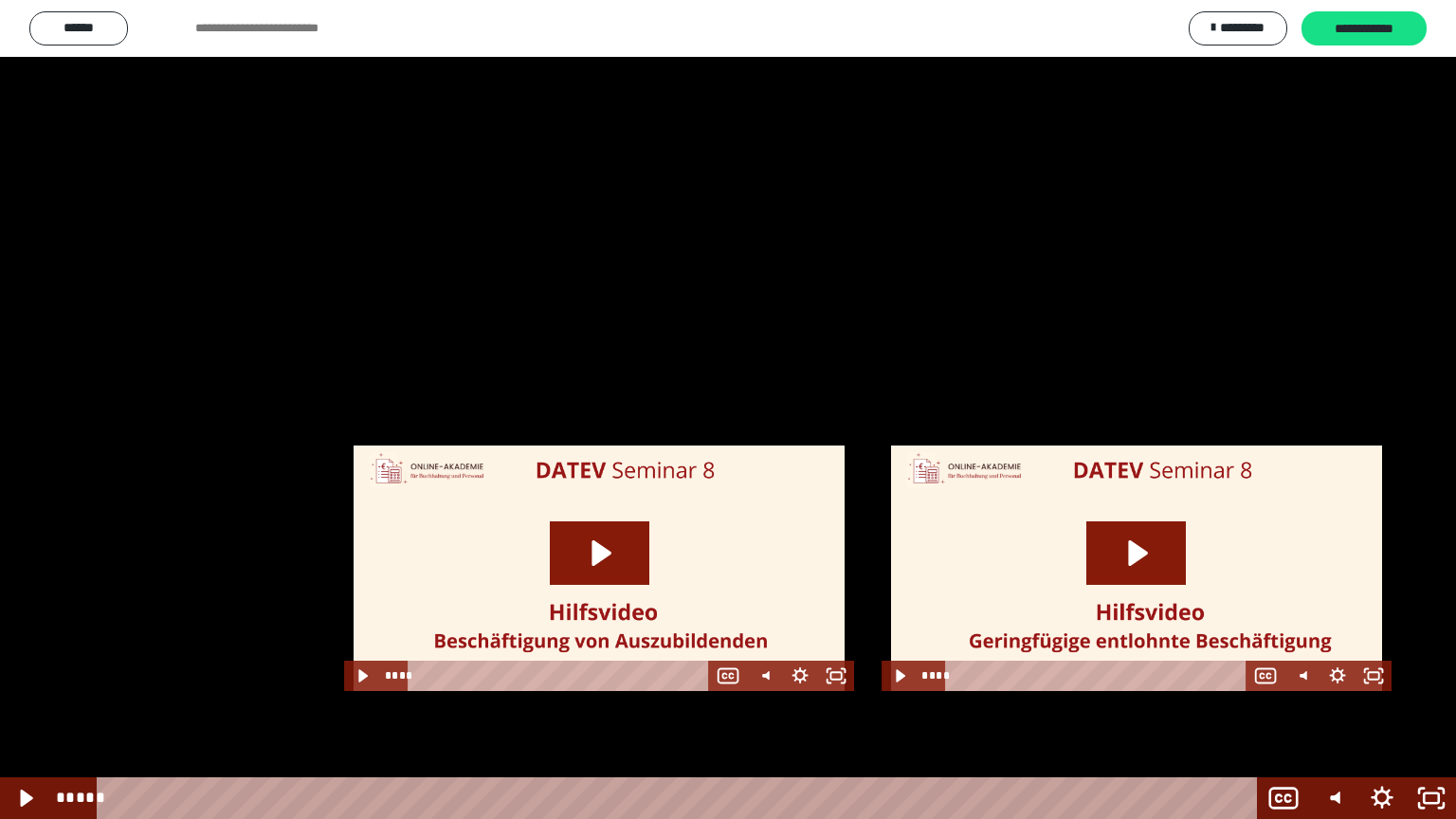 click at bounding box center [728, 410] 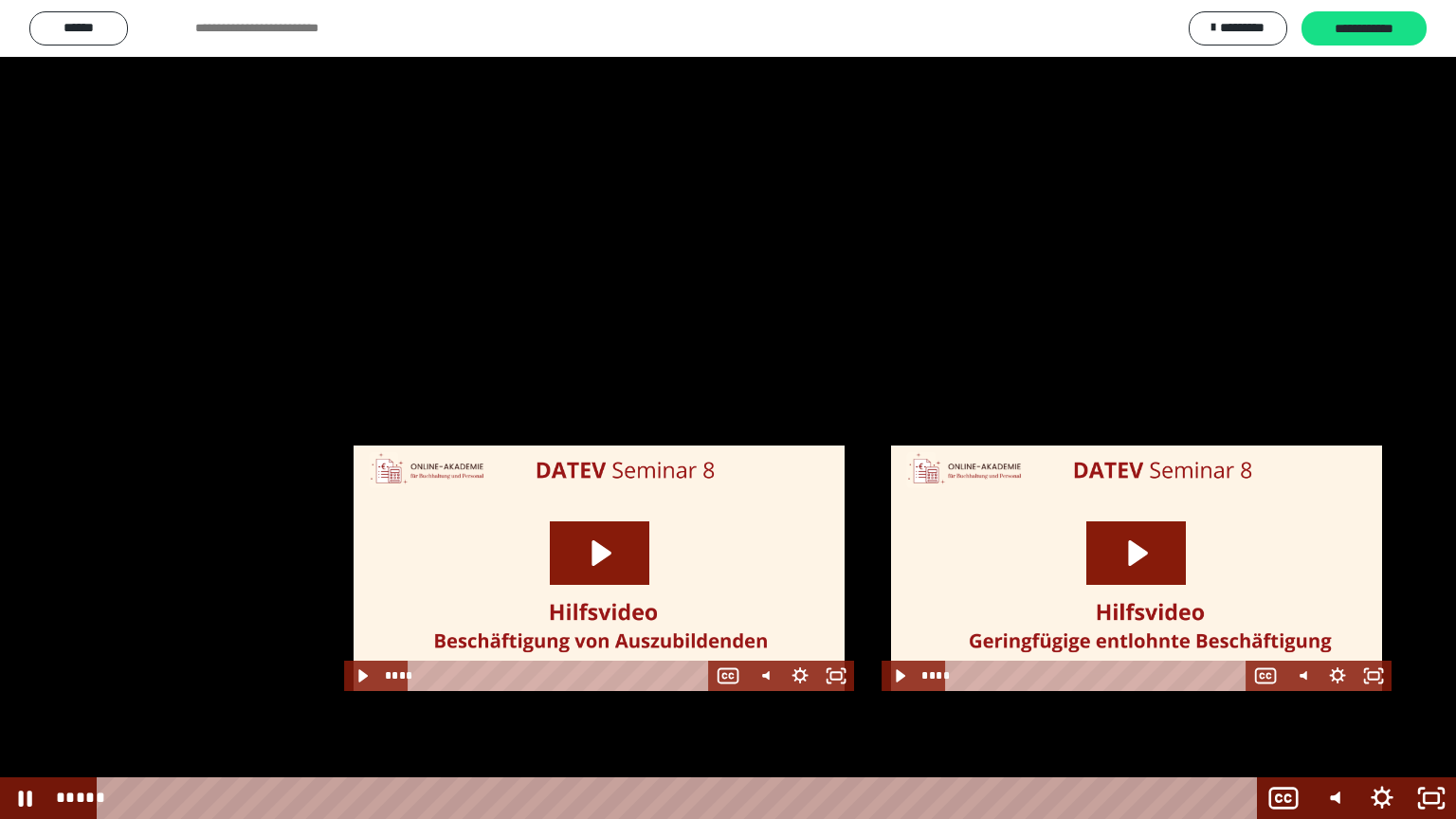click at bounding box center [728, 410] 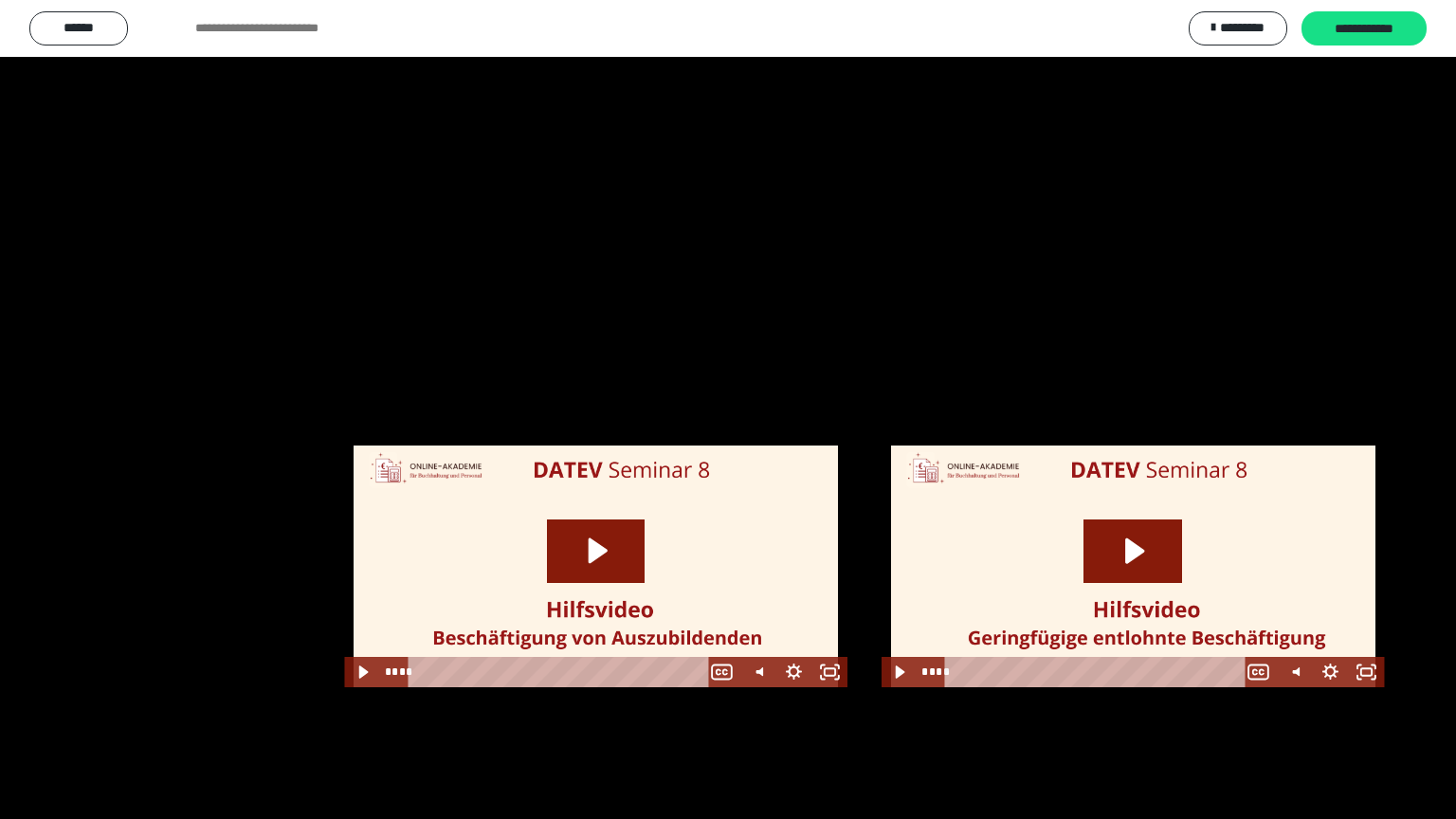 scroll, scrollTop: 2206, scrollLeft: 0, axis: vertical 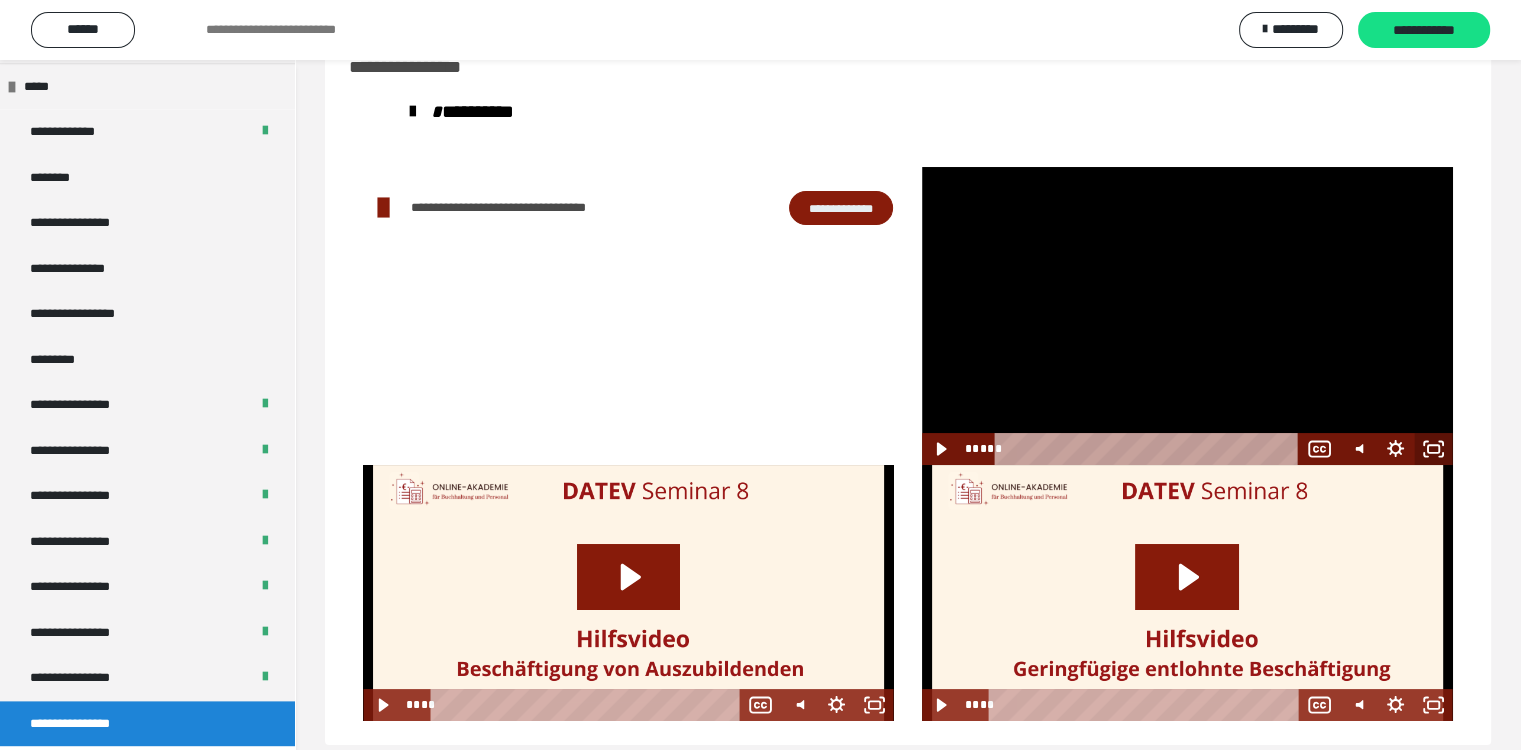 click 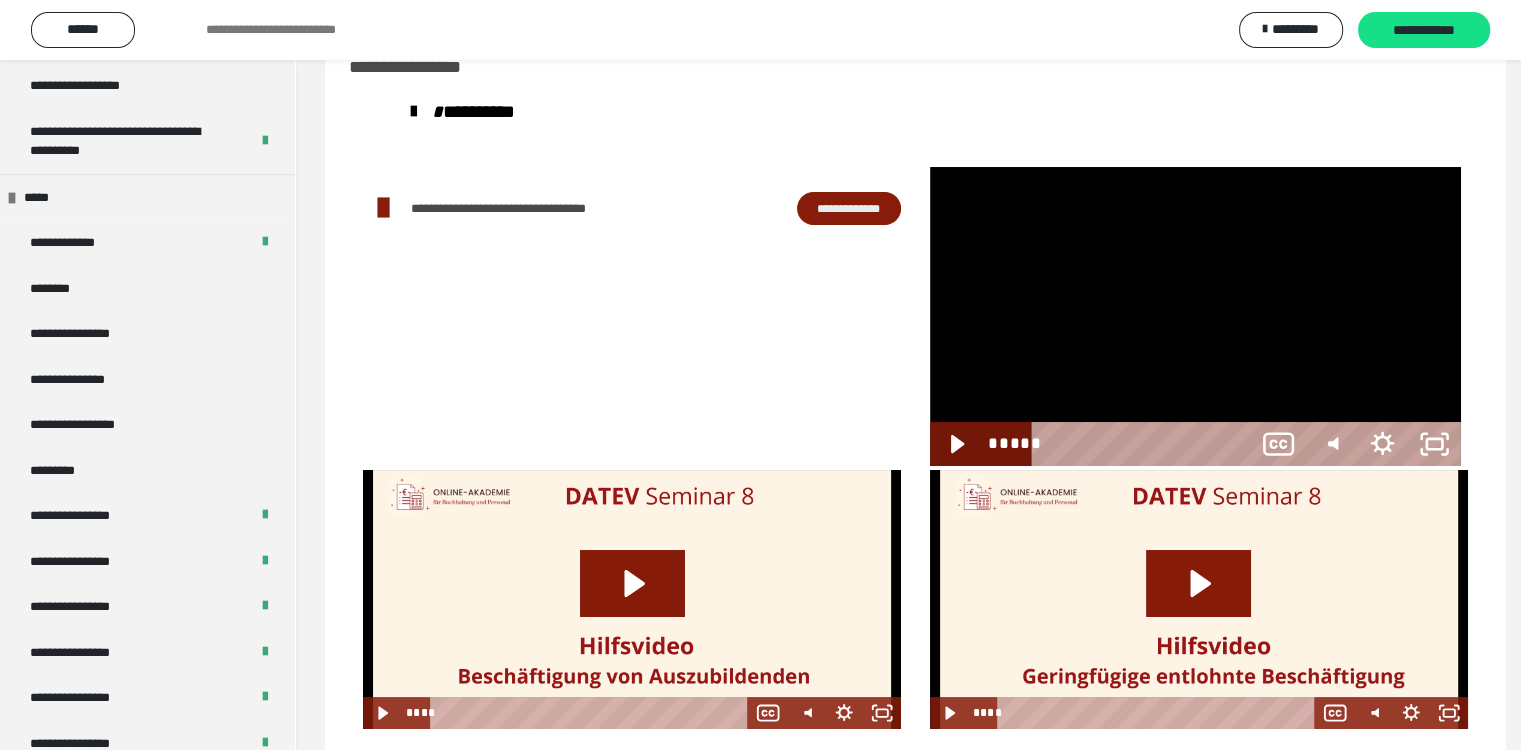scroll, scrollTop: 2212, scrollLeft: 0, axis: vertical 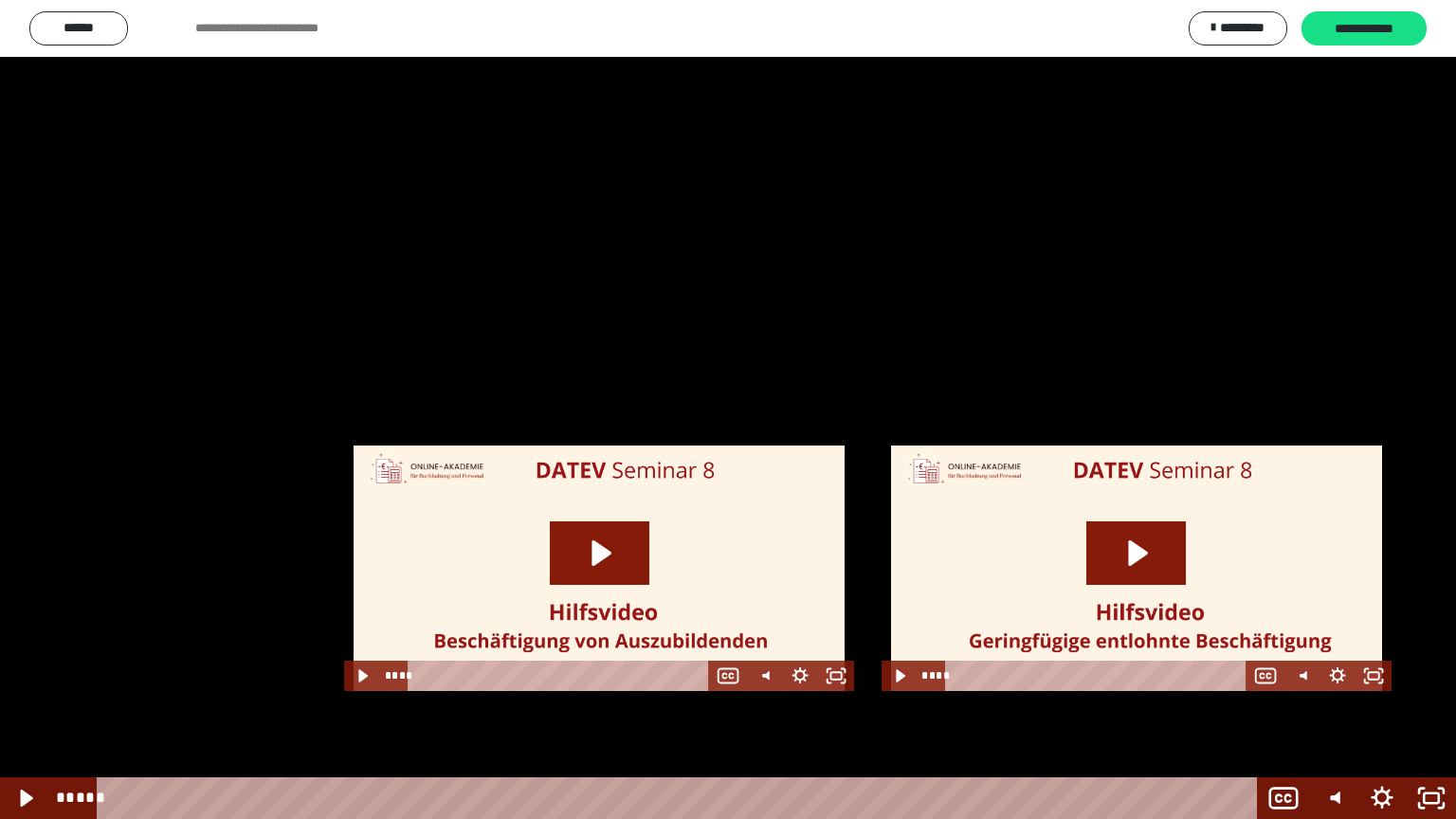 click at bounding box center (728, 410) 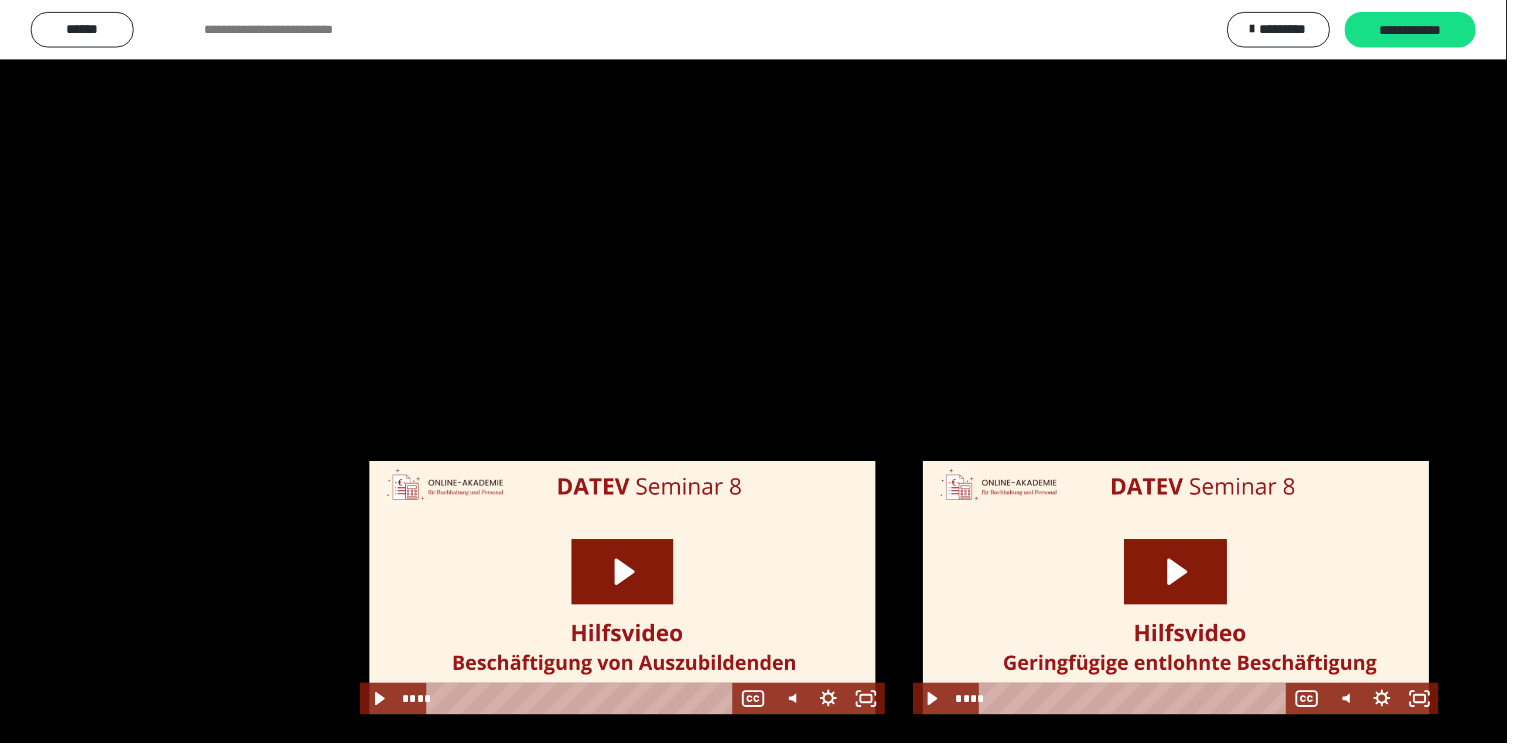 scroll, scrollTop: 2327, scrollLeft: 0, axis: vertical 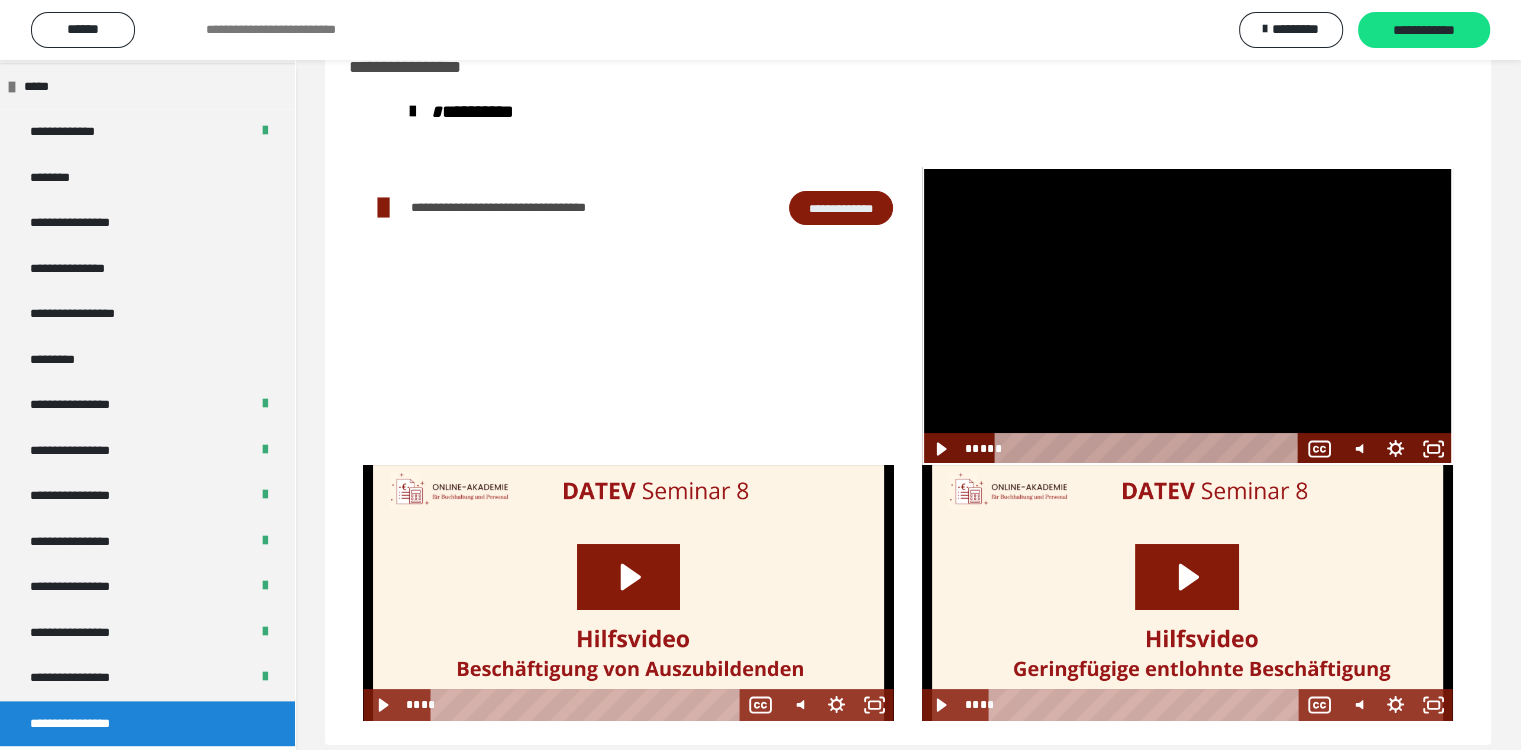 type 